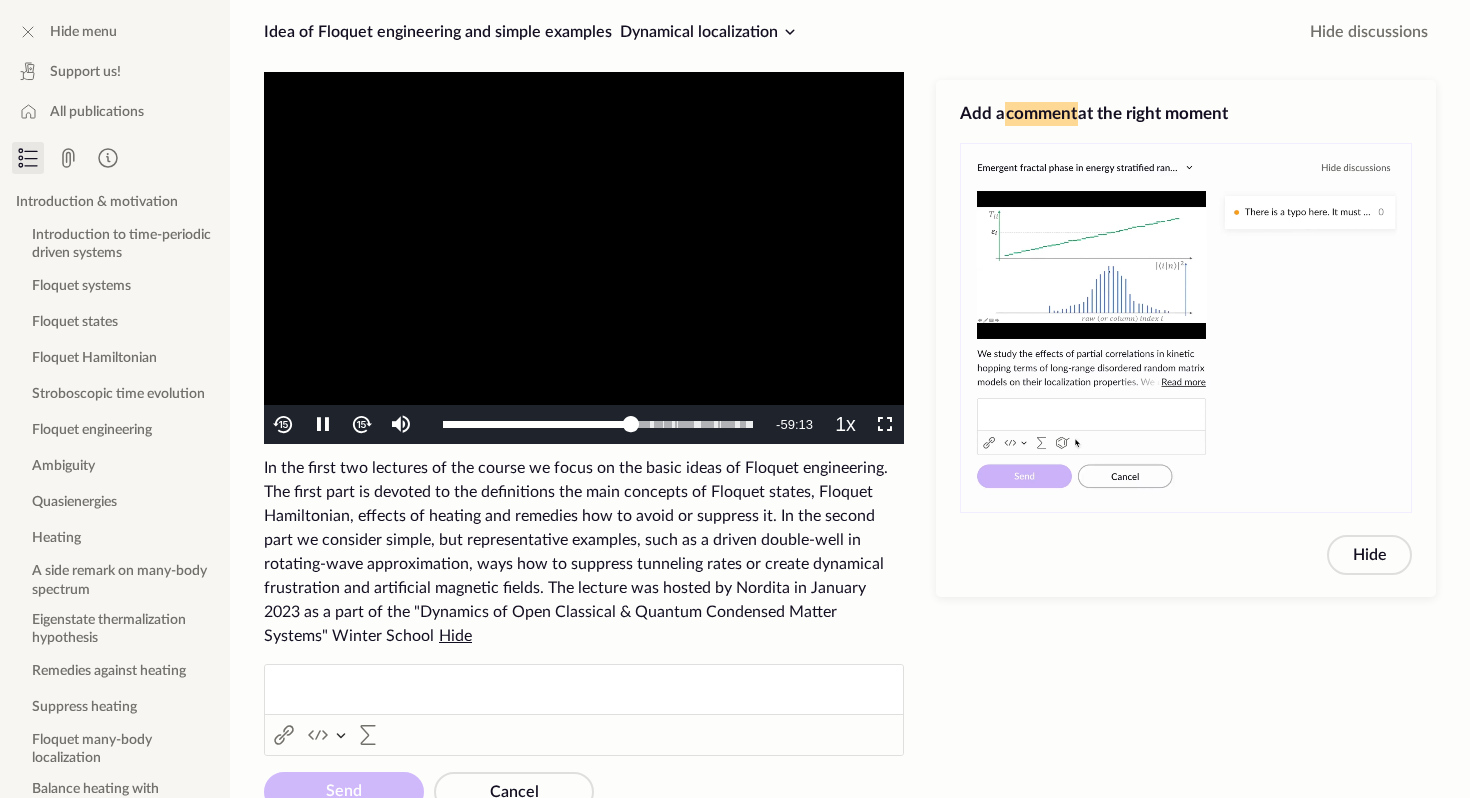scroll, scrollTop: 0, scrollLeft: 0, axis: both 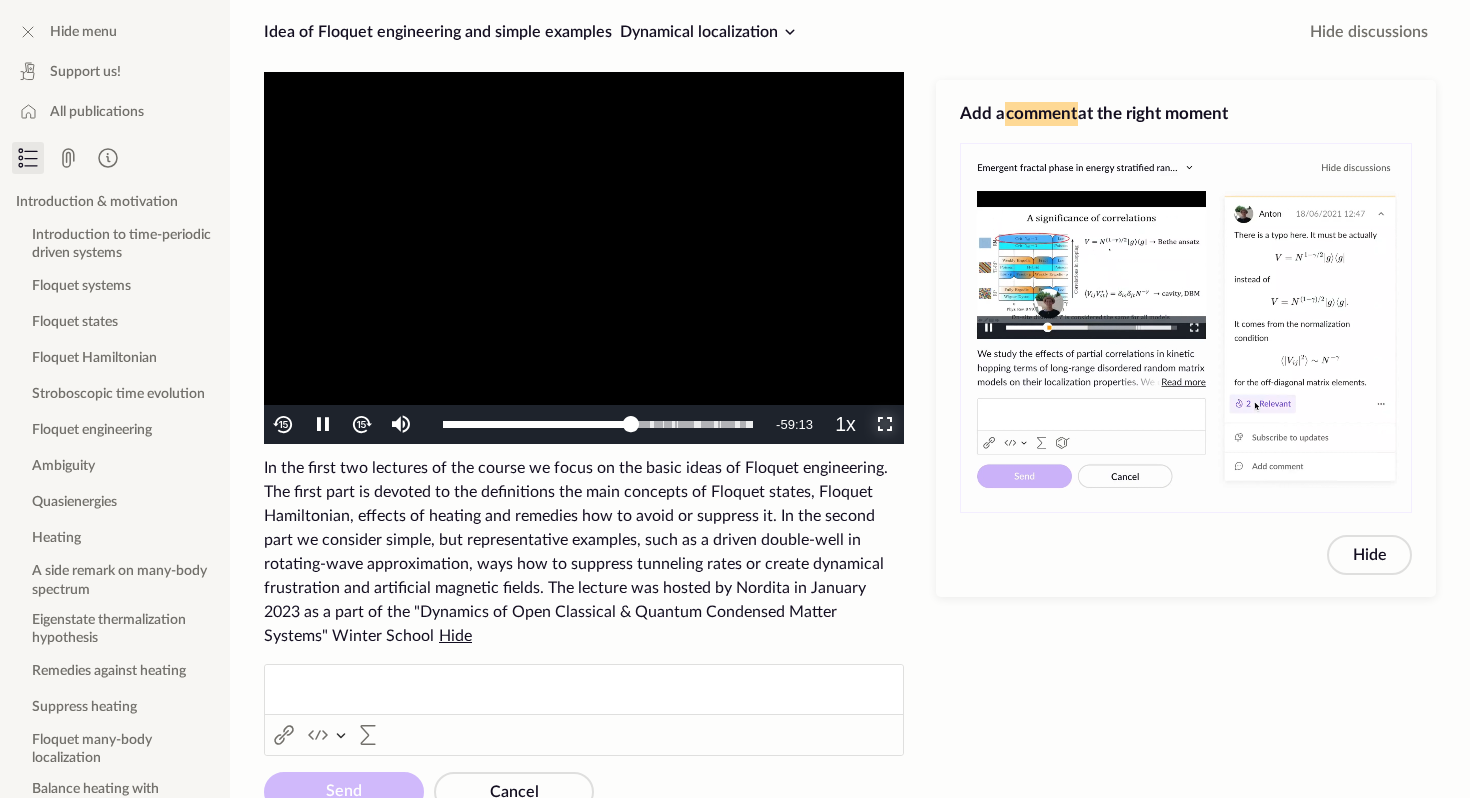 click at bounding box center [885, 425] 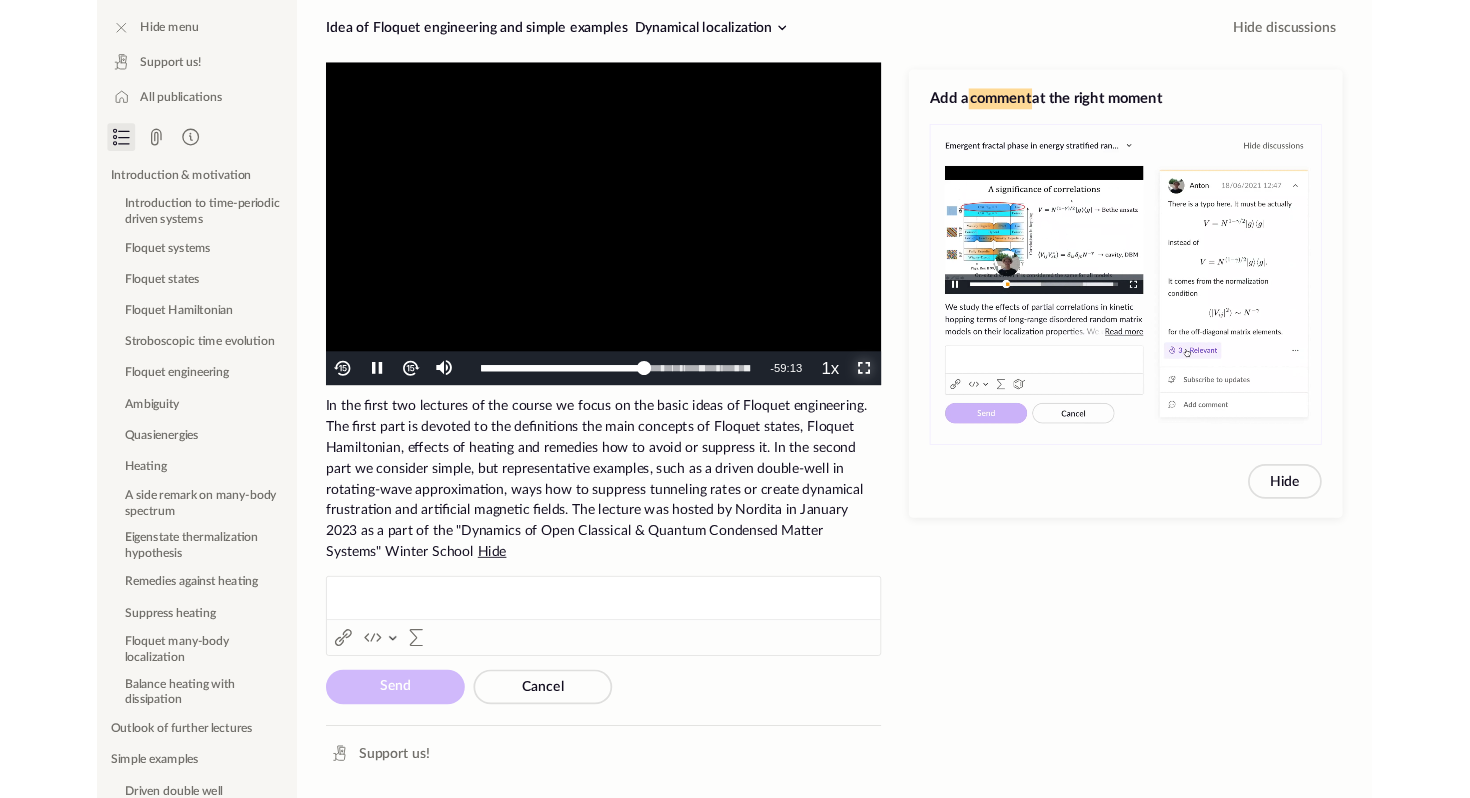scroll, scrollTop: 132, scrollLeft: 0, axis: vertical 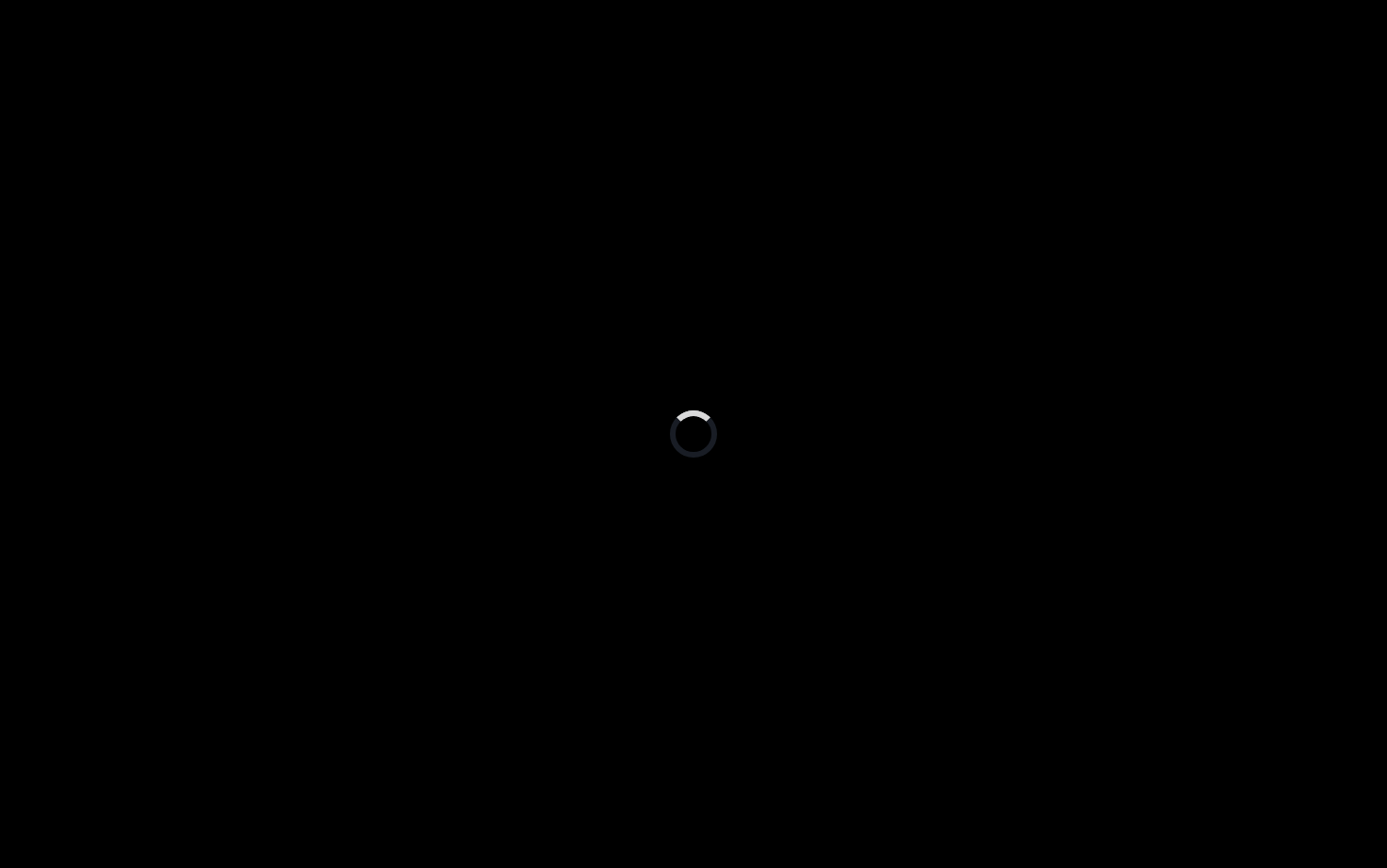 type 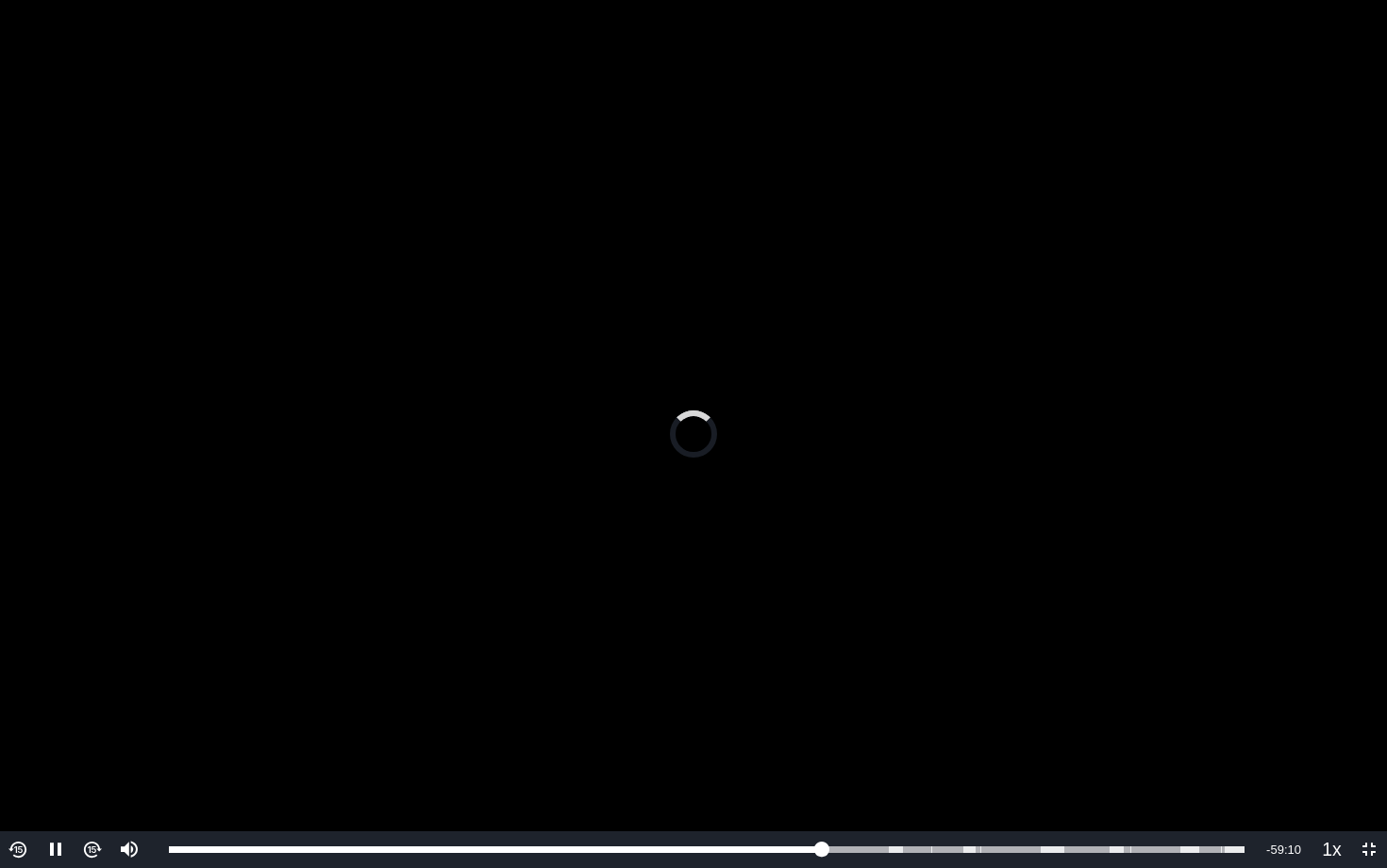 click on "To view this video please enable JavaScript, and consider upgrading to a web browser that   supports HTML5 video" at bounding box center [694, 434] 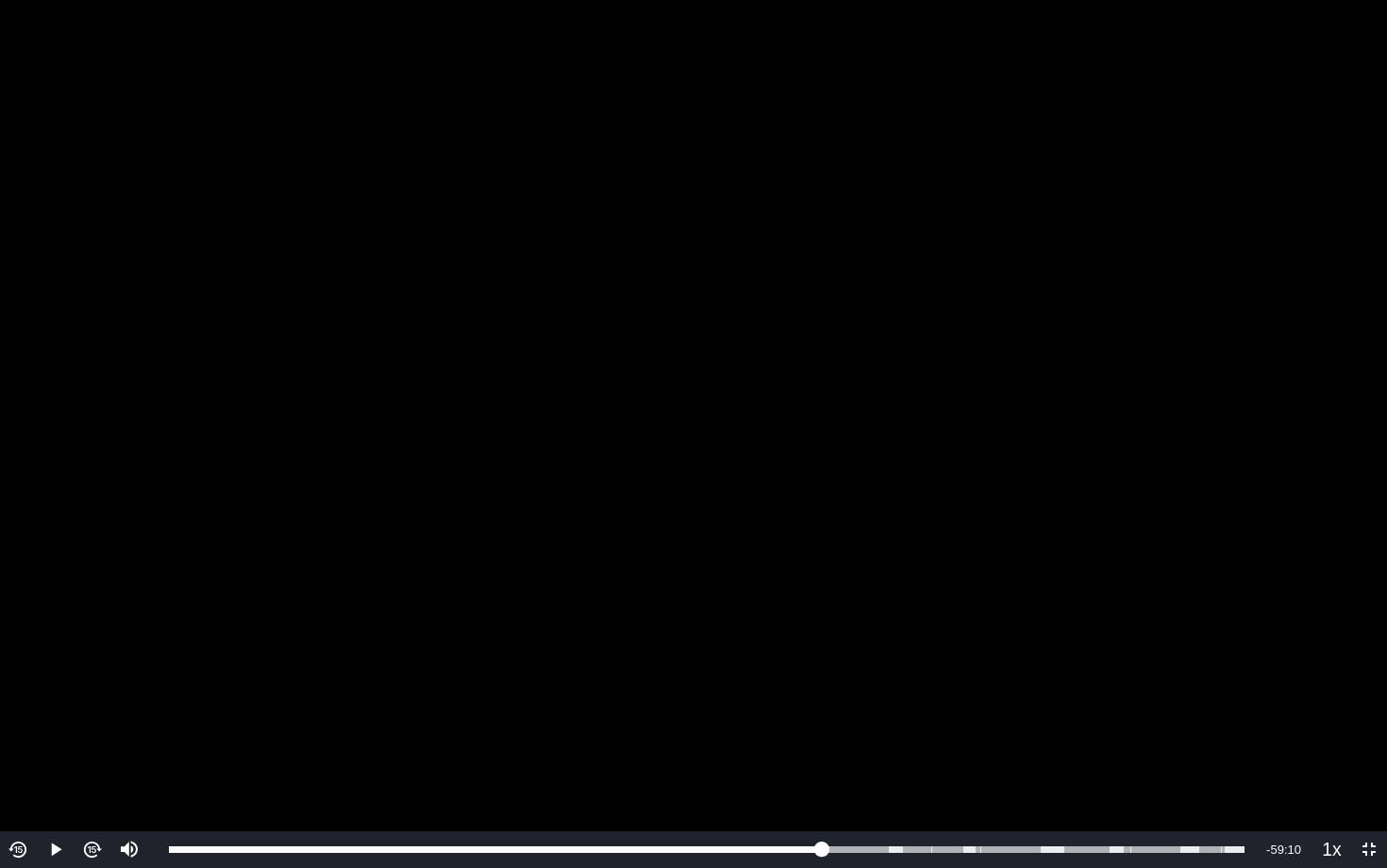 click on "To view this video please enable JavaScript, and consider upgrading to a web browser that   supports HTML5 video" at bounding box center [694, 434] 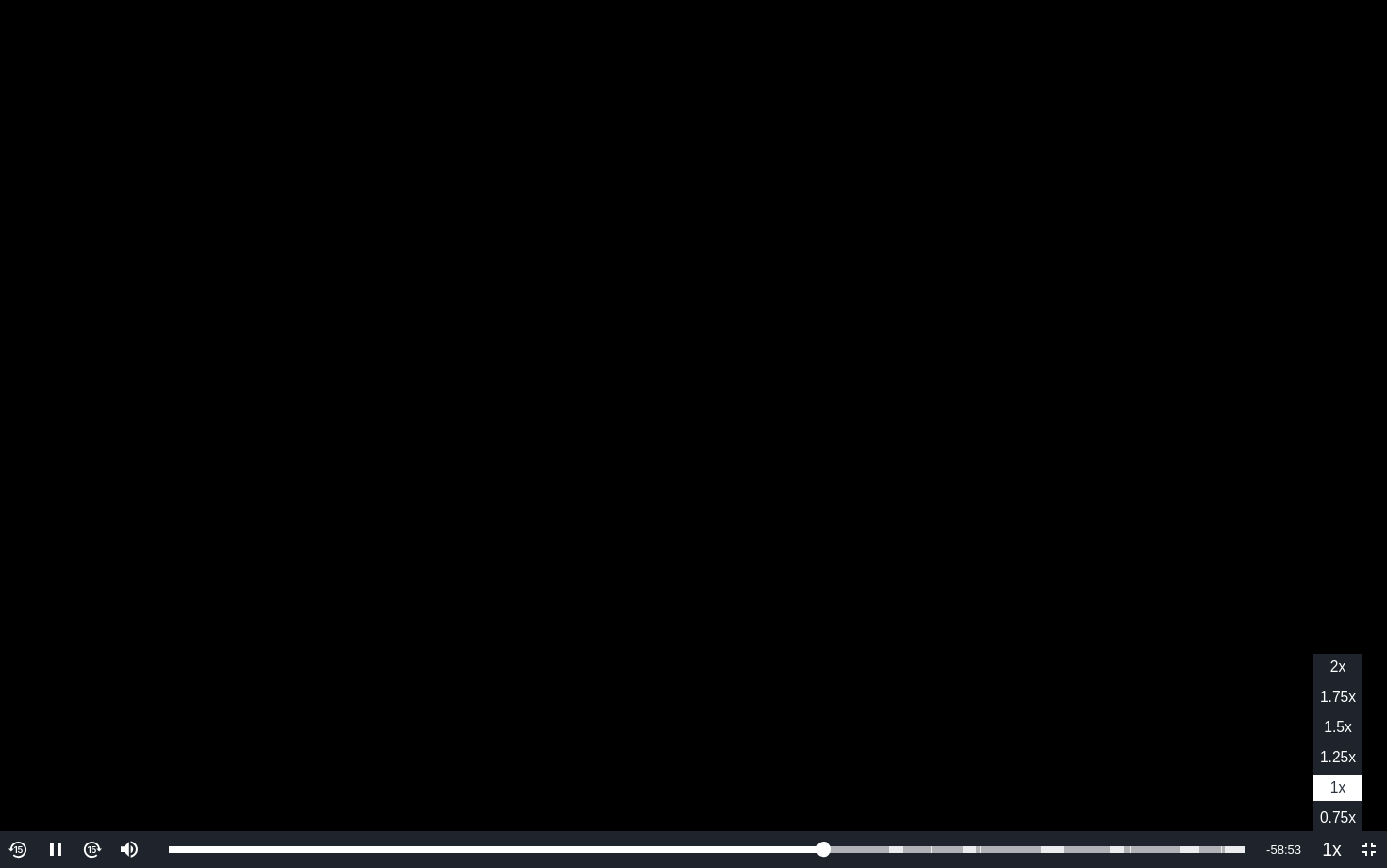 click on "Playback Rate" at bounding box center (1331, 849) 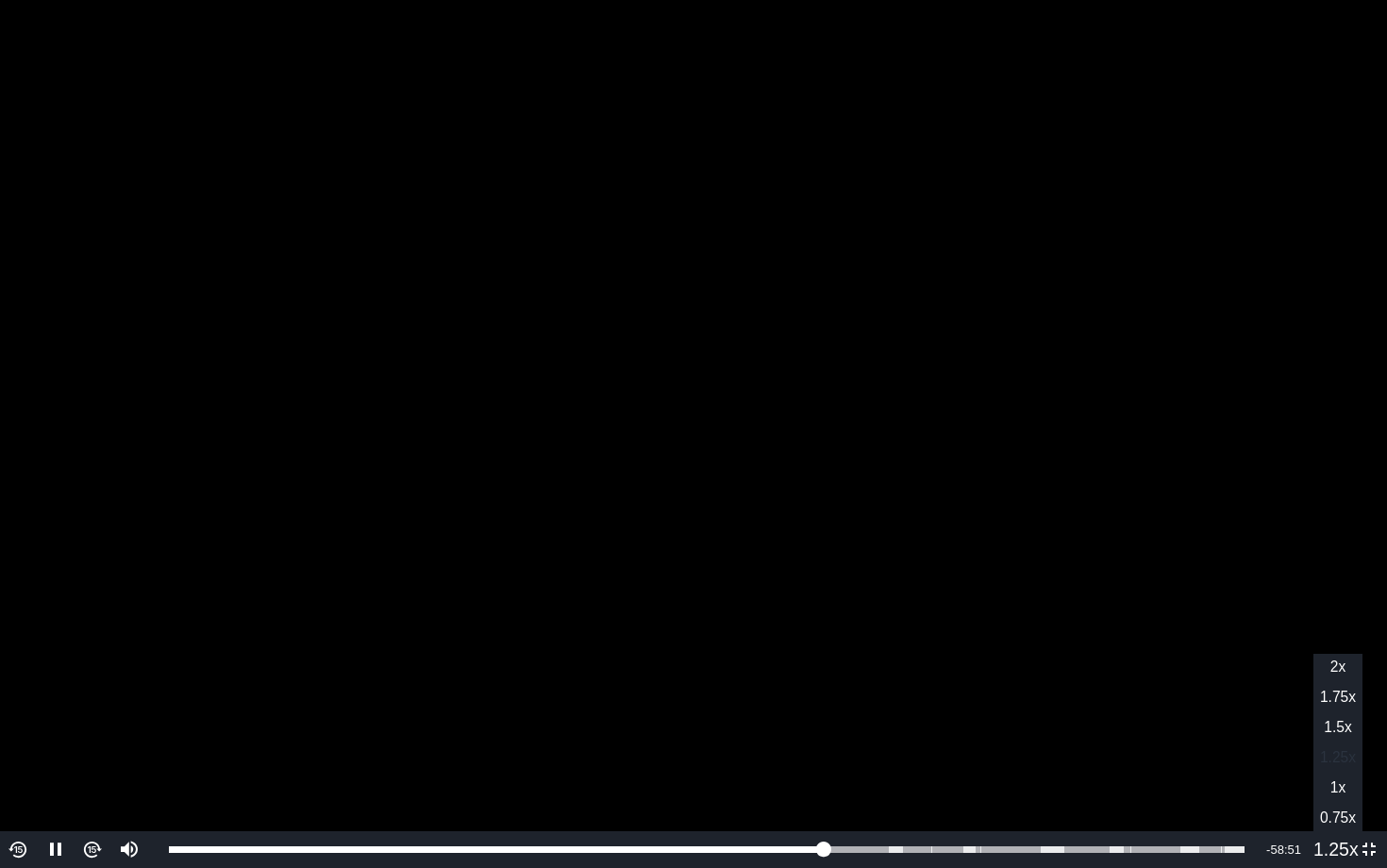 click on "1.25x" at bounding box center (1338, 757) 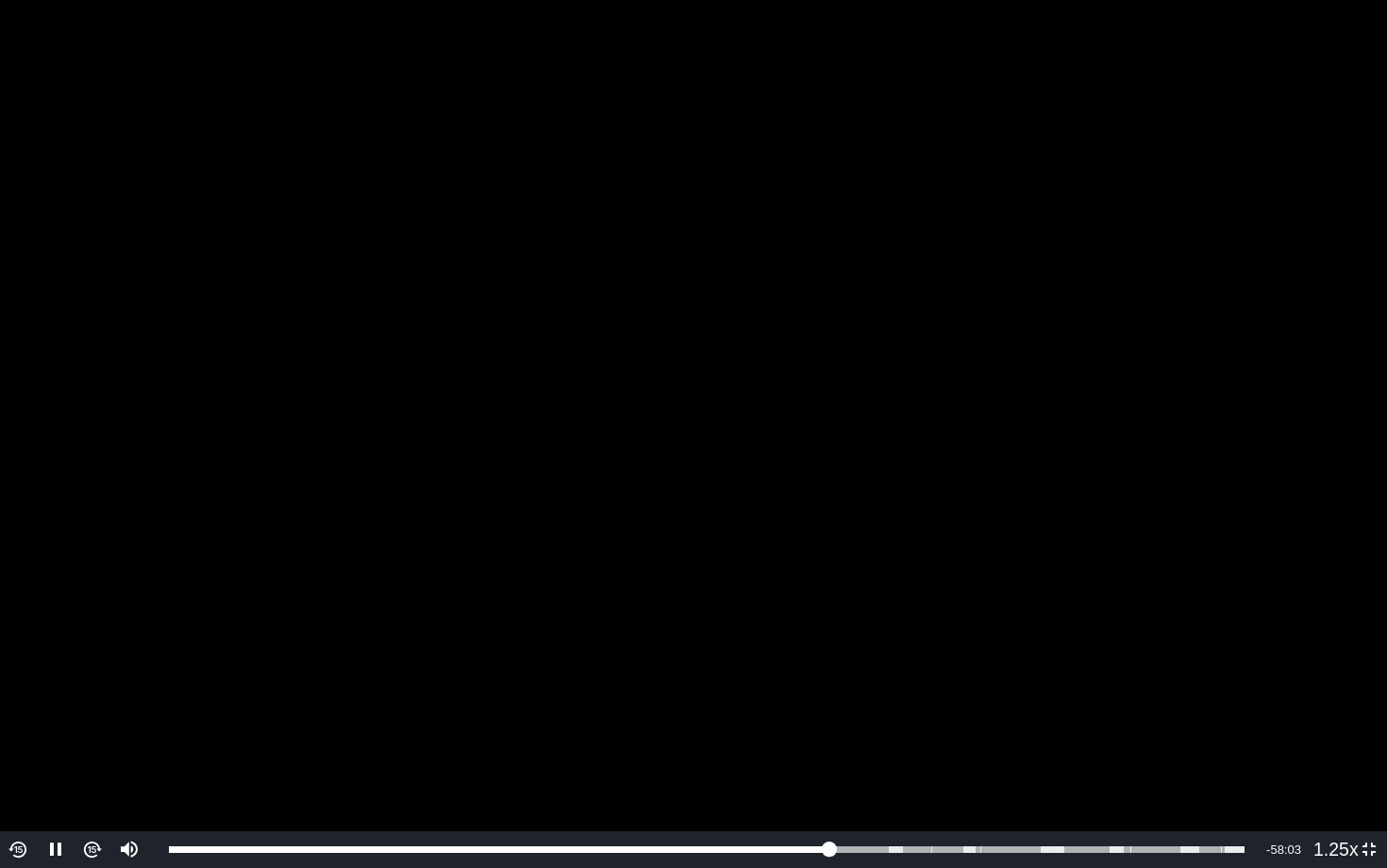 click at bounding box center (18, 849) 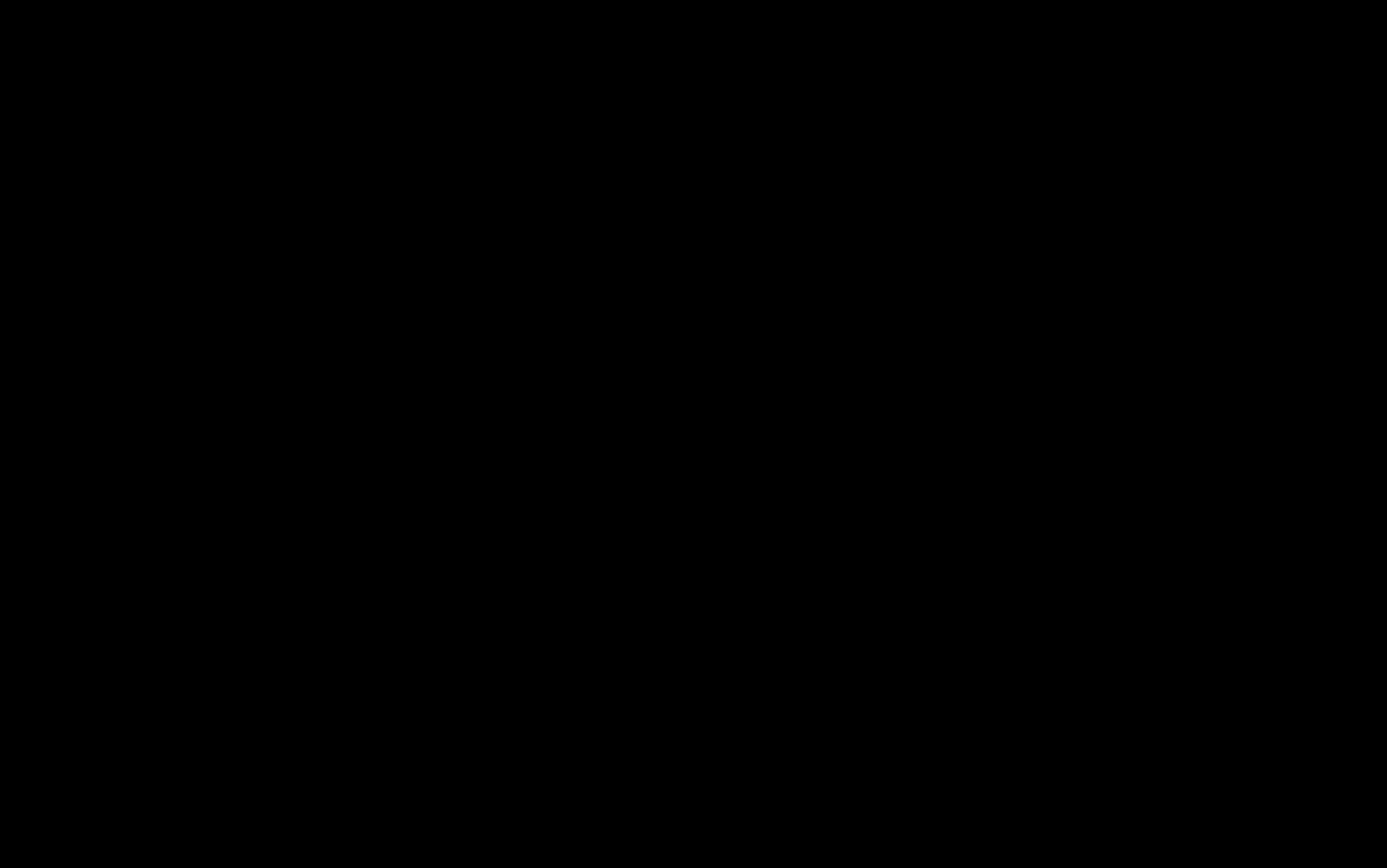 type 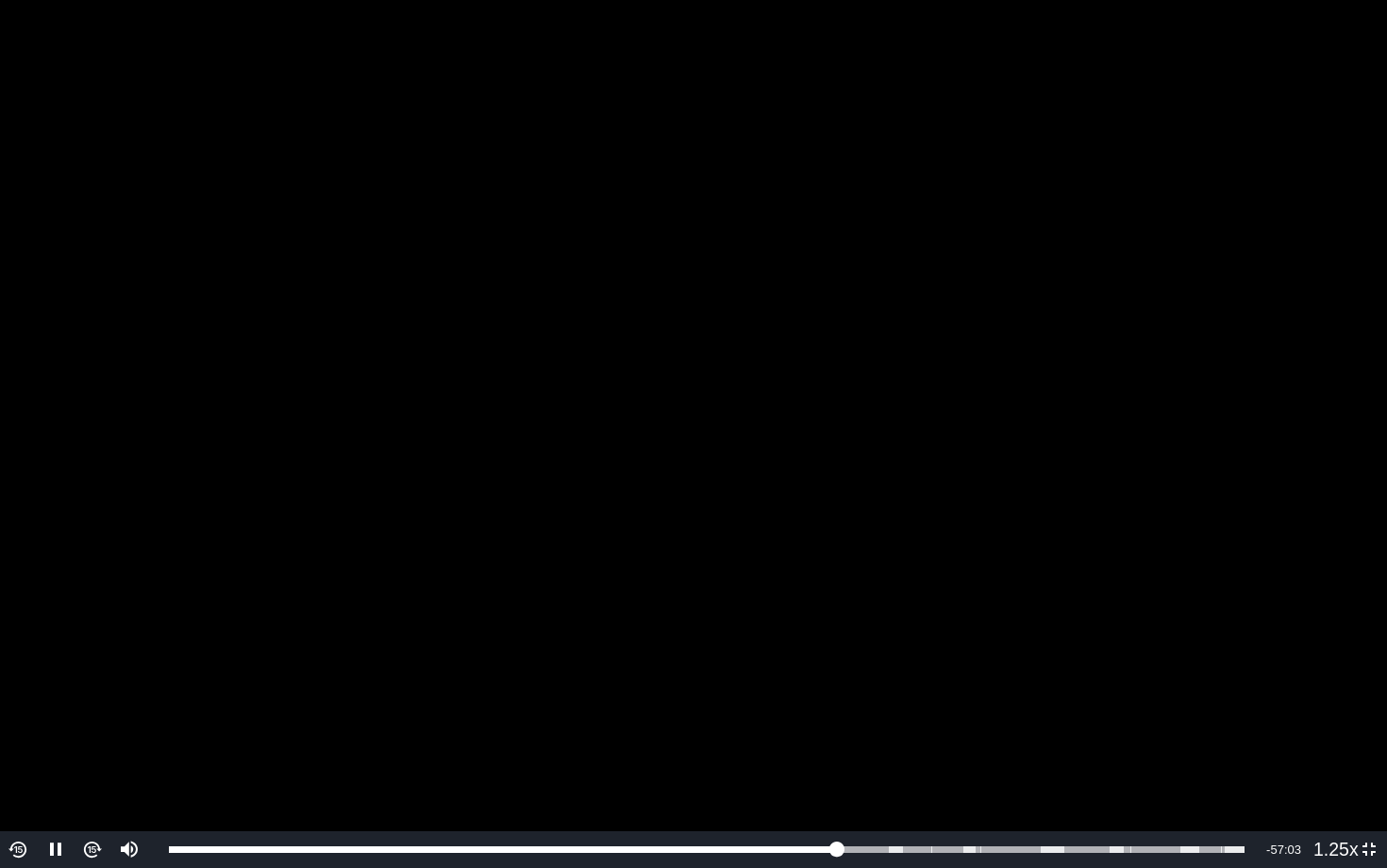 click on "To view this video please enable JavaScript, and consider upgrading to a web browser that   supports HTML5 video" at bounding box center (694, 434) 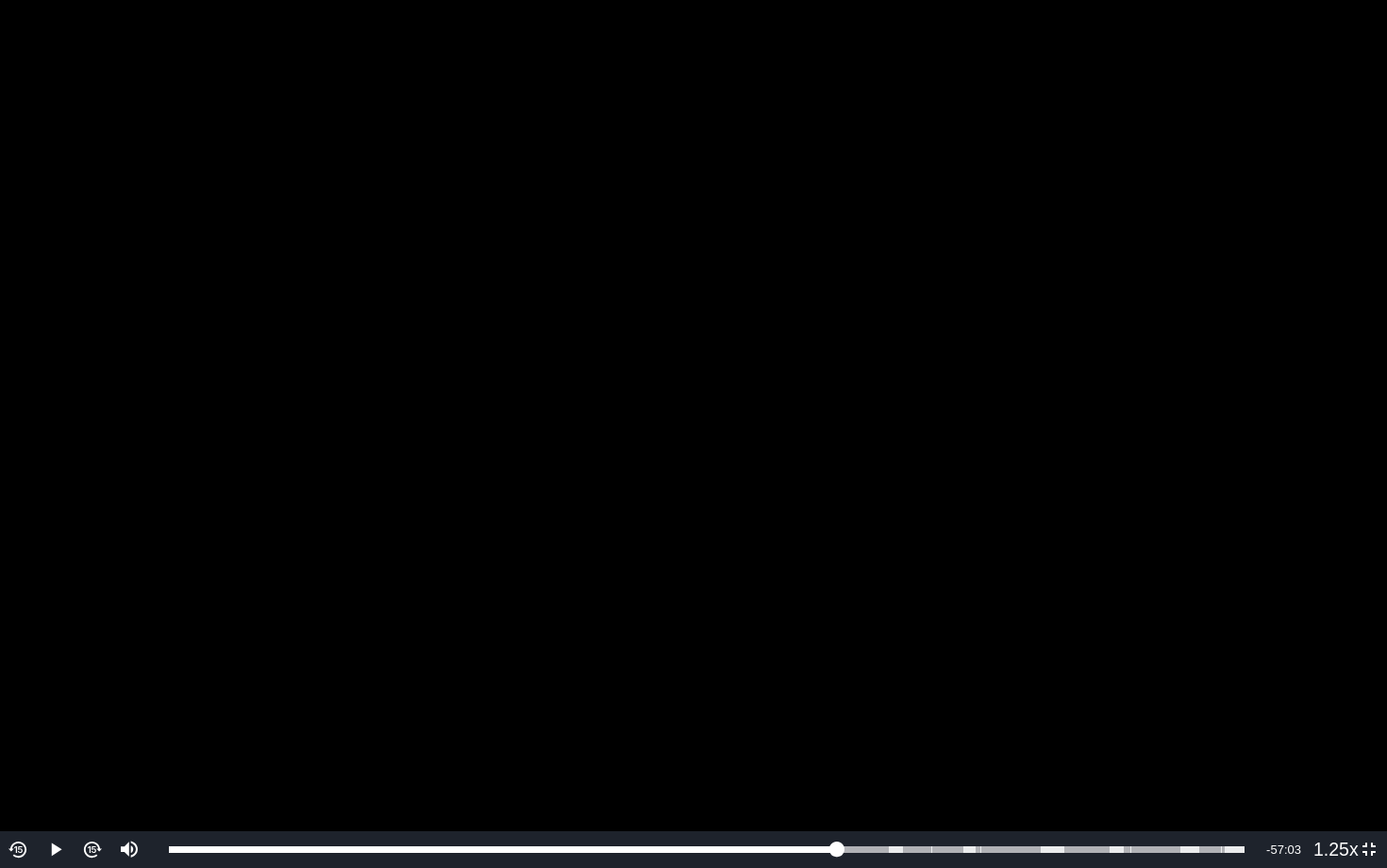 click on "To view this video please enable JavaScript, and consider upgrading to a web browser that   supports HTML5 video" at bounding box center [694, 434] 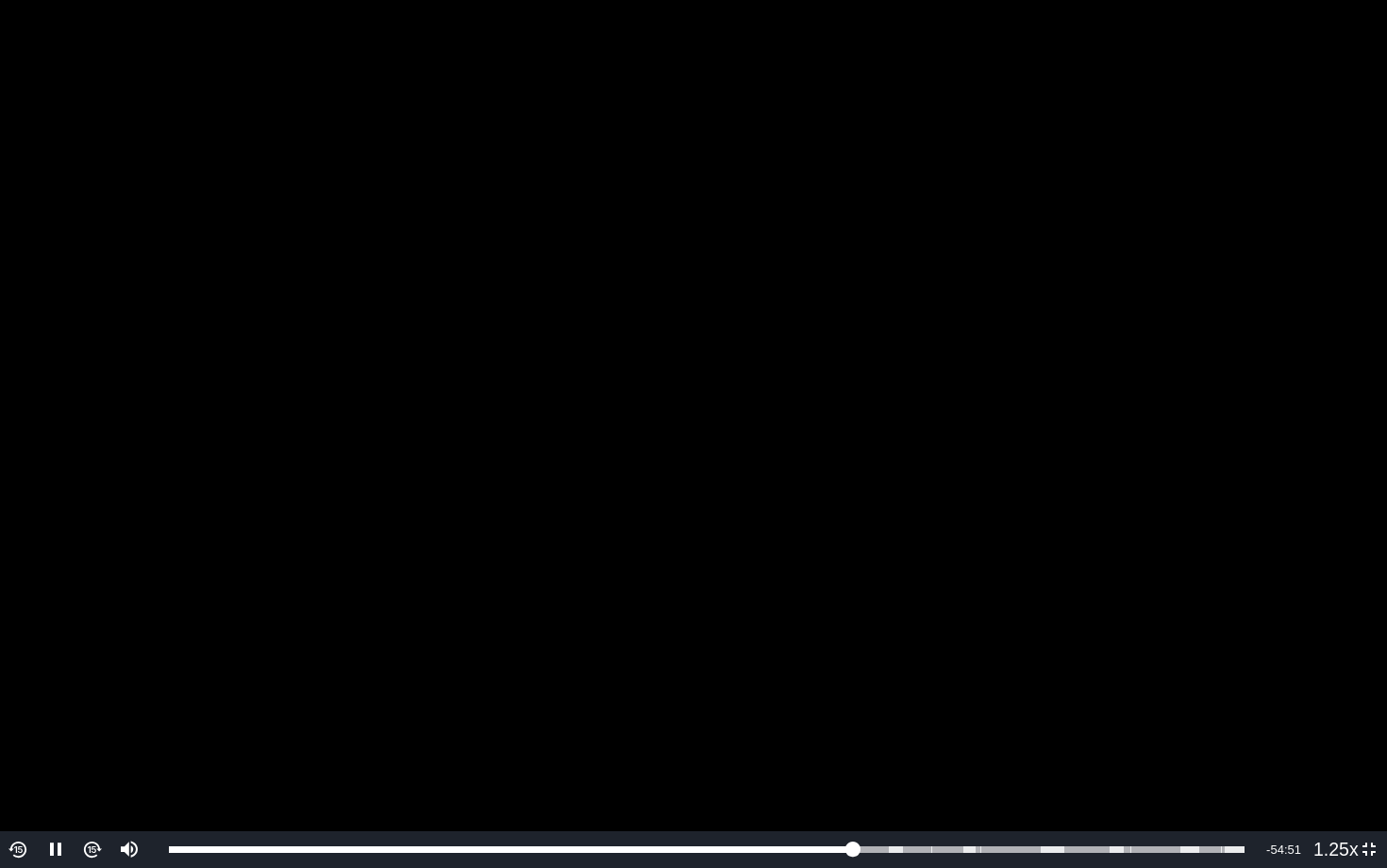 click on "To view this video please enable JavaScript, and consider upgrading to a web browser that   supports HTML5 video" at bounding box center (694, 434) 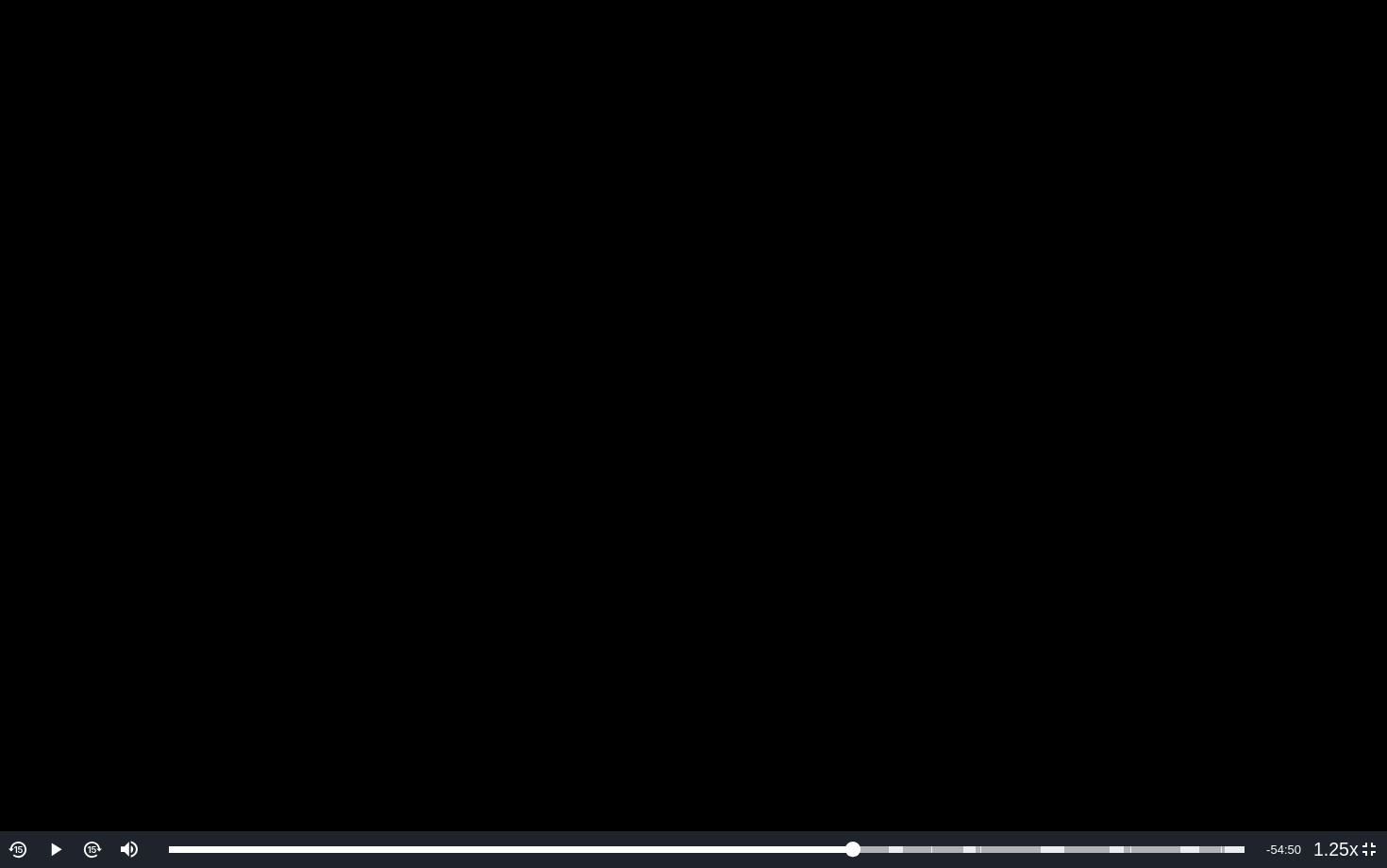 click on "To view this video please enable JavaScript, and consider upgrading to a web browser that   supports HTML5 video" at bounding box center [694, 434] 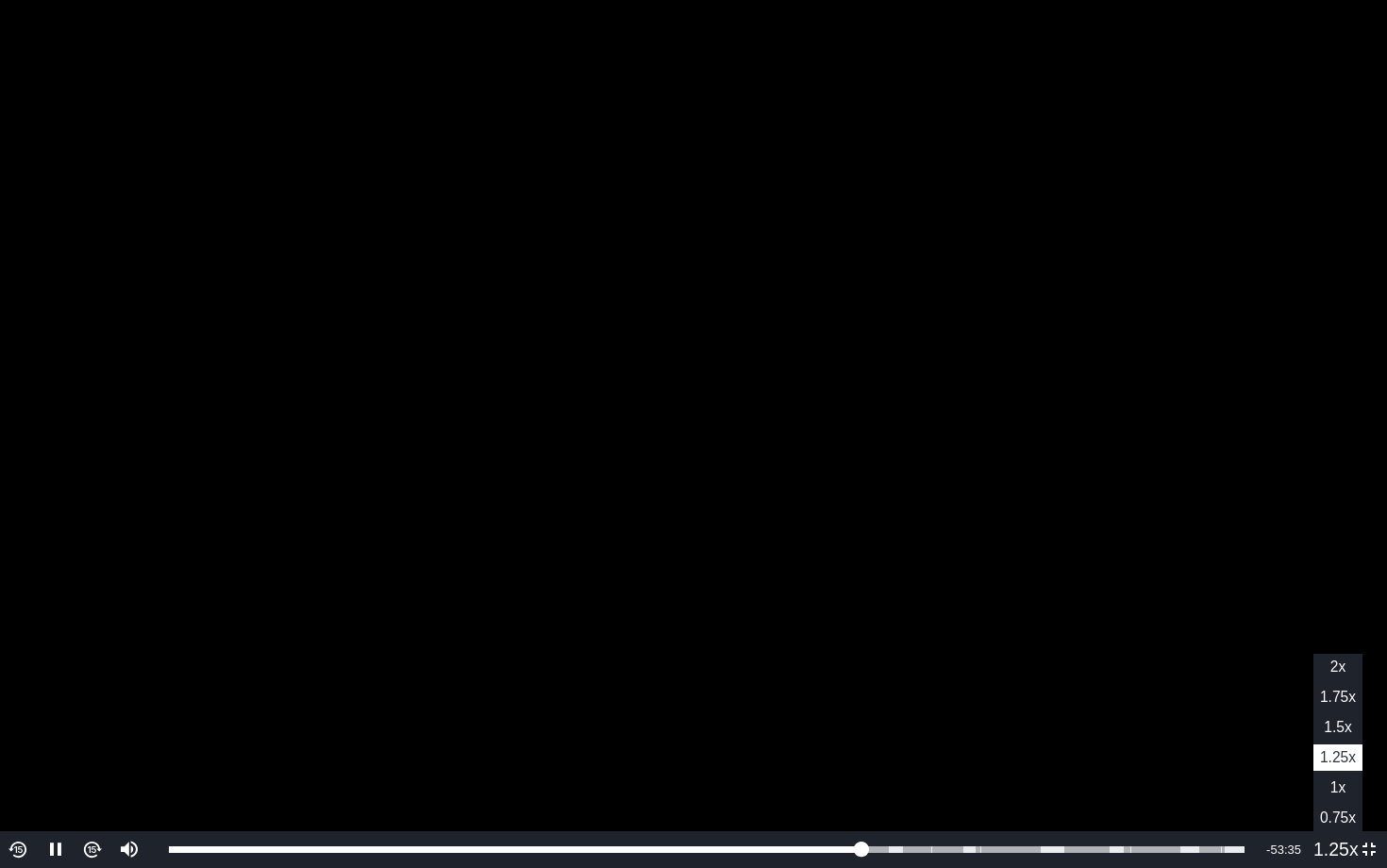 click on "Playback Rate" at bounding box center (1331, 849) 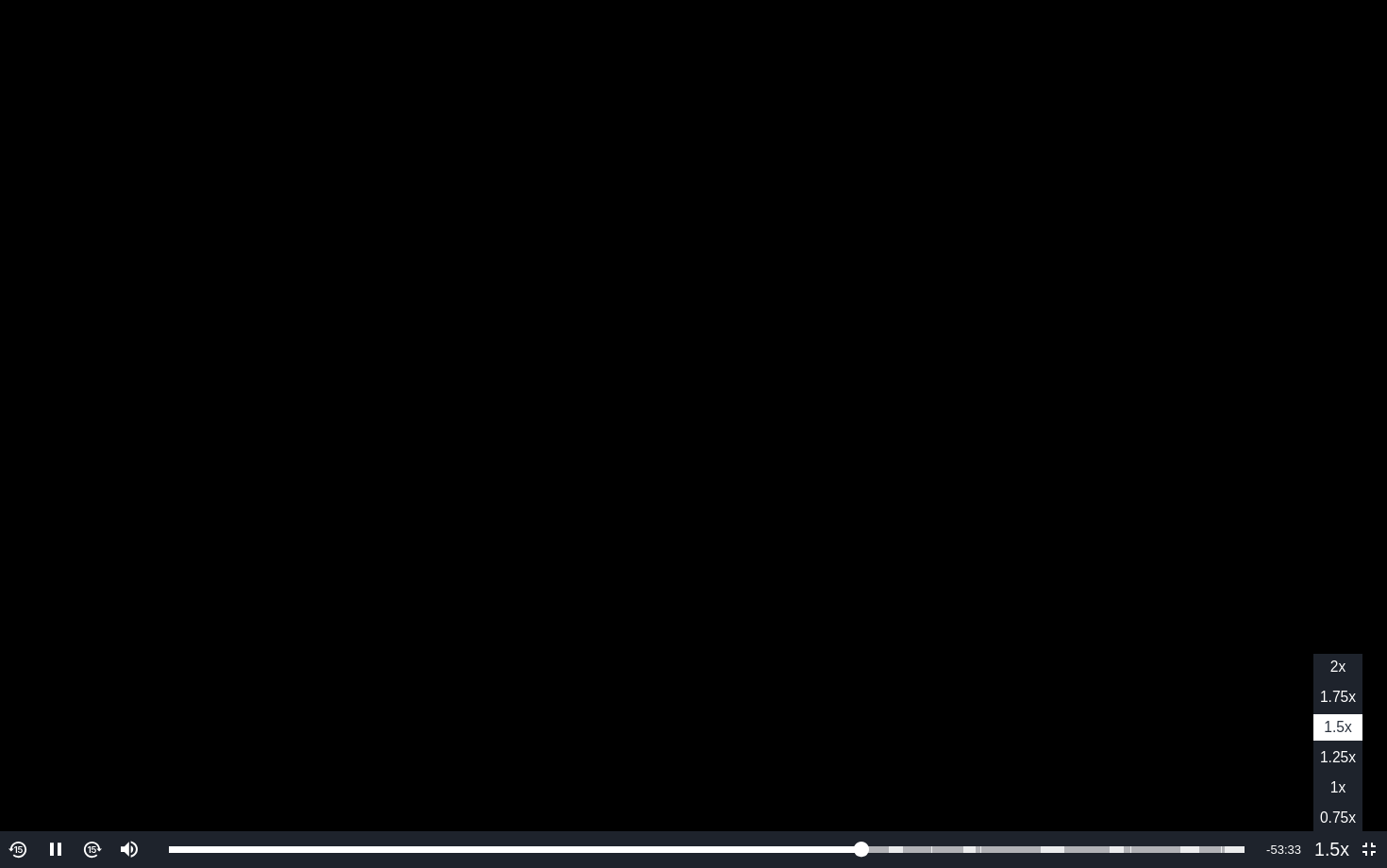 click on "1x" at bounding box center [1338, 787] 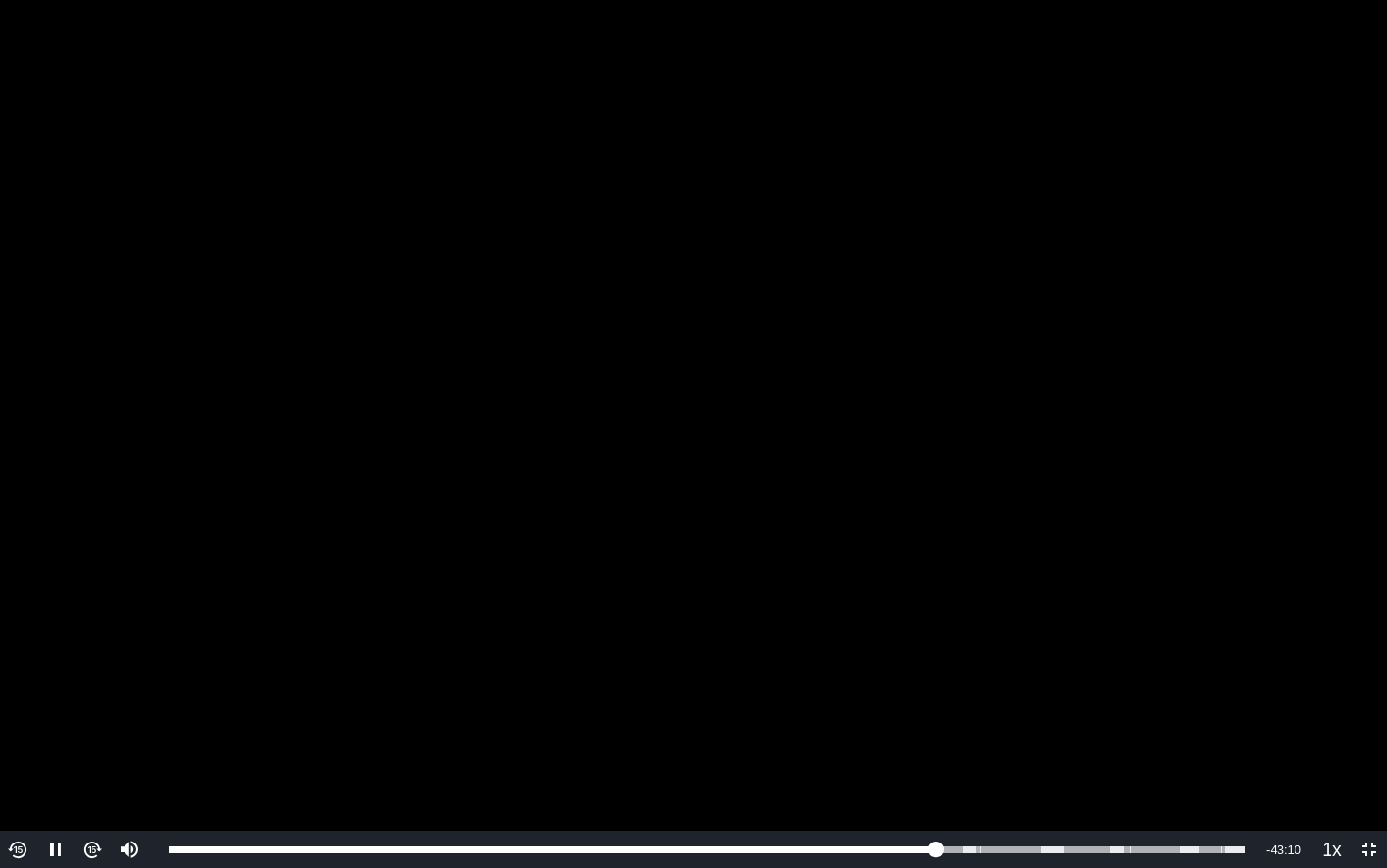 click at bounding box center (18, 849) 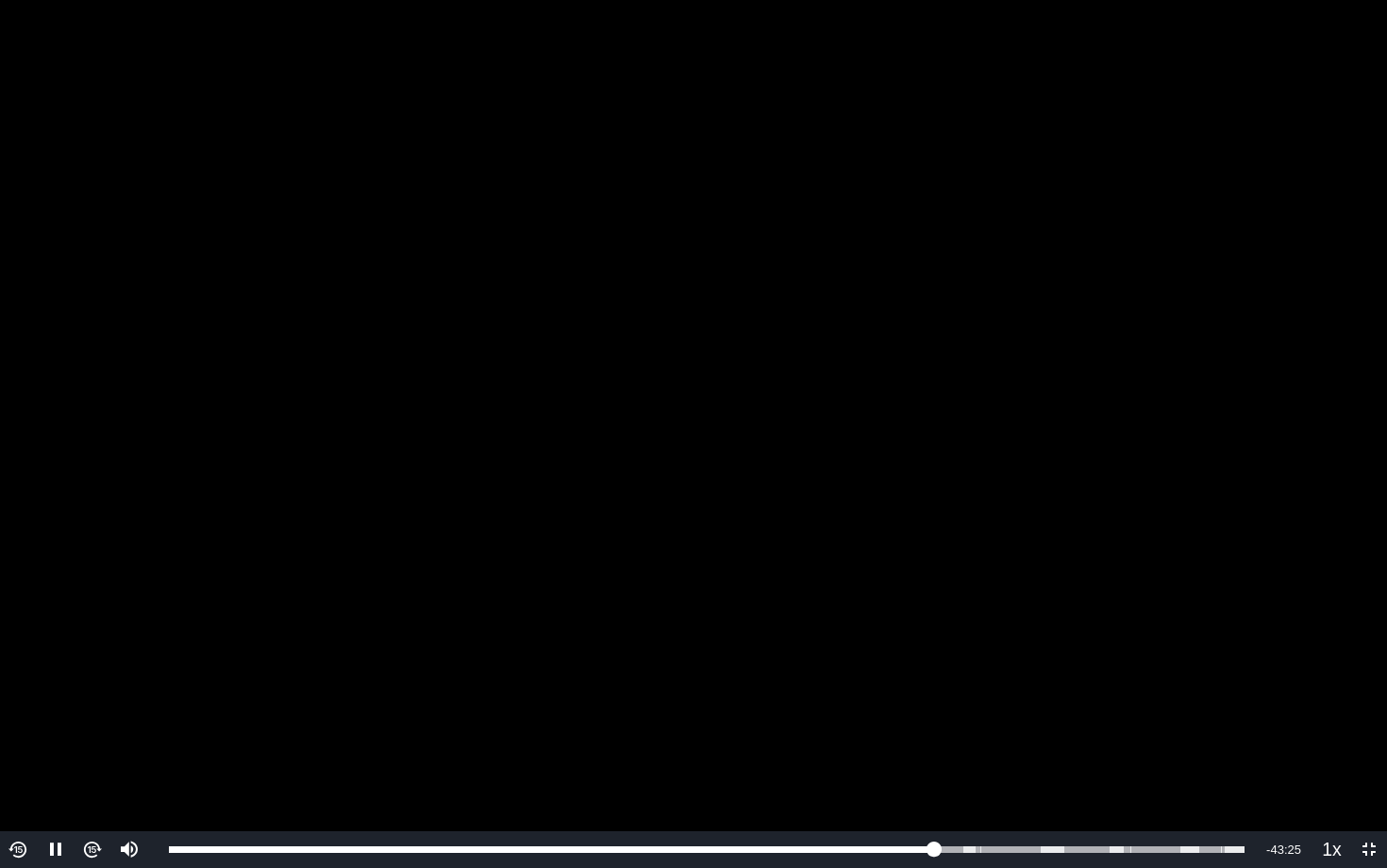 click at bounding box center [18, 849] 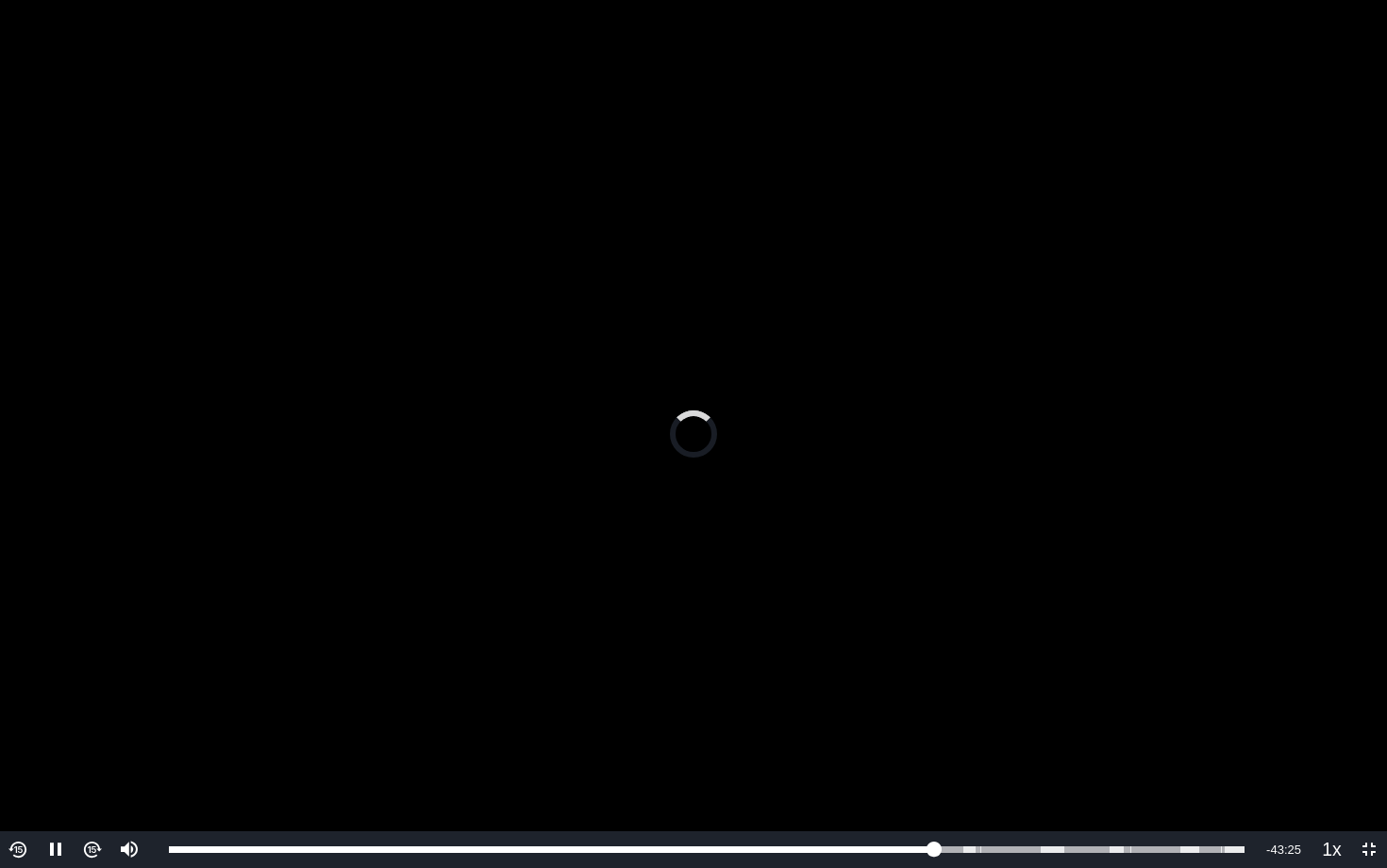 click at bounding box center [18, 849] 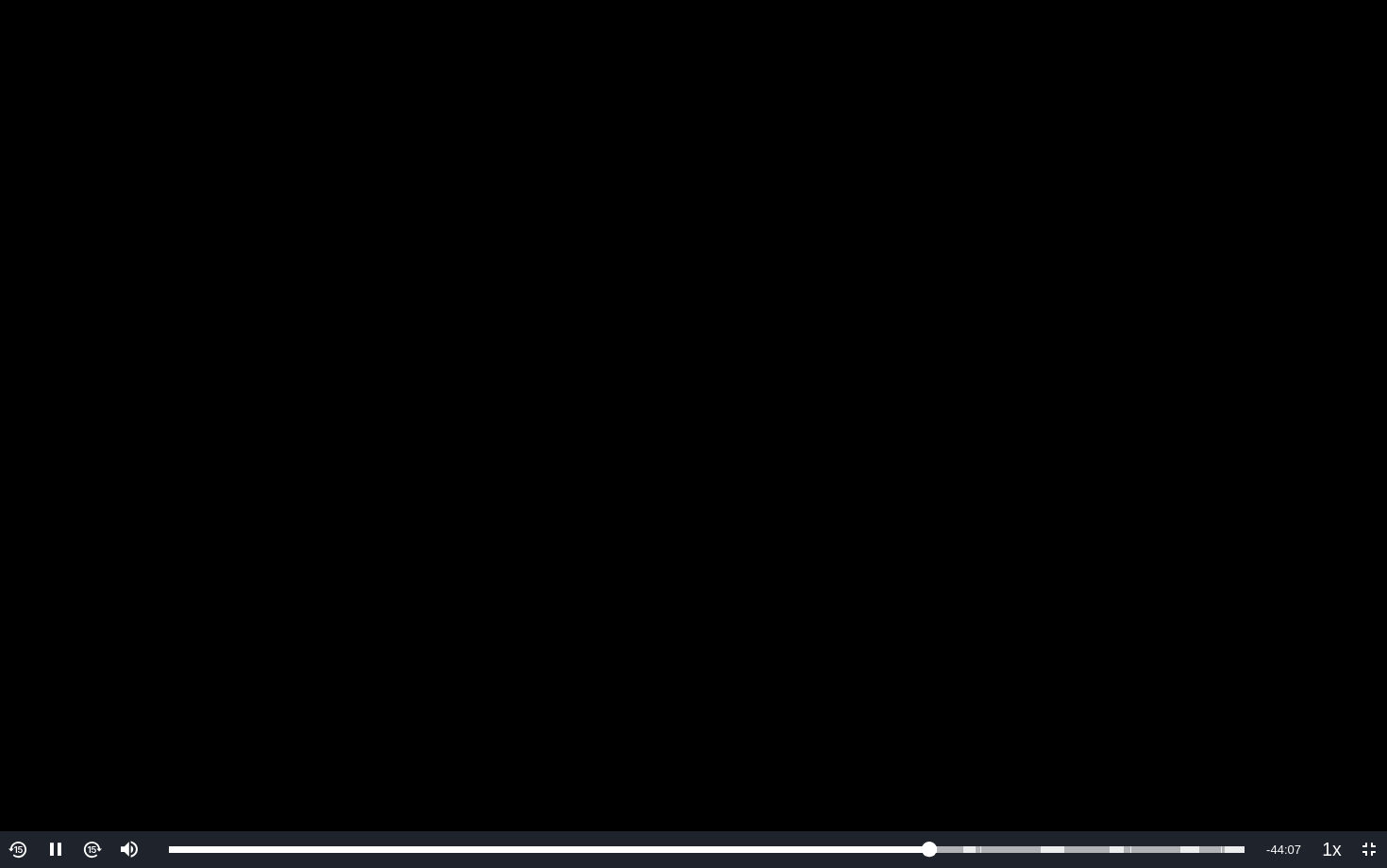 click at bounding box center [18, 849] 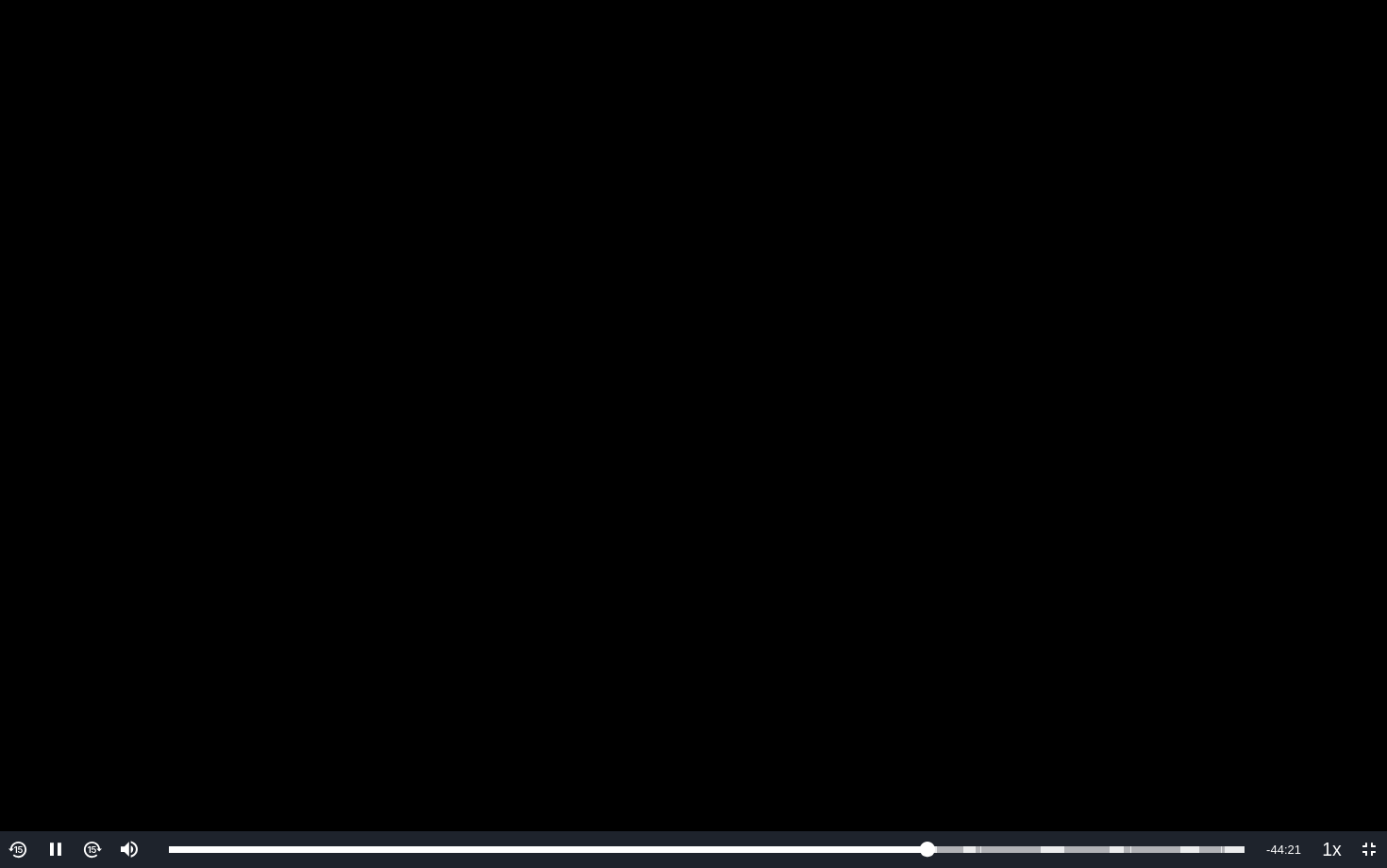 click at bounding box center [18, 849] 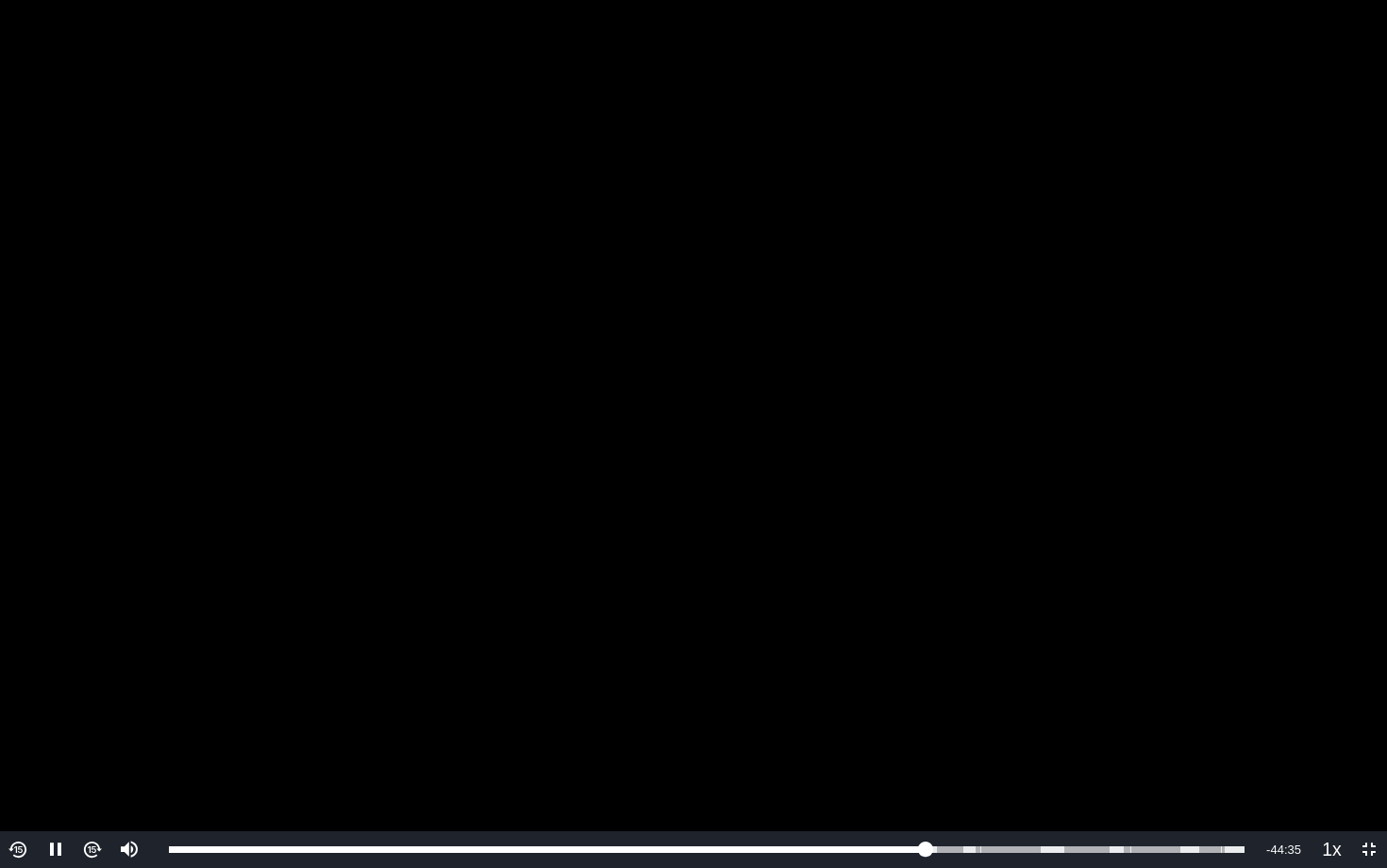 click at bounding box center (18, 849) 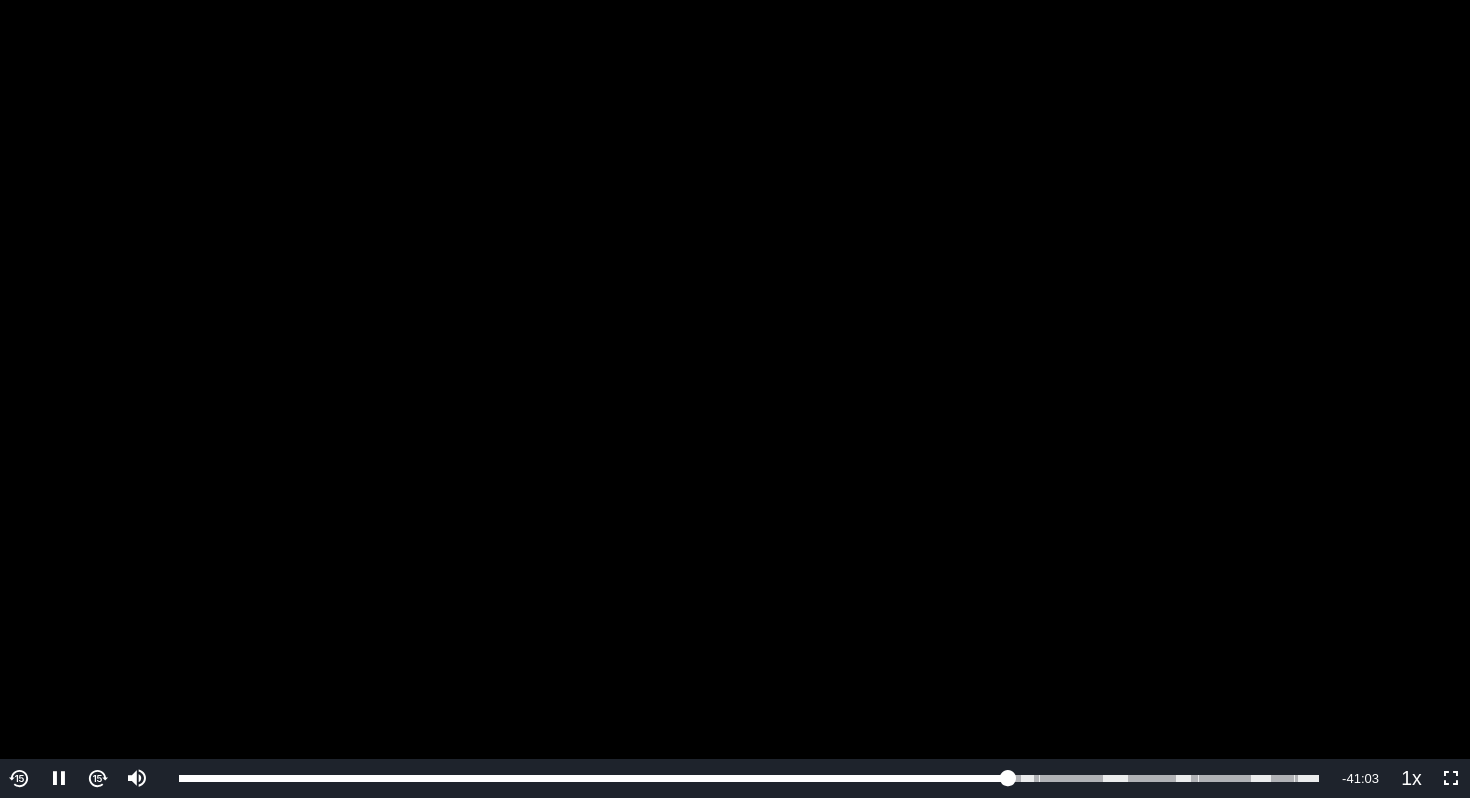 scroll, scrollTop: 254, scrollLeft: 0, axis: vertical 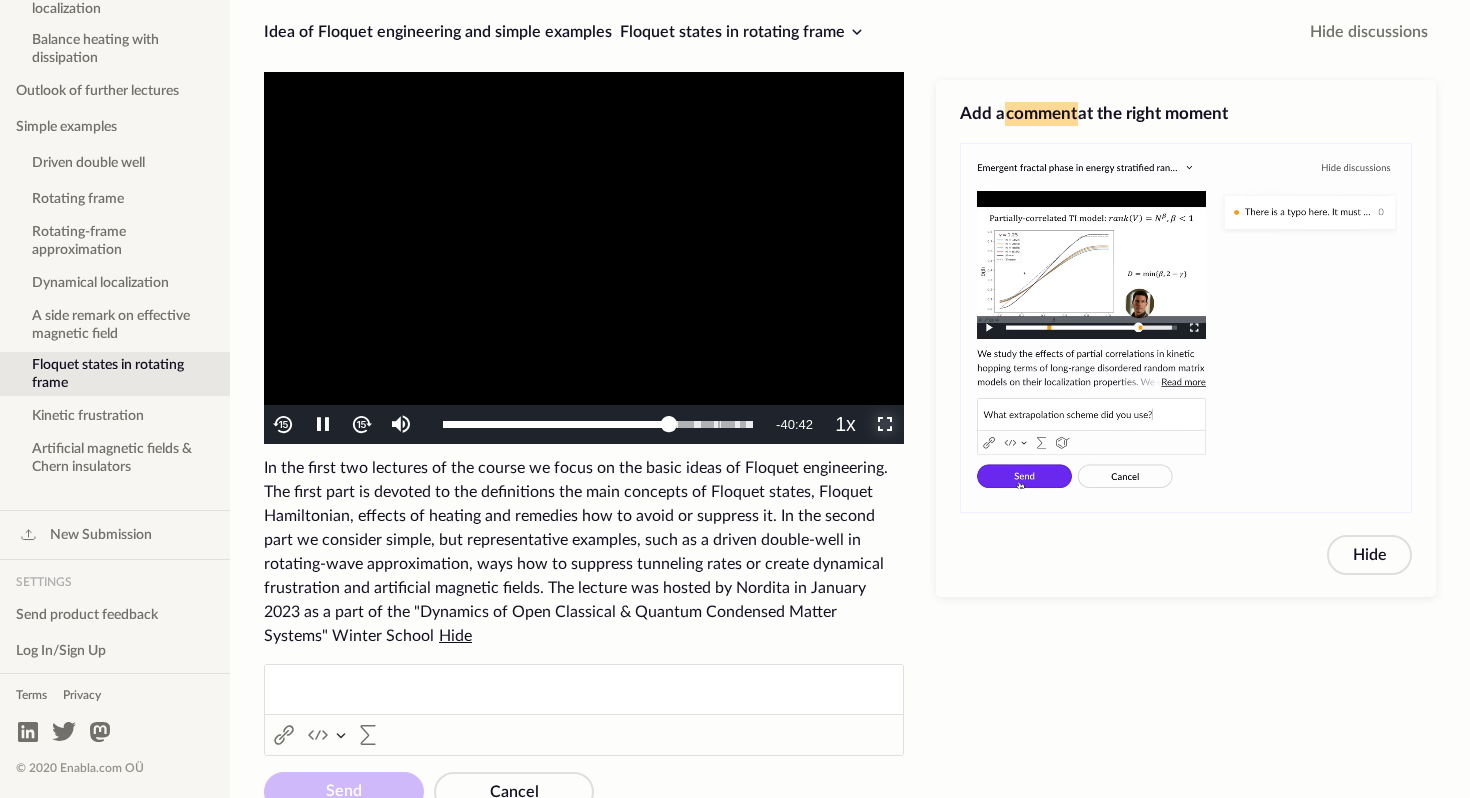 click at bounding box center [885, 425] 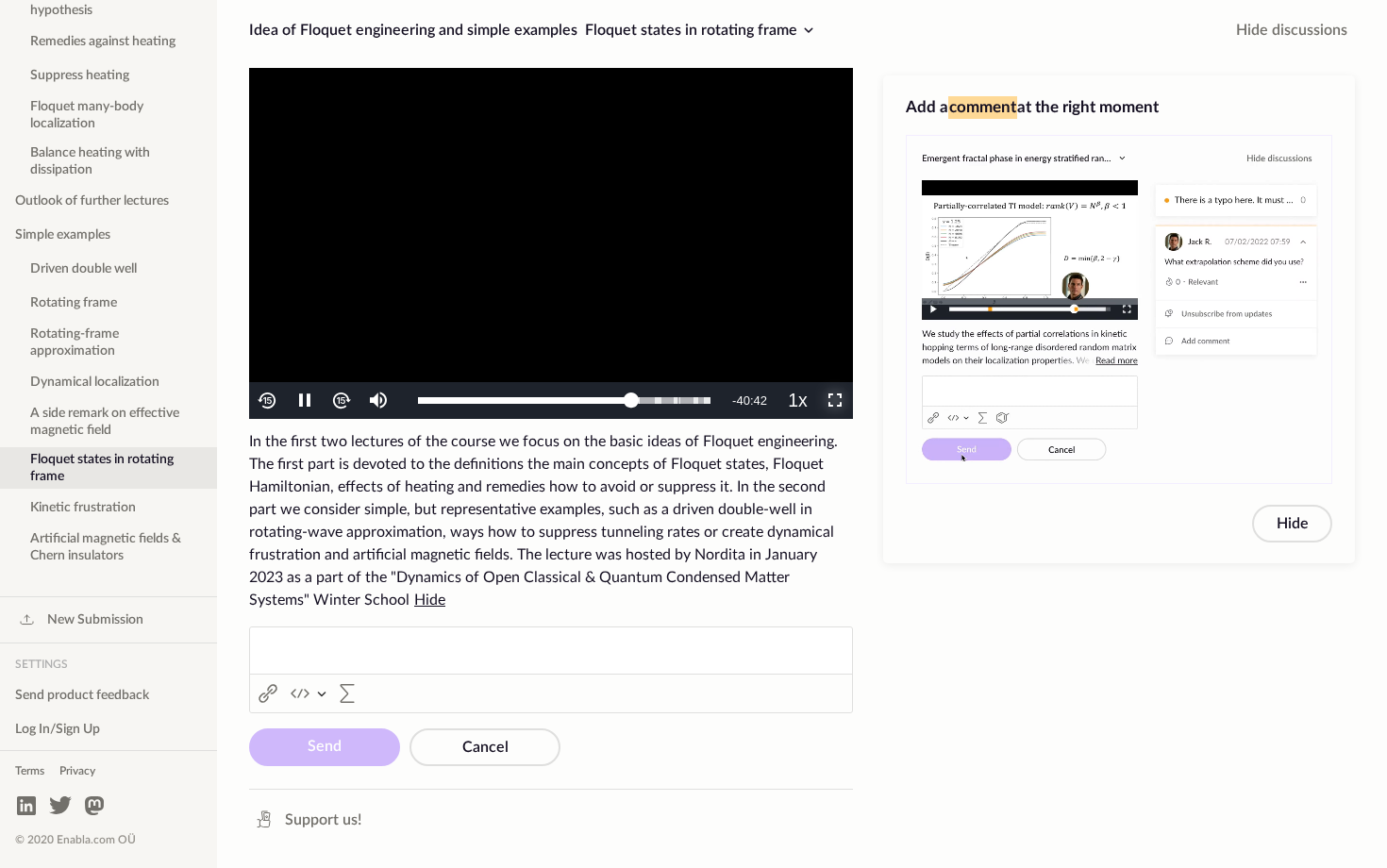 scroll, scrollTop: 125, scrollLeft: 0, axis: vertical 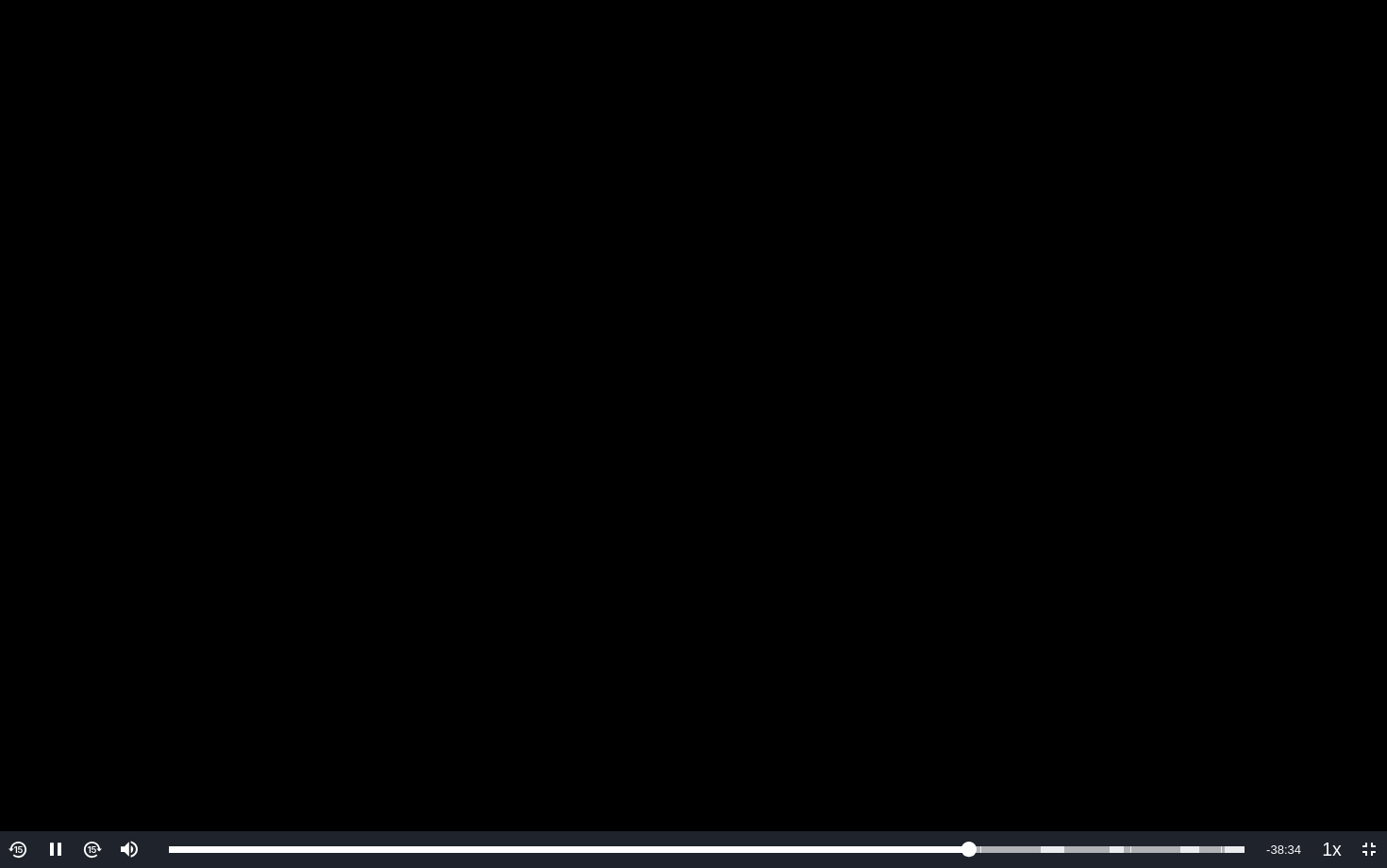 click at bounding box center [18, 849] 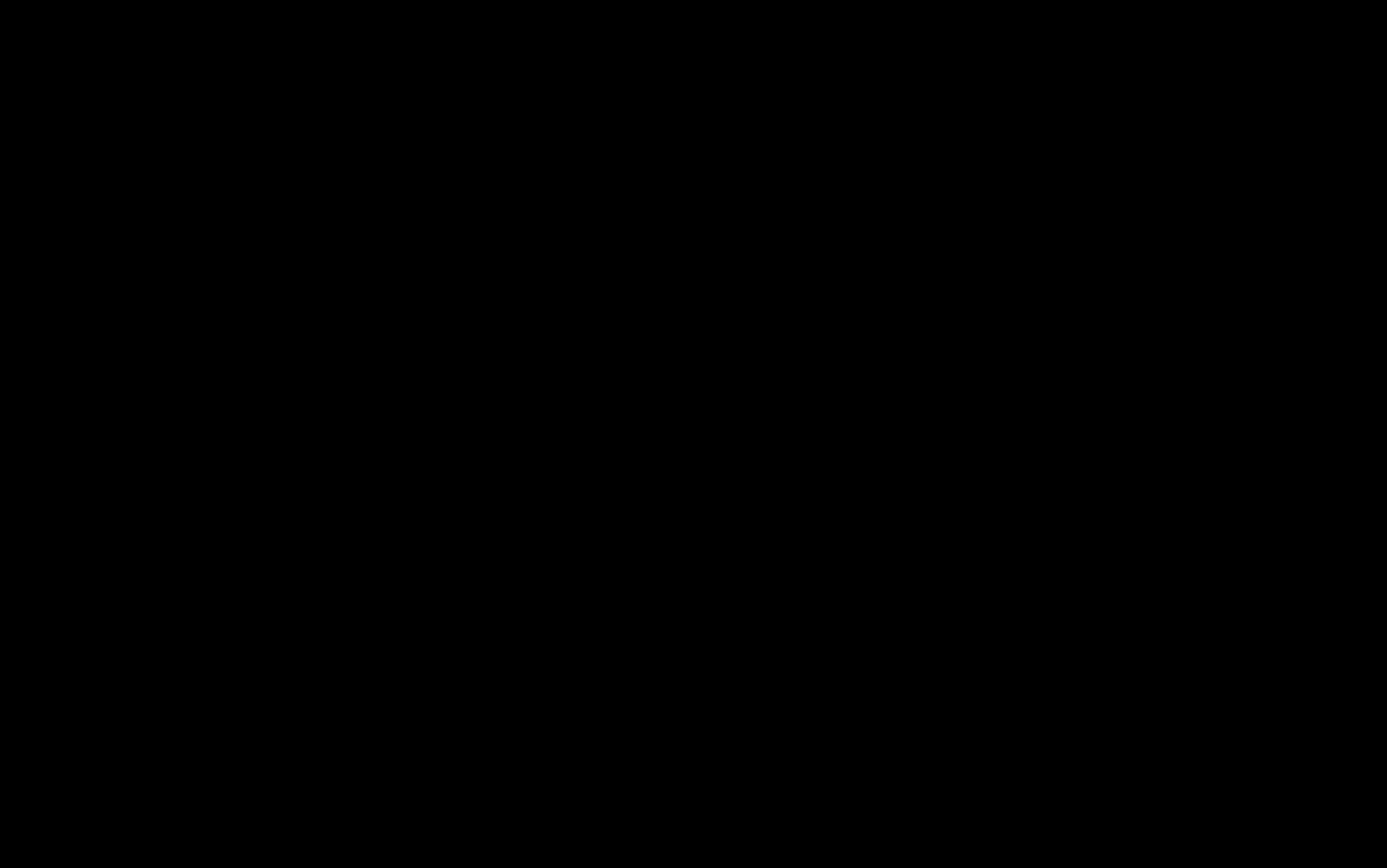 scroll, scrollTop: 240, scrollLeft: 0, axis: vertical 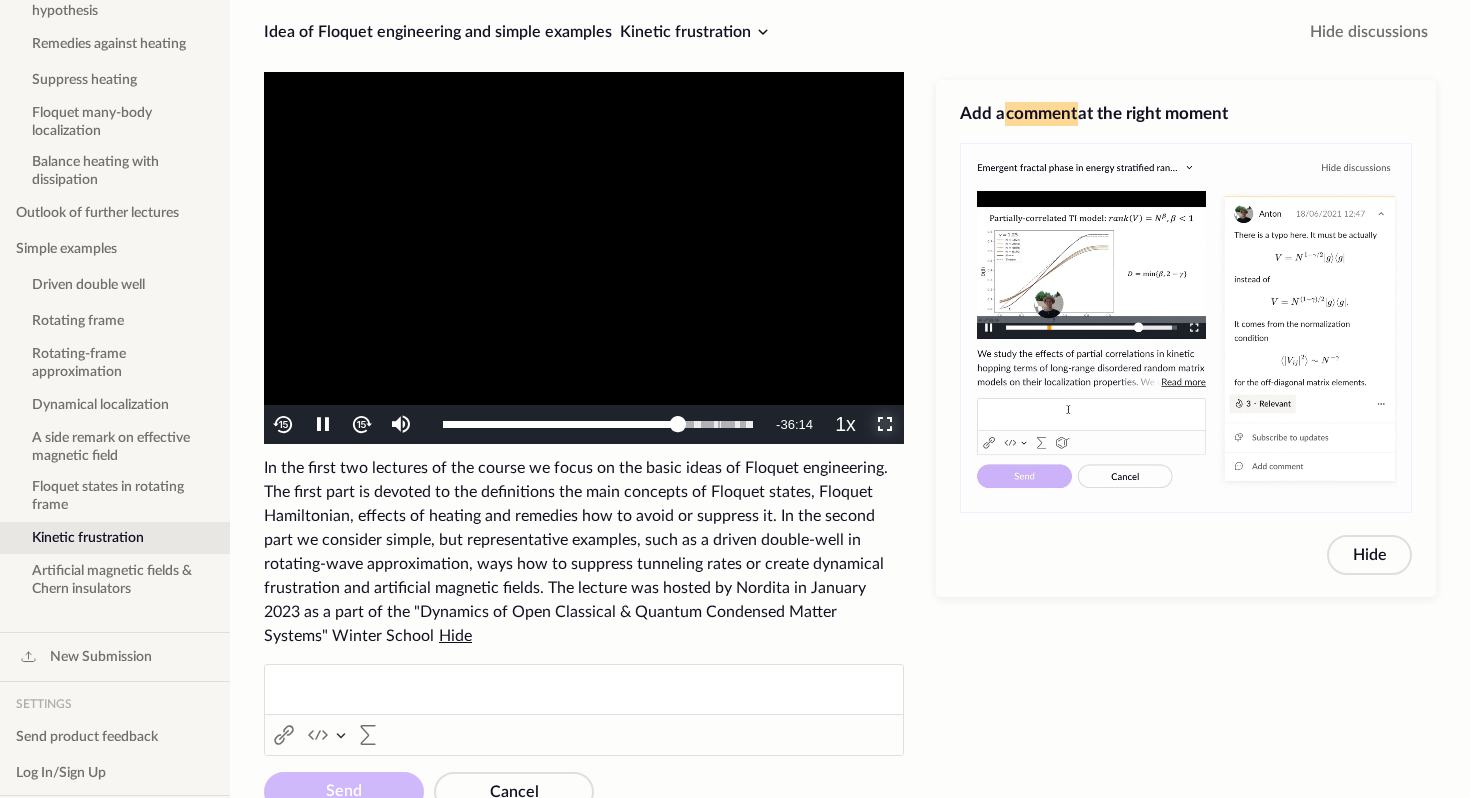 click at bounding box center (885, 425) 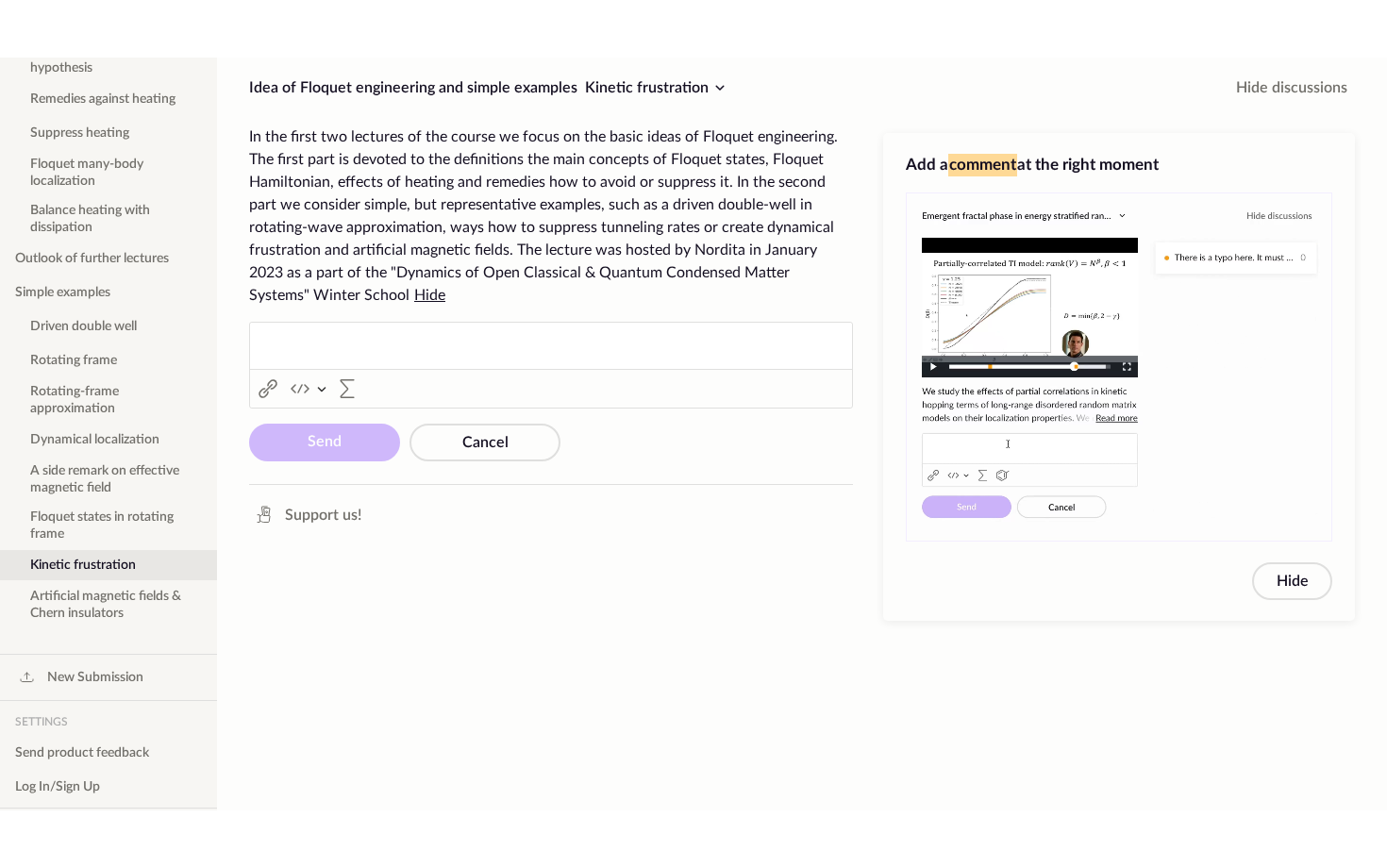 scroll, scrollTop: 240, scrollLeft: 0, axis: vertical 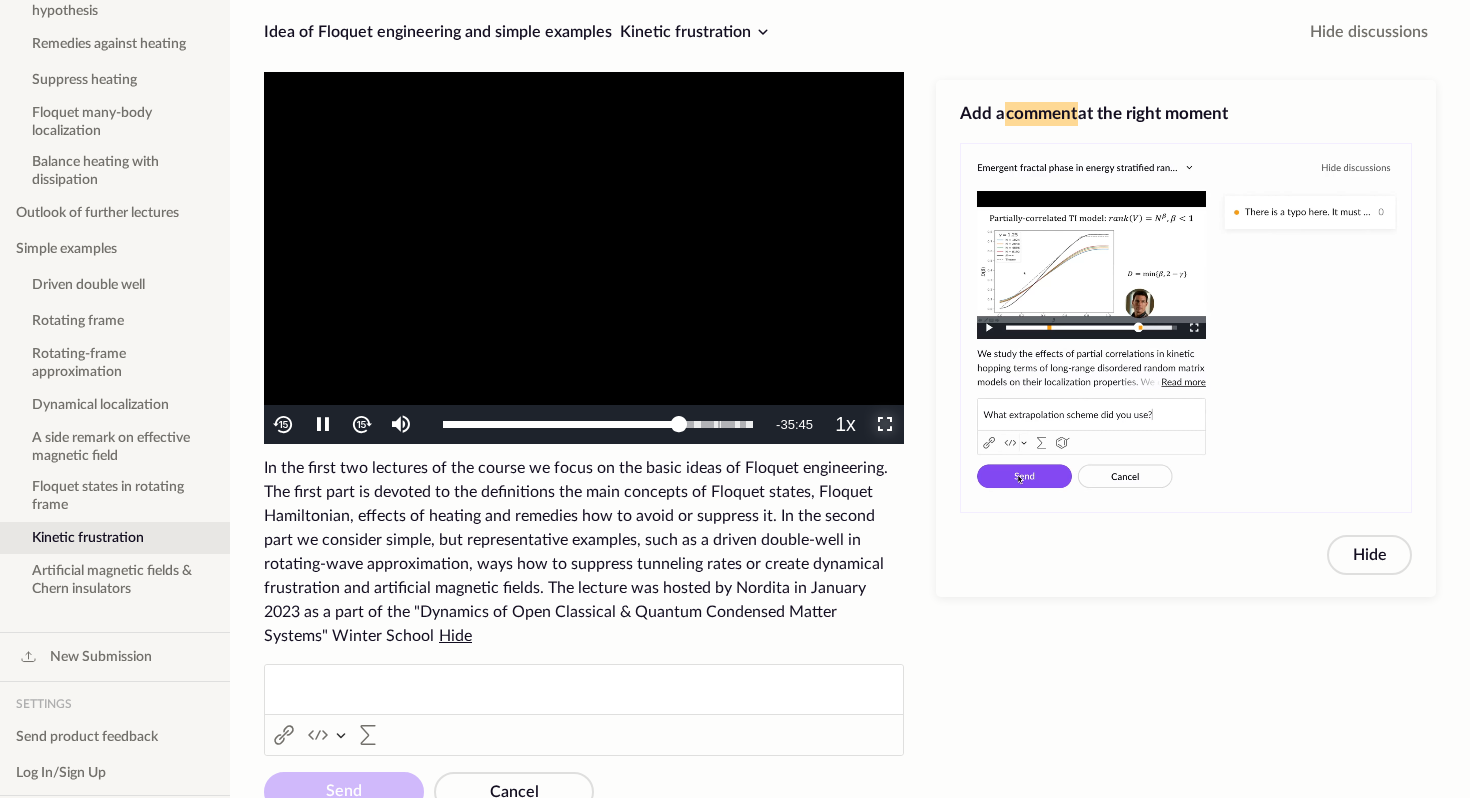 click at bounding box center (885, 425) 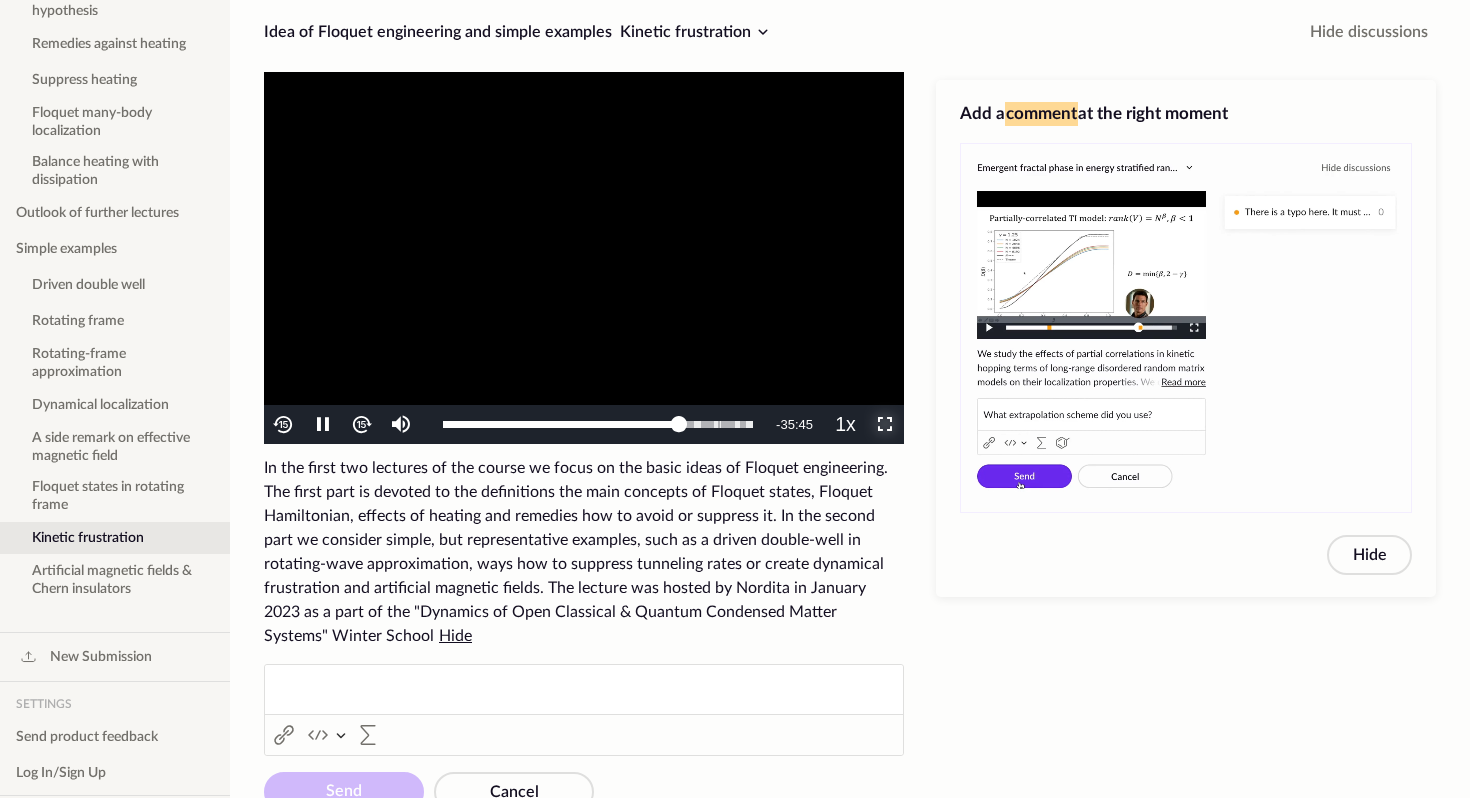 scroll, scrollTop: 132, scrollLeft: 0, axis: vertical 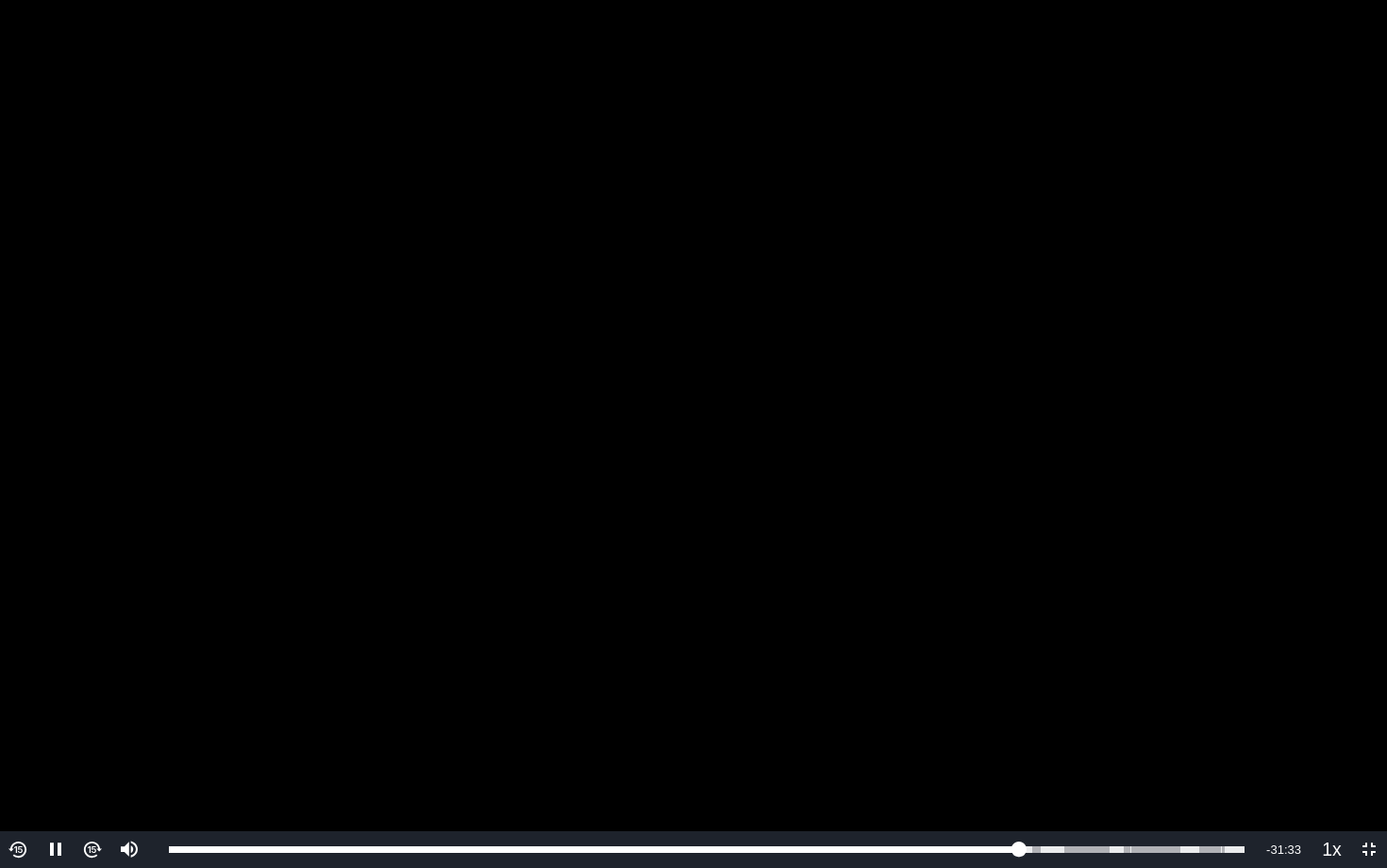 click at bounding box center [18, 849] 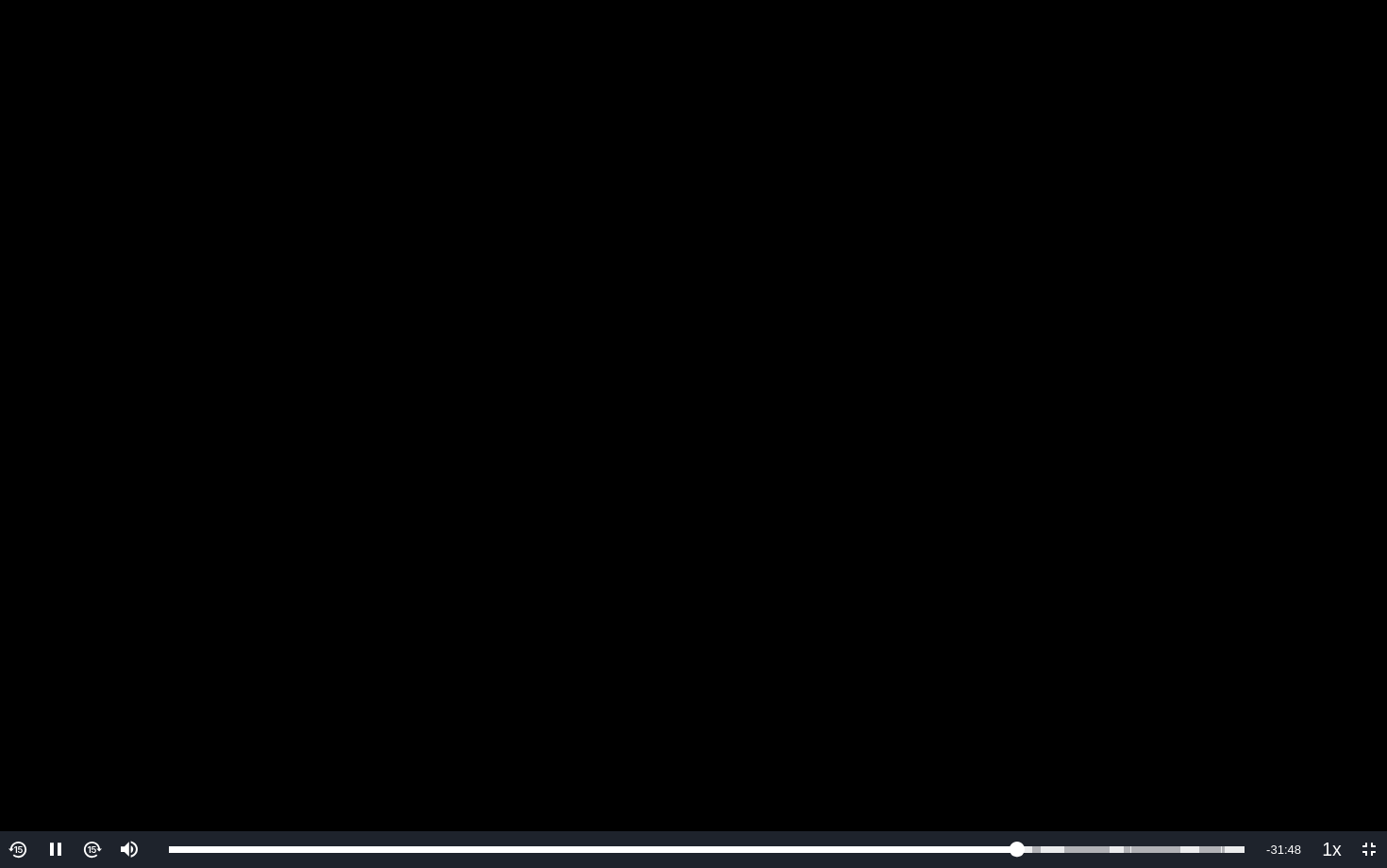 click at bounding box center [18, 849] 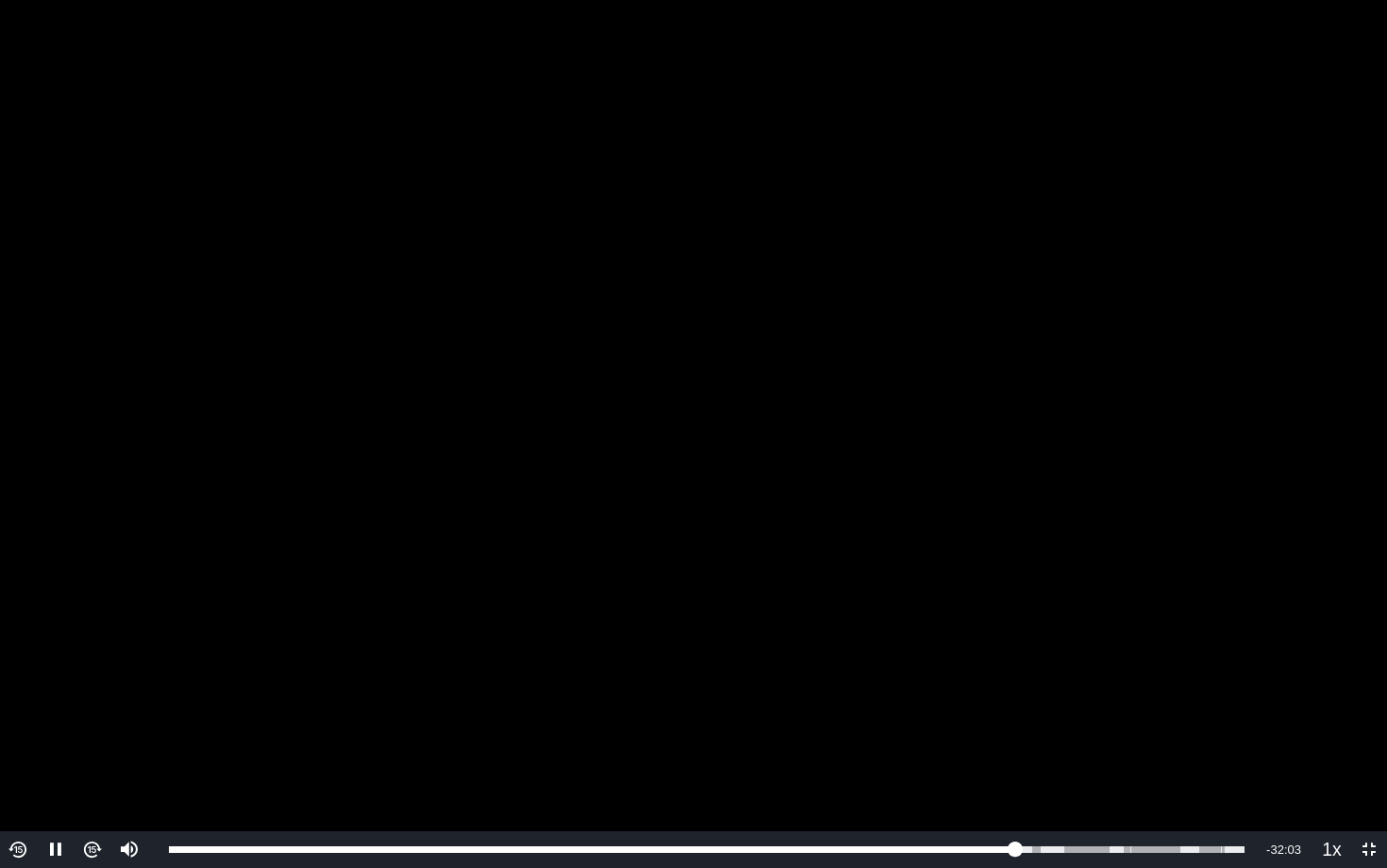 click at bounding box center [18, 849] 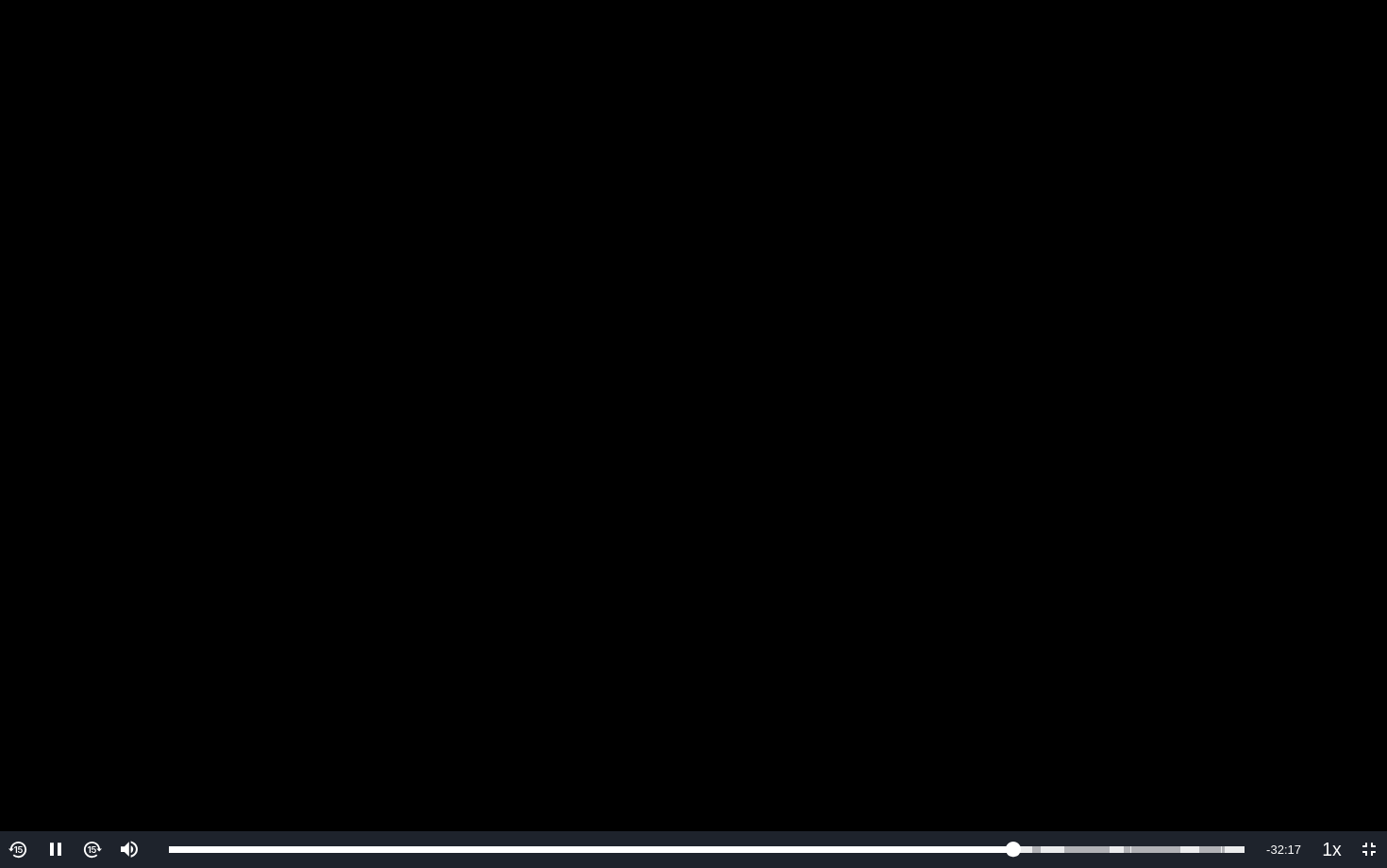 click at bounding box center [18, 849] 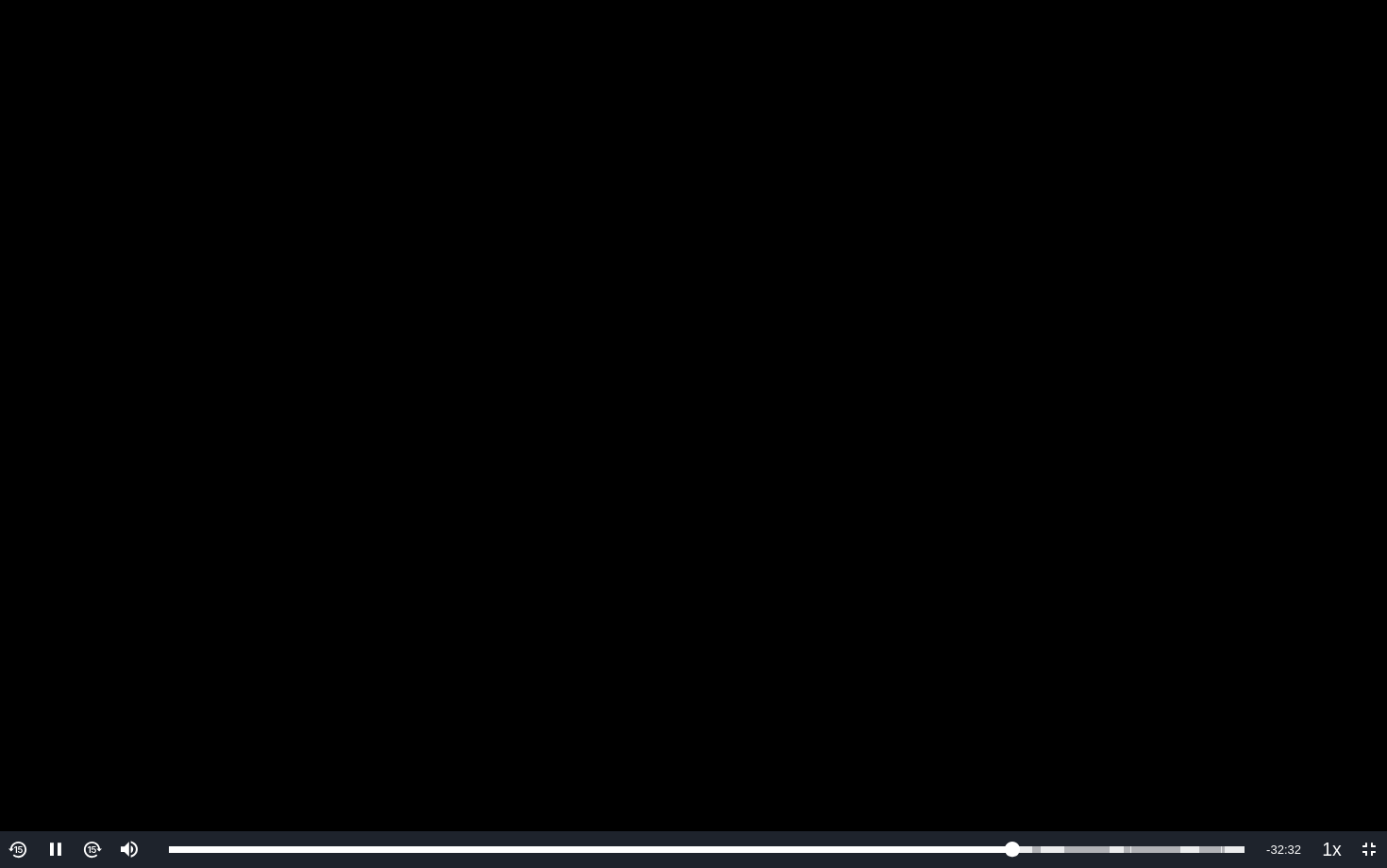 click at bounding box center [18, 849] 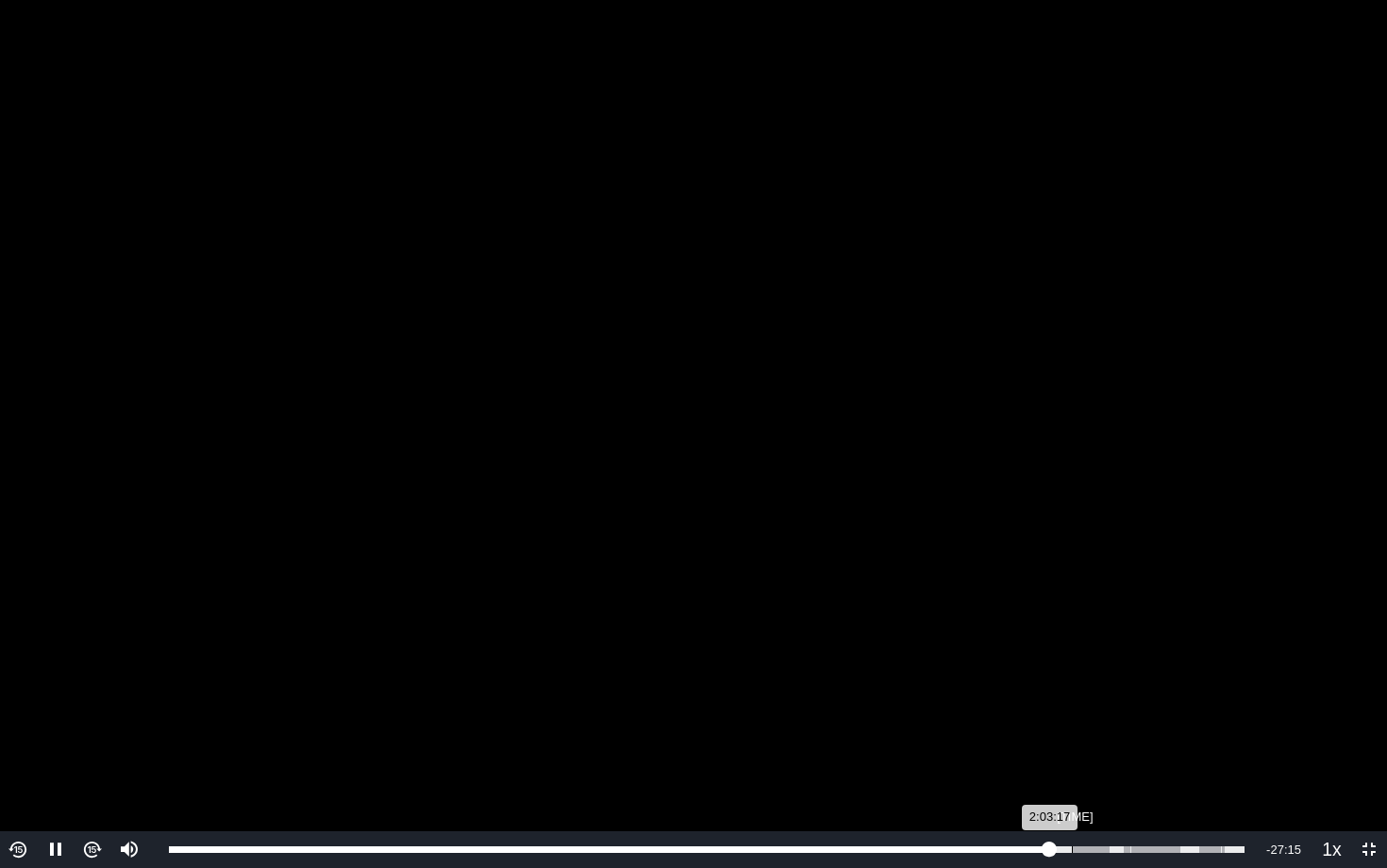click on "Loaded :  100.00% 2:06:22 2:03:17" at bounding box center (707, 849) 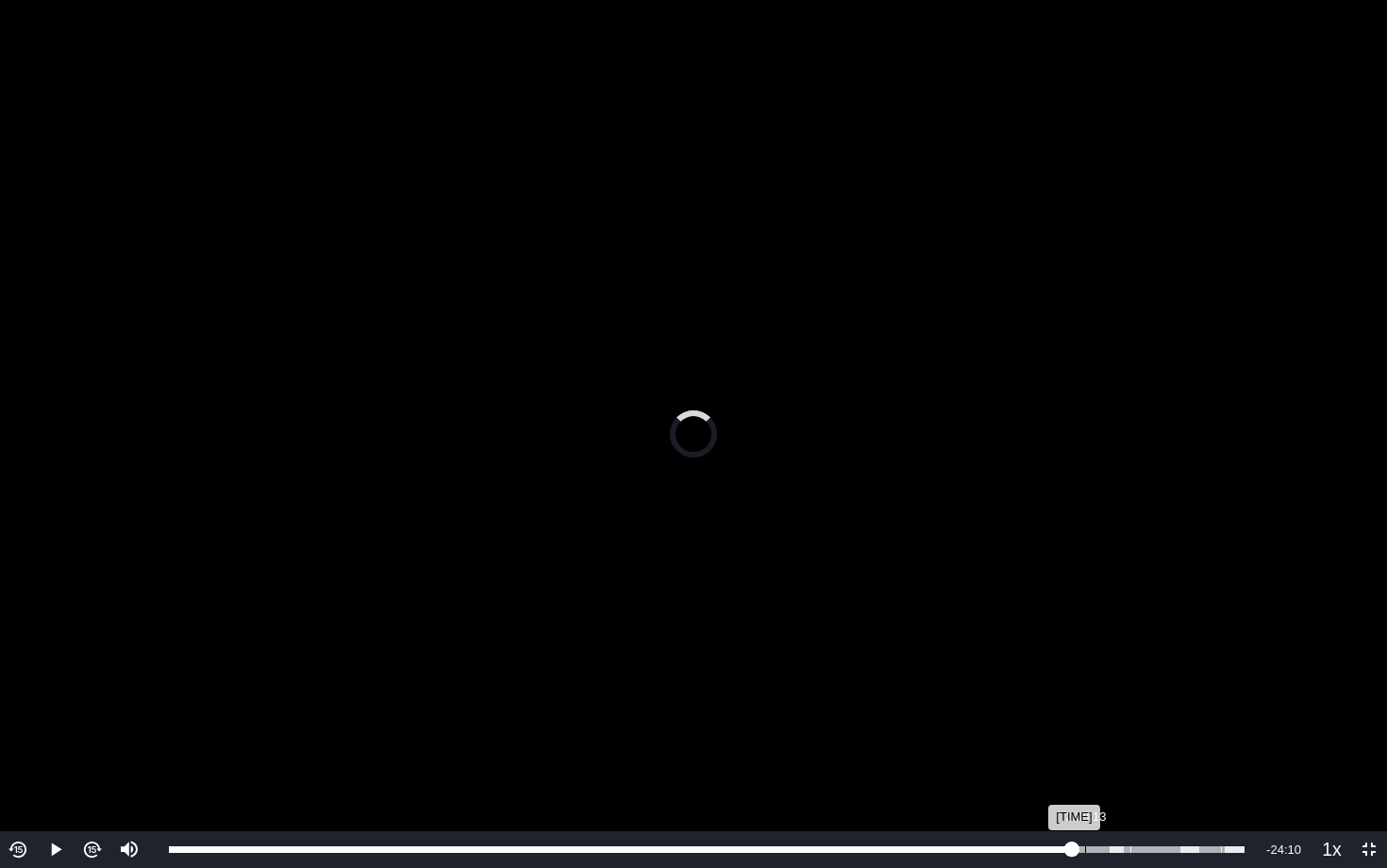 click on "Loaded :  100.00% [TIME] [TIME]" at bounding box center [707, 849] 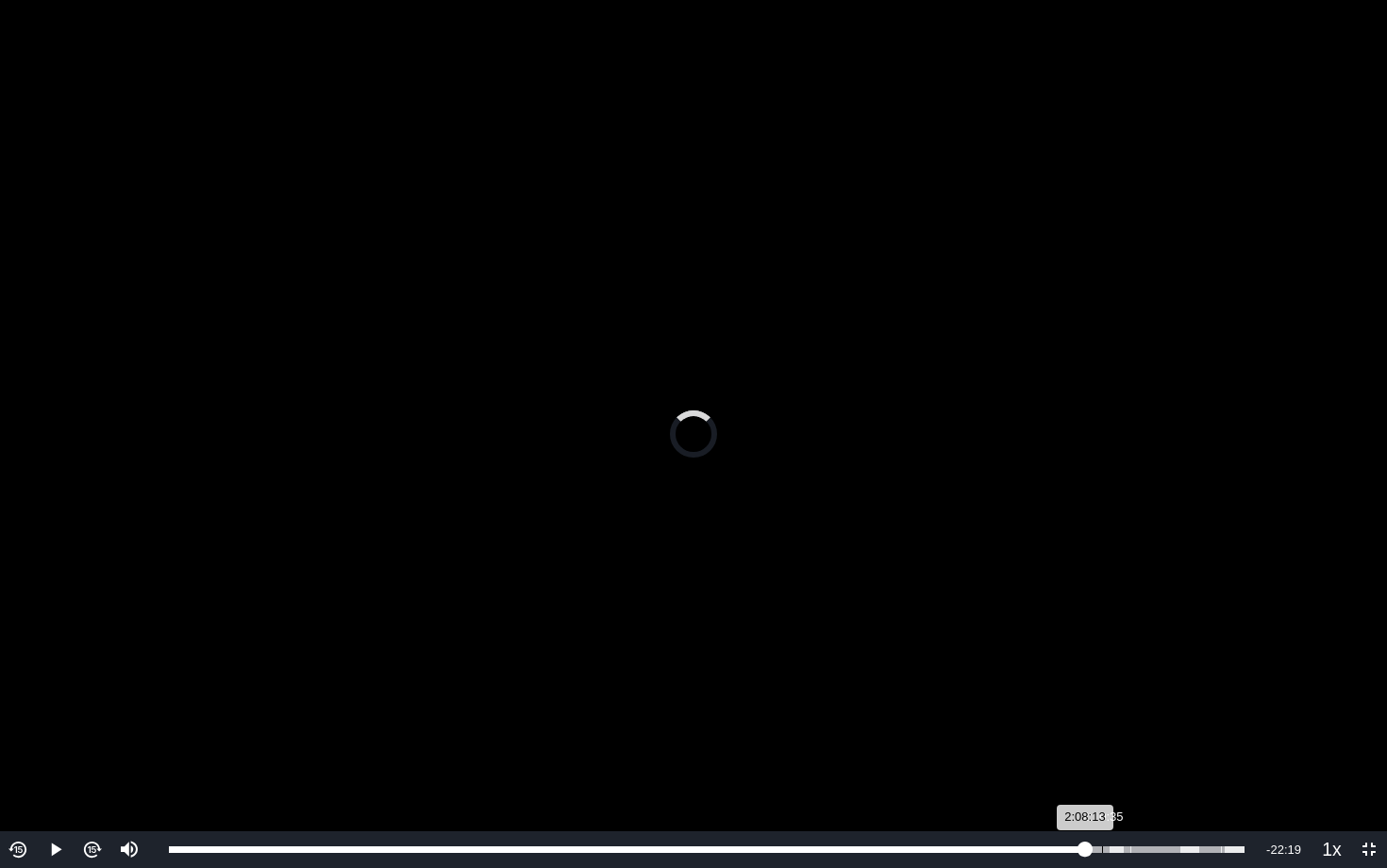 click on "Loaded :  100.00% 2:10:35 2:08:13" at bounding box center (707, 849) 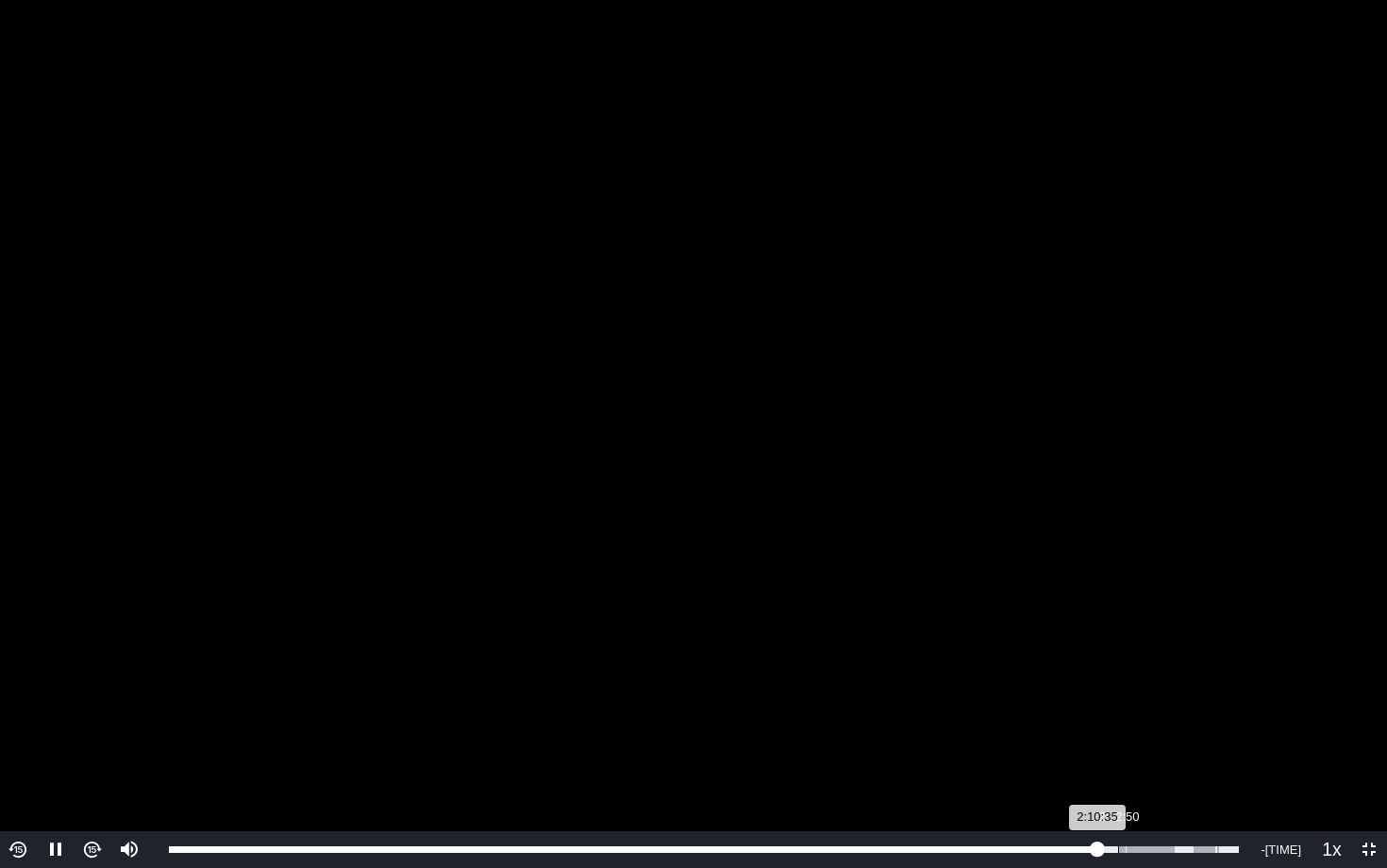click on "Loaded :  100.00% [TIME] [TIME]" at bounding box center [704, 849] 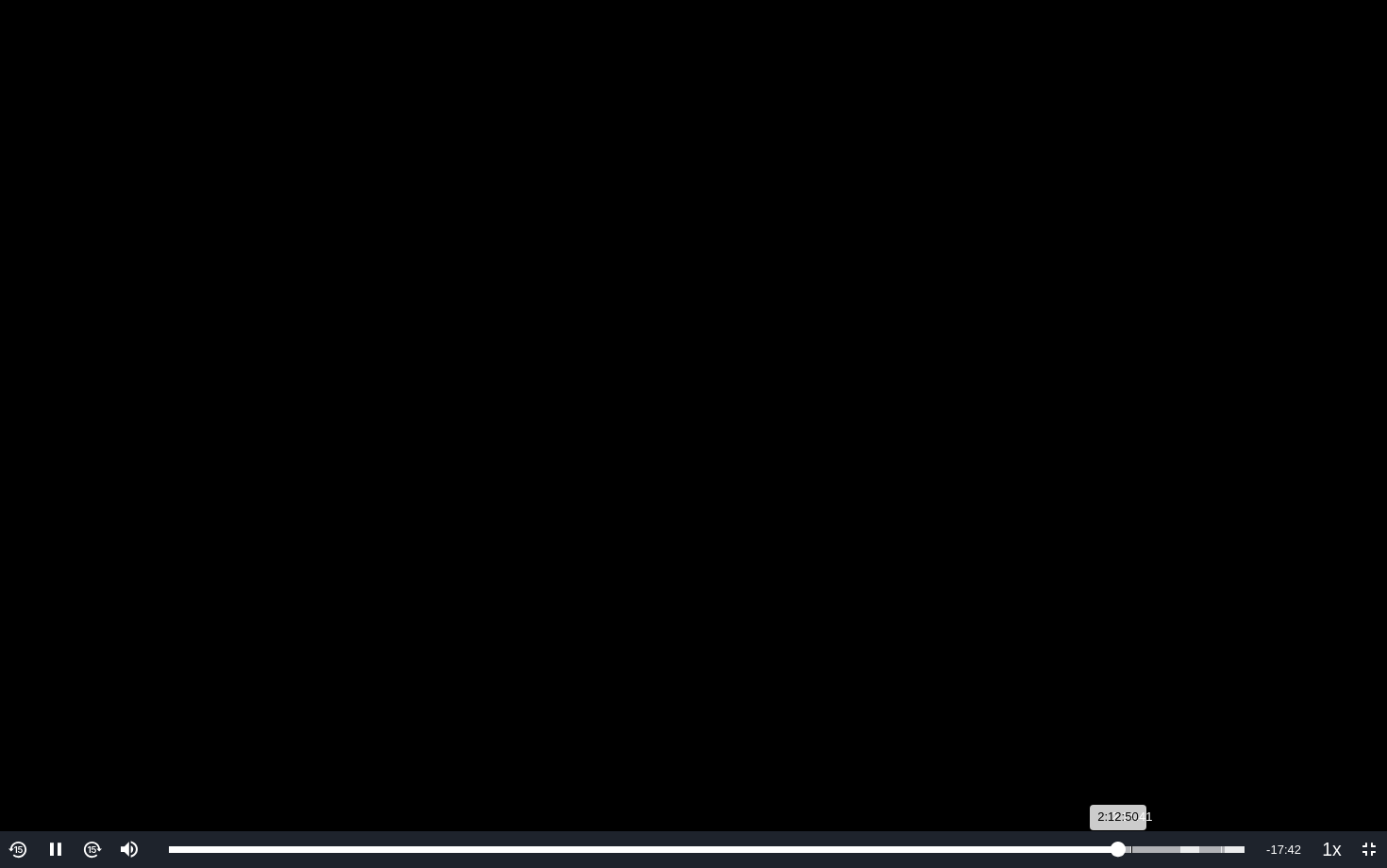 click on "Loaded :  100.00% [TIME] [TIME]" at bounding box center (707, 849) 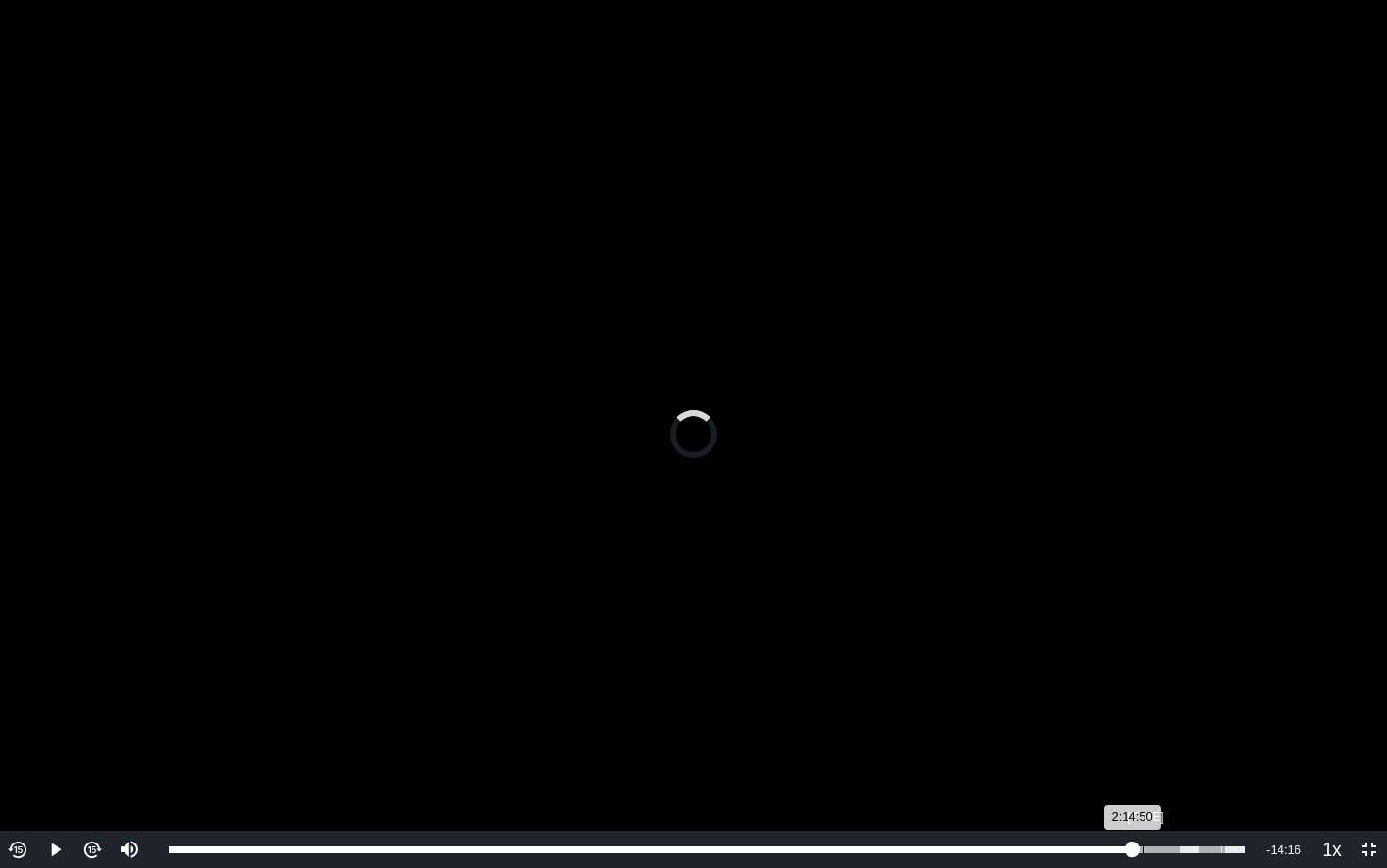 click on "Loaded :  100.00% [TIME] [TIME]" at bounding box center (707, 849) 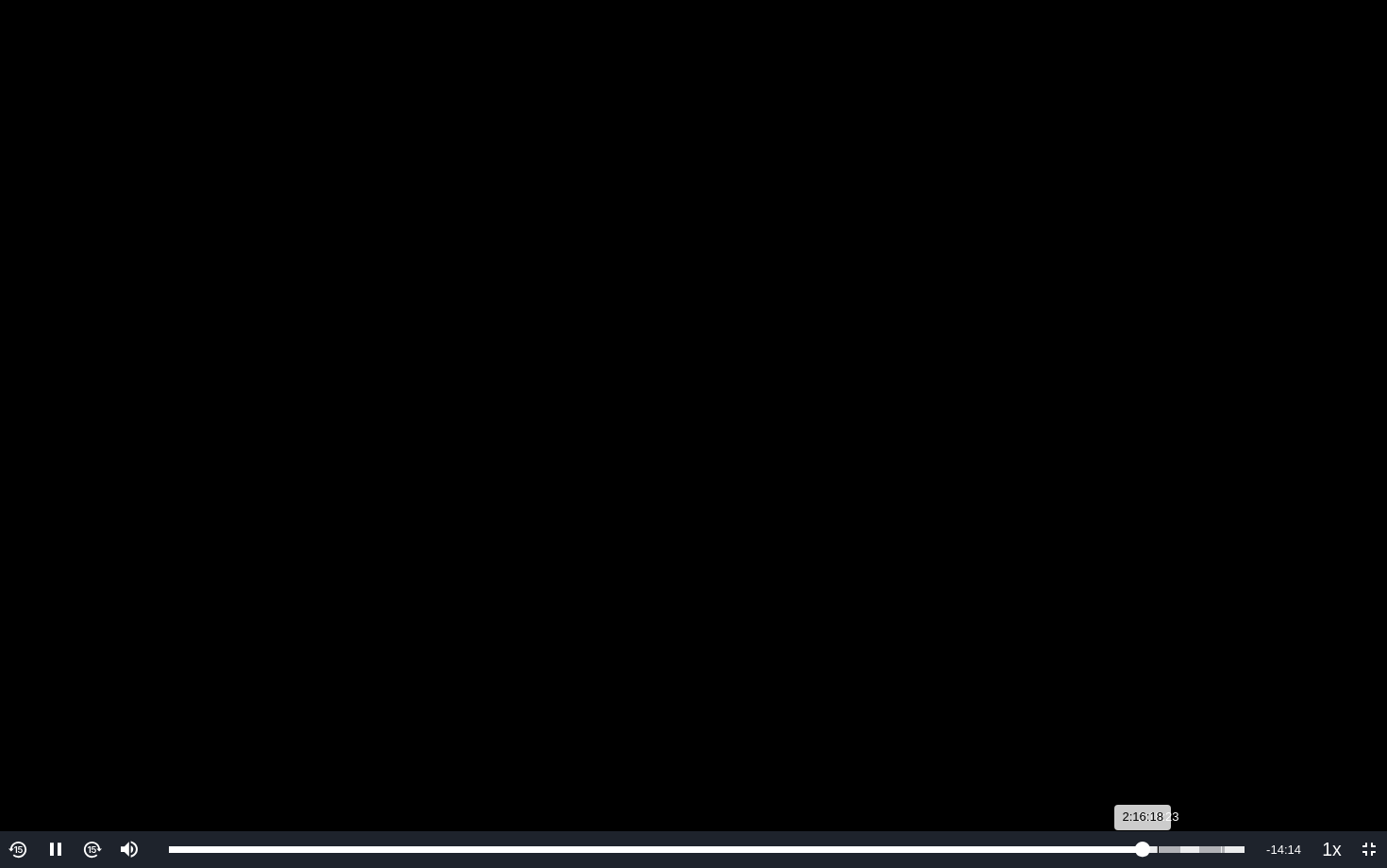 click on "Loaded :  100.00% 2:18:23 2:16:18" at bounding box center [707, 849] 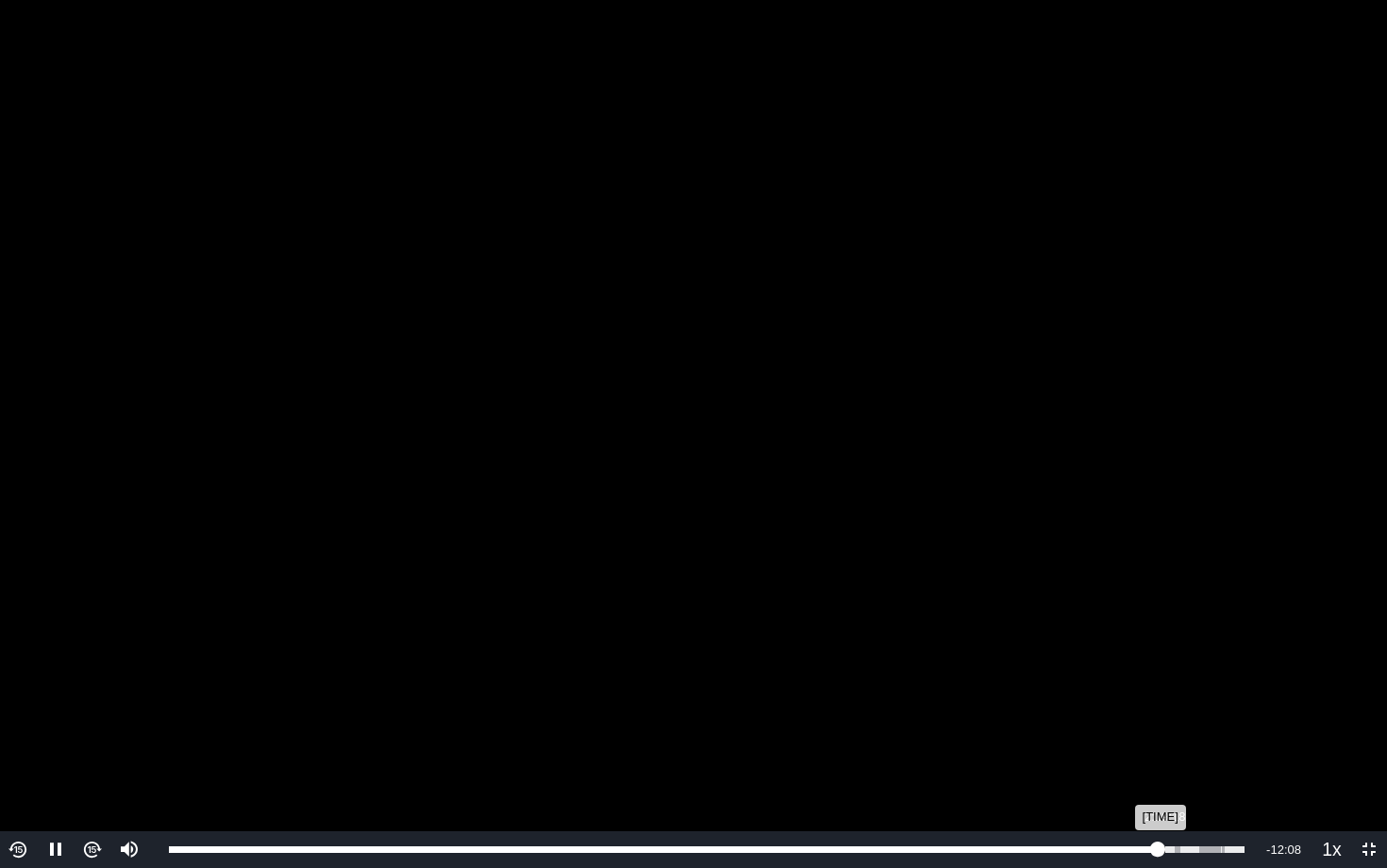 click on "[TIME]" at bounding box center [663, 849] 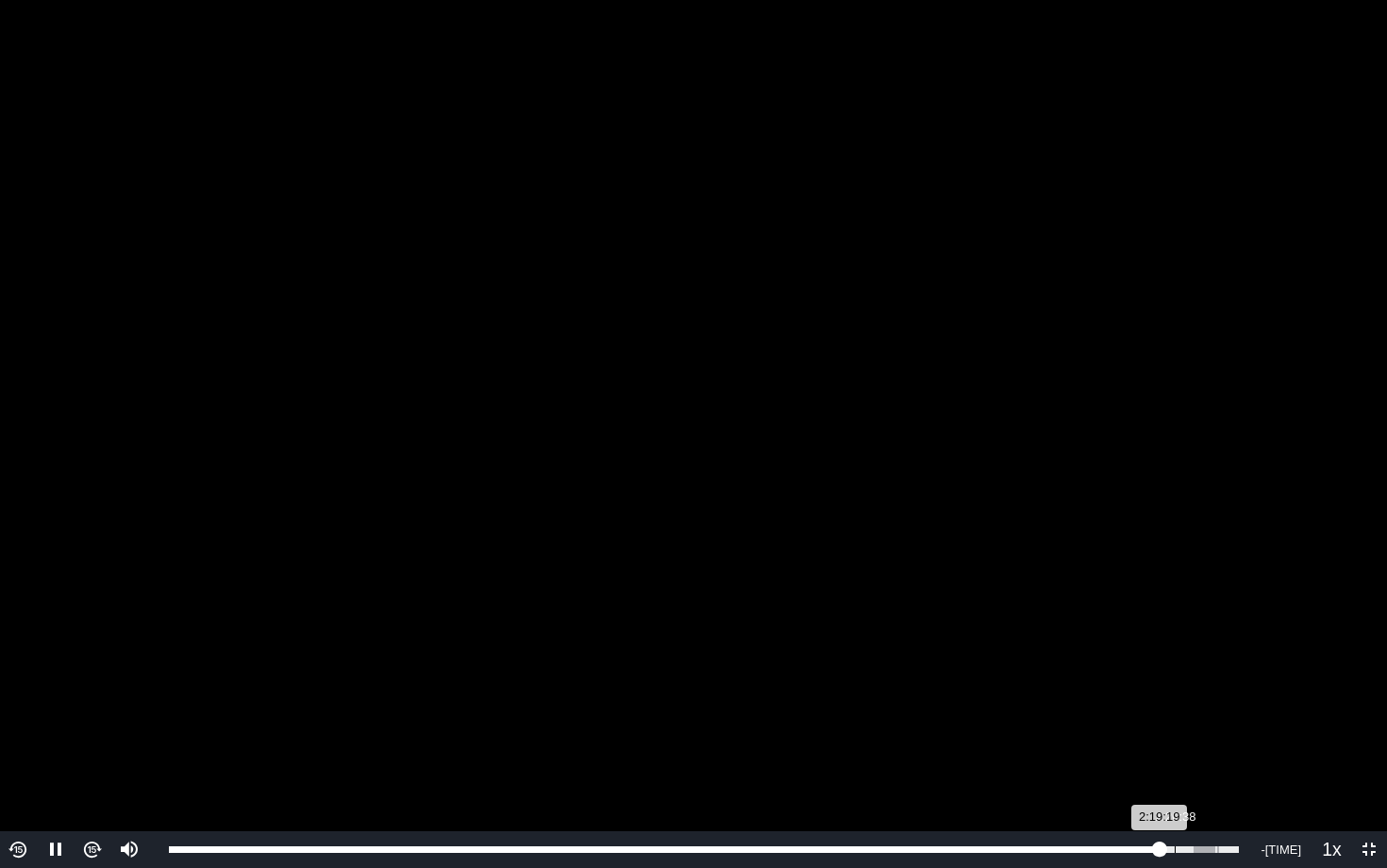 click on "Loaded :  100.00% 2:20:38 2:19:19" at bounding box center [704, 849] 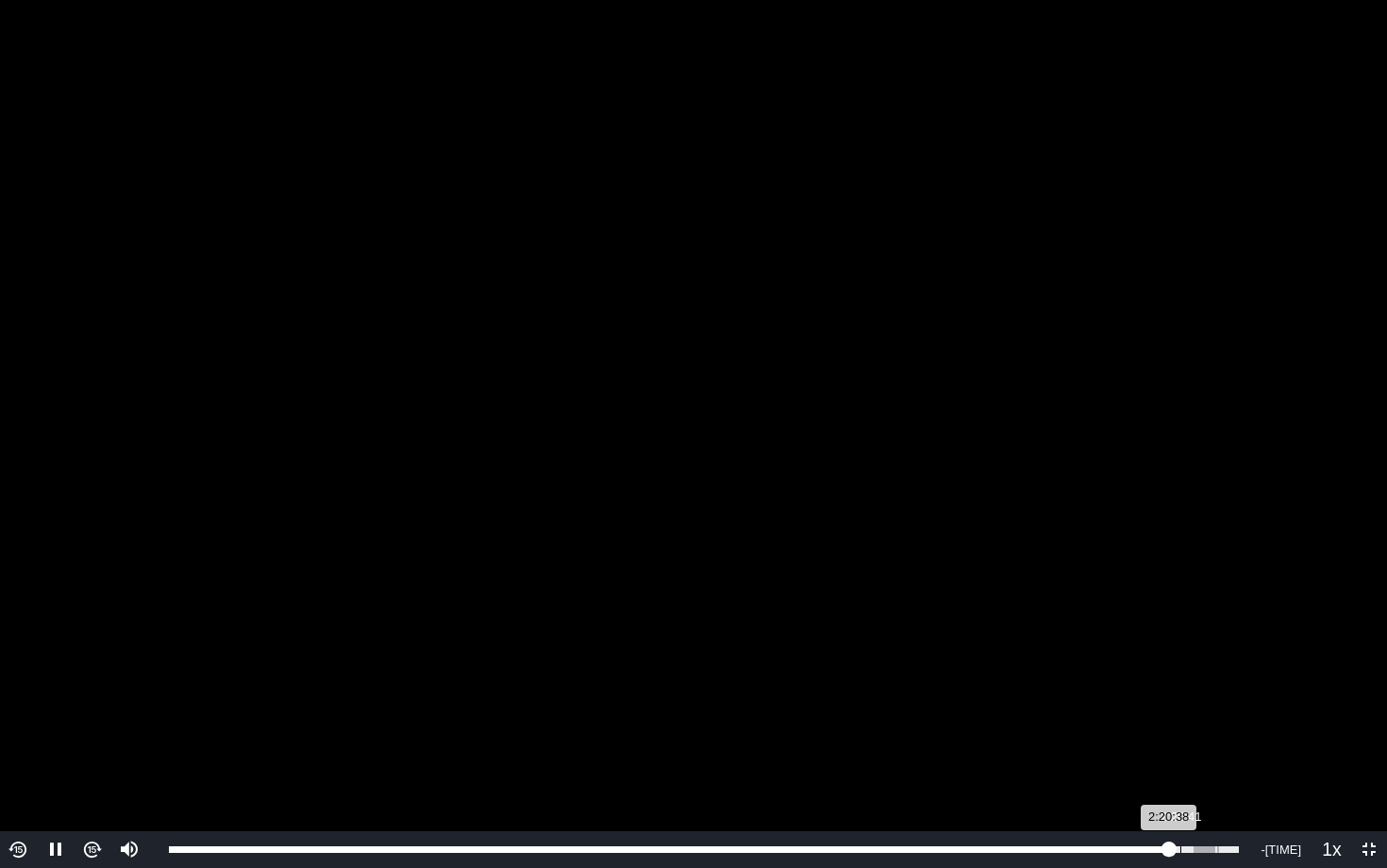 click on "Loaded :  100.00% 2:20:41 2:20:38" at bounding box center [704, 849] 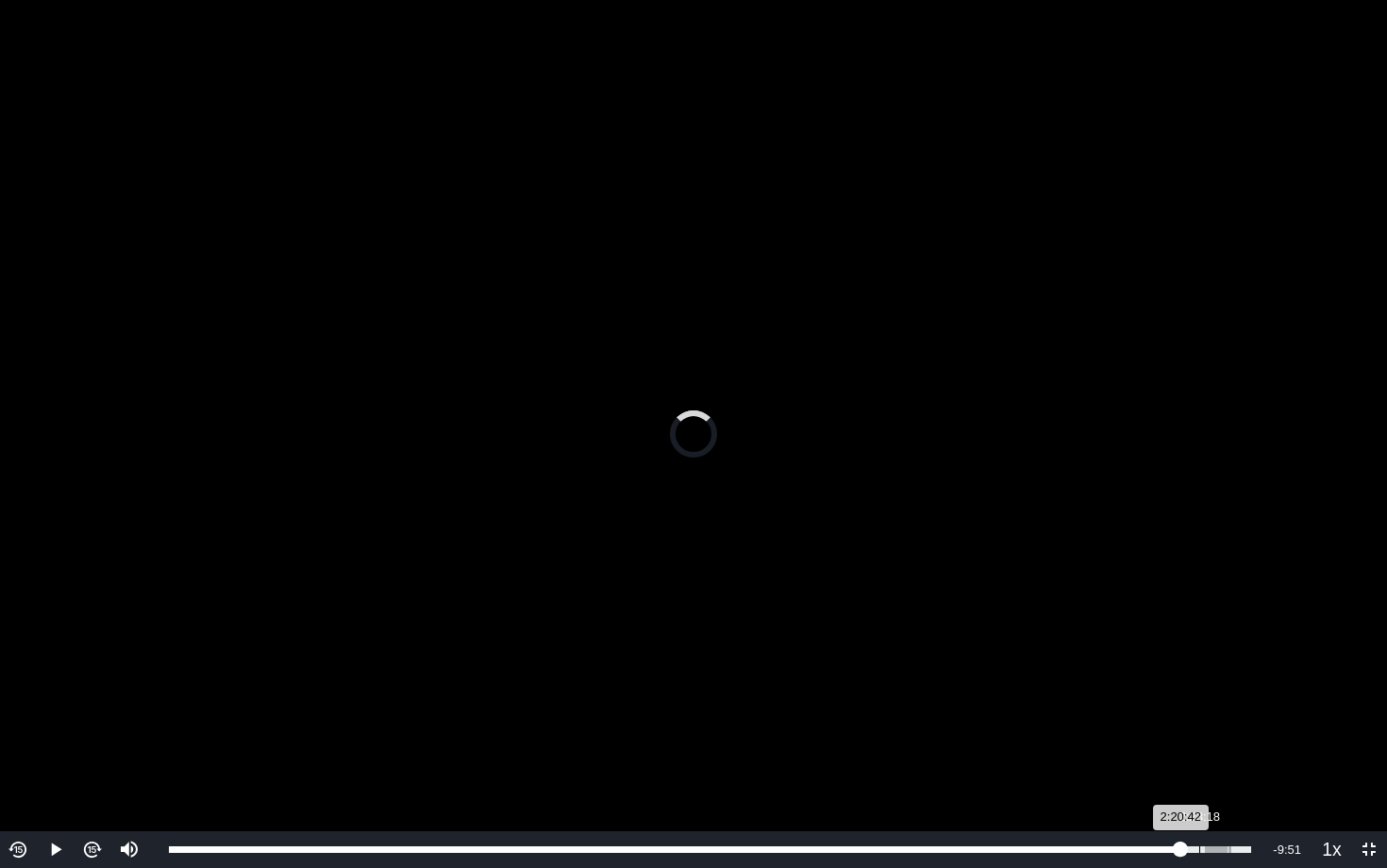 click on "Loaded :  100.00% 2:23:18 2:20:42" at bounding box center [710, 849] 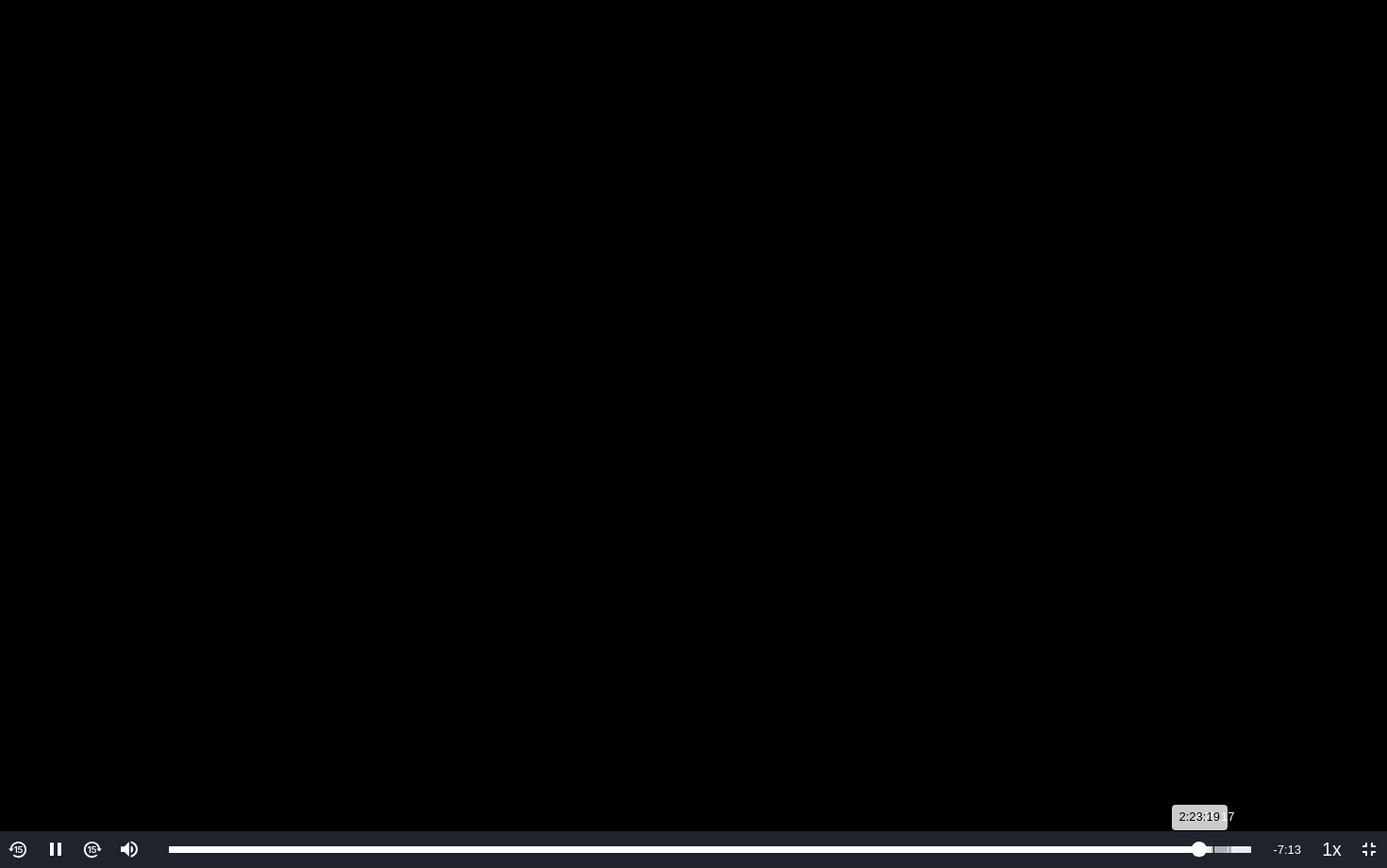 click on "Loaded :  100.00% 2:25:17 2:23:19" at bounding box center (710, 849) 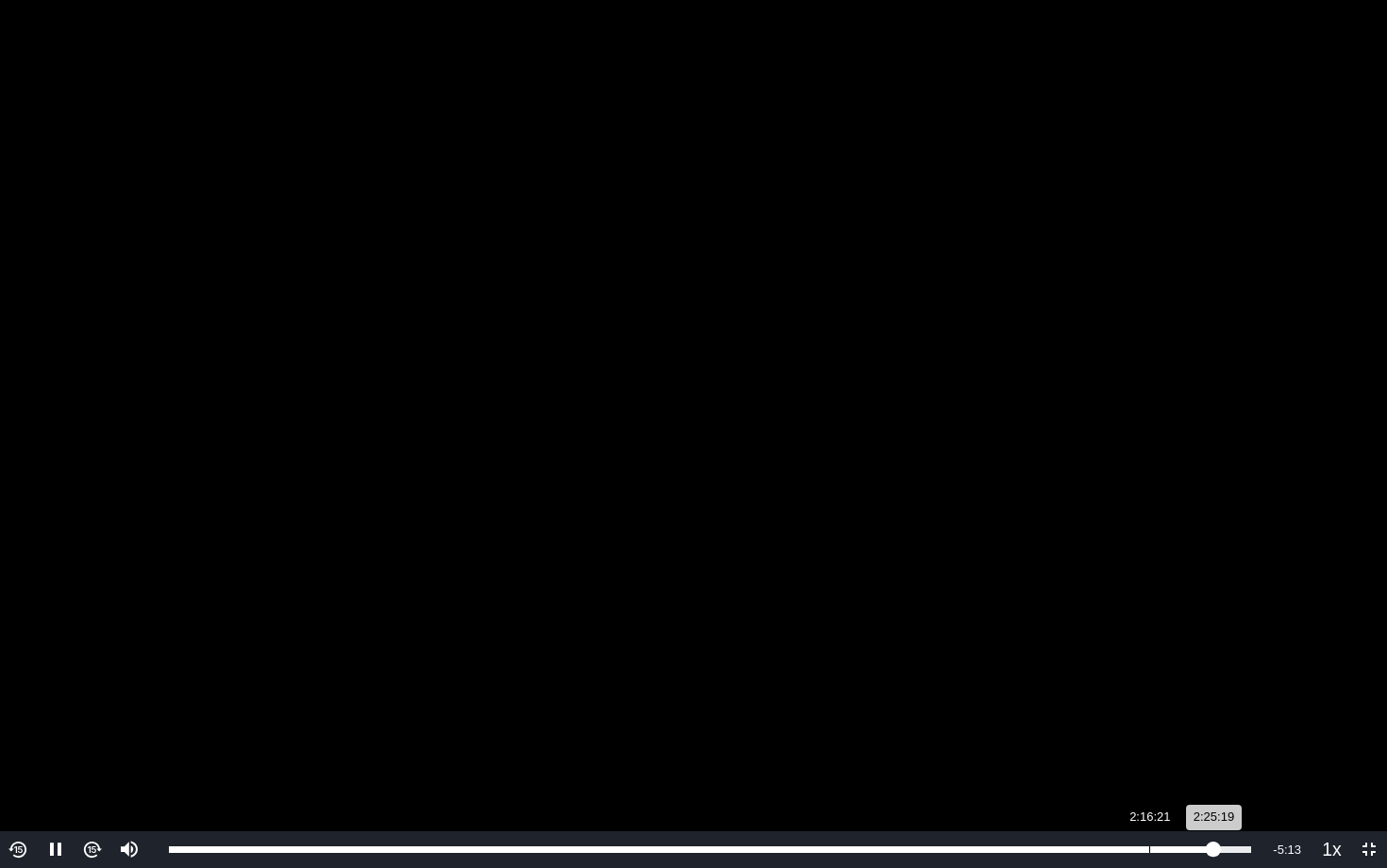 click on "2:16:21" at bounding box center [1149, 849] 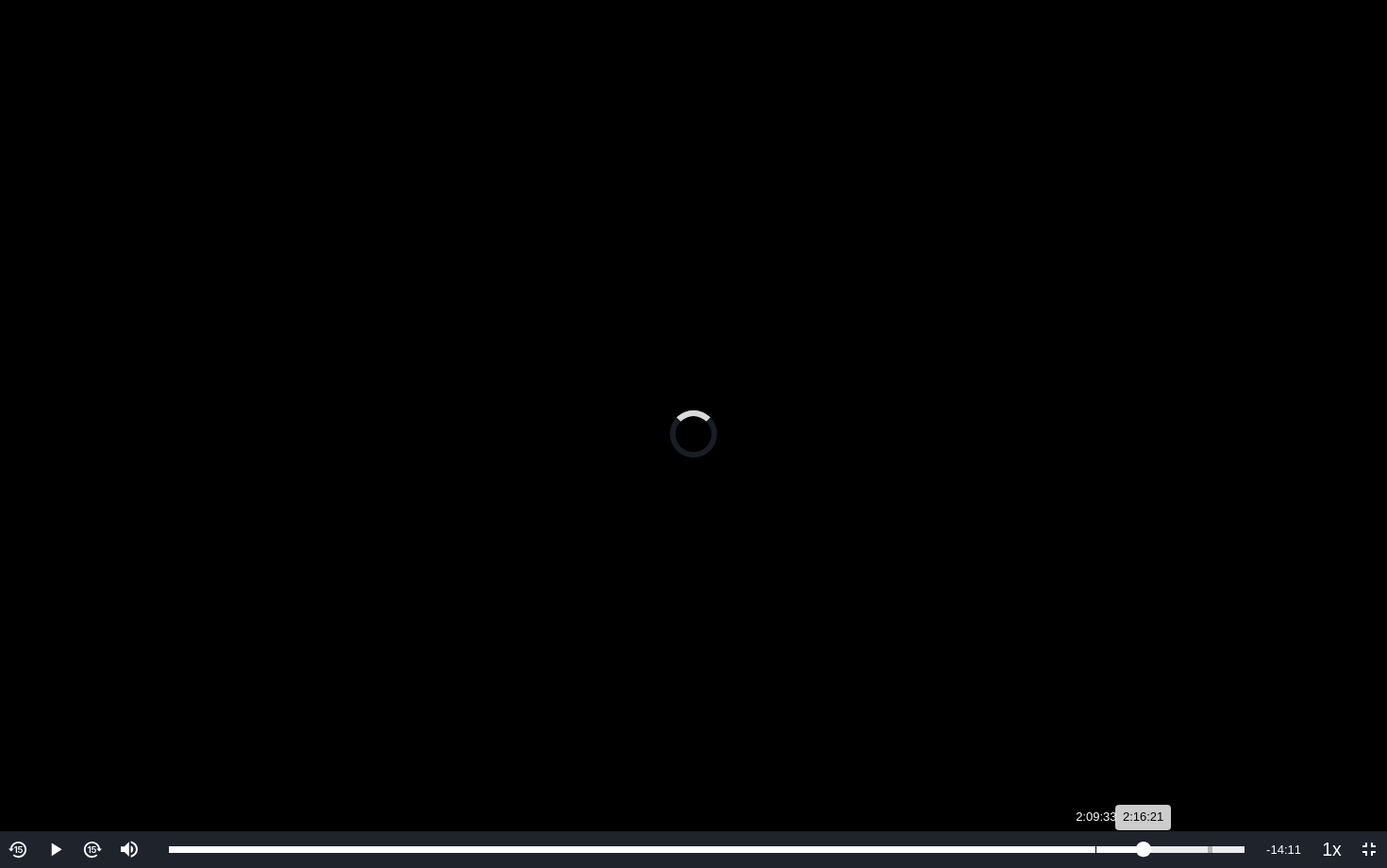 click on "Loaded :  100.00% 2:09:33 2:16:21" at bounding box center (707, 849) 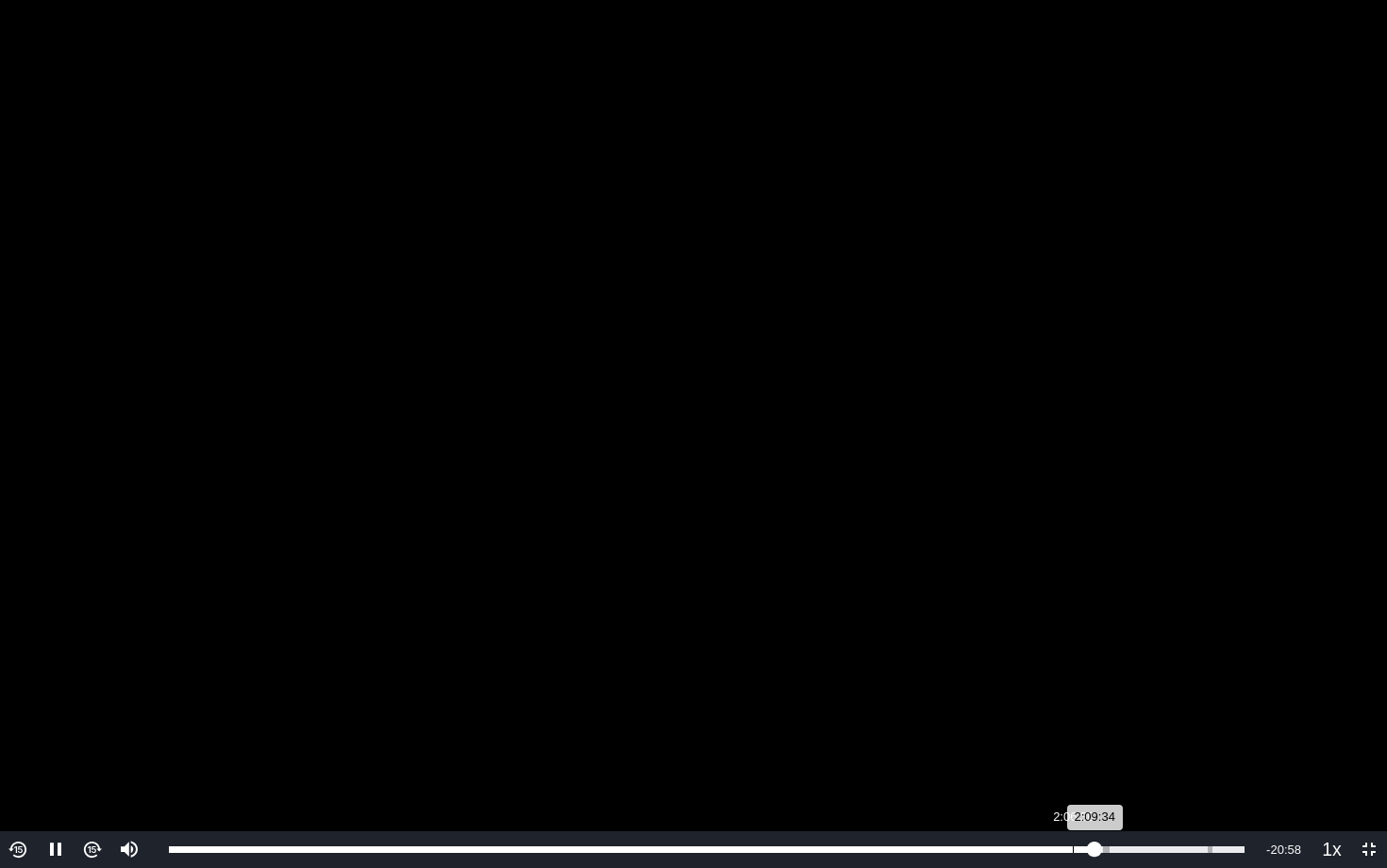 click on "Loaded :  100.00% [TIME] [TIME]" at bounding box center [707, 849] 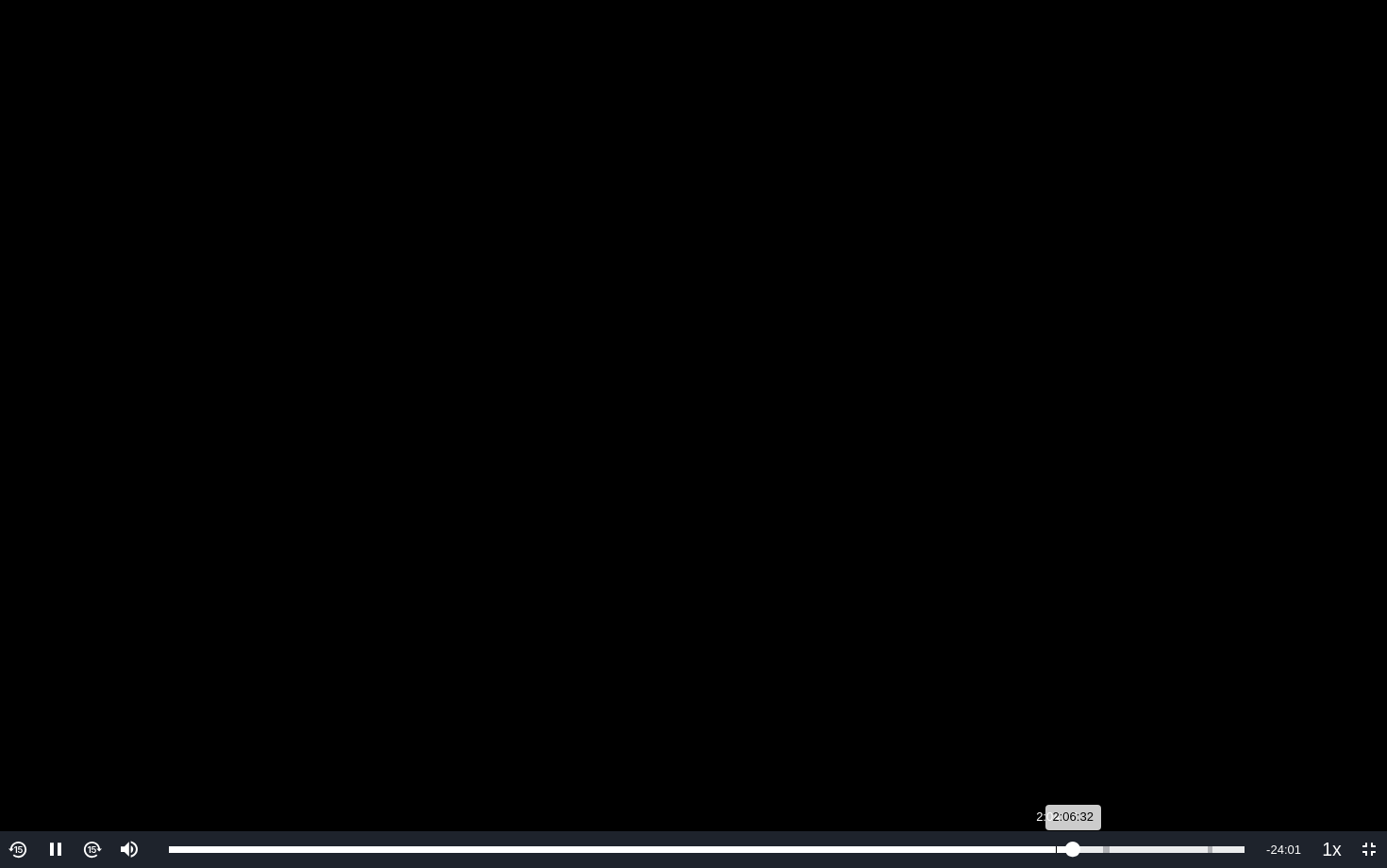 click on "Loaded :  100.00% 2:04:07 2:06:32" at bounding box center [707, 849] 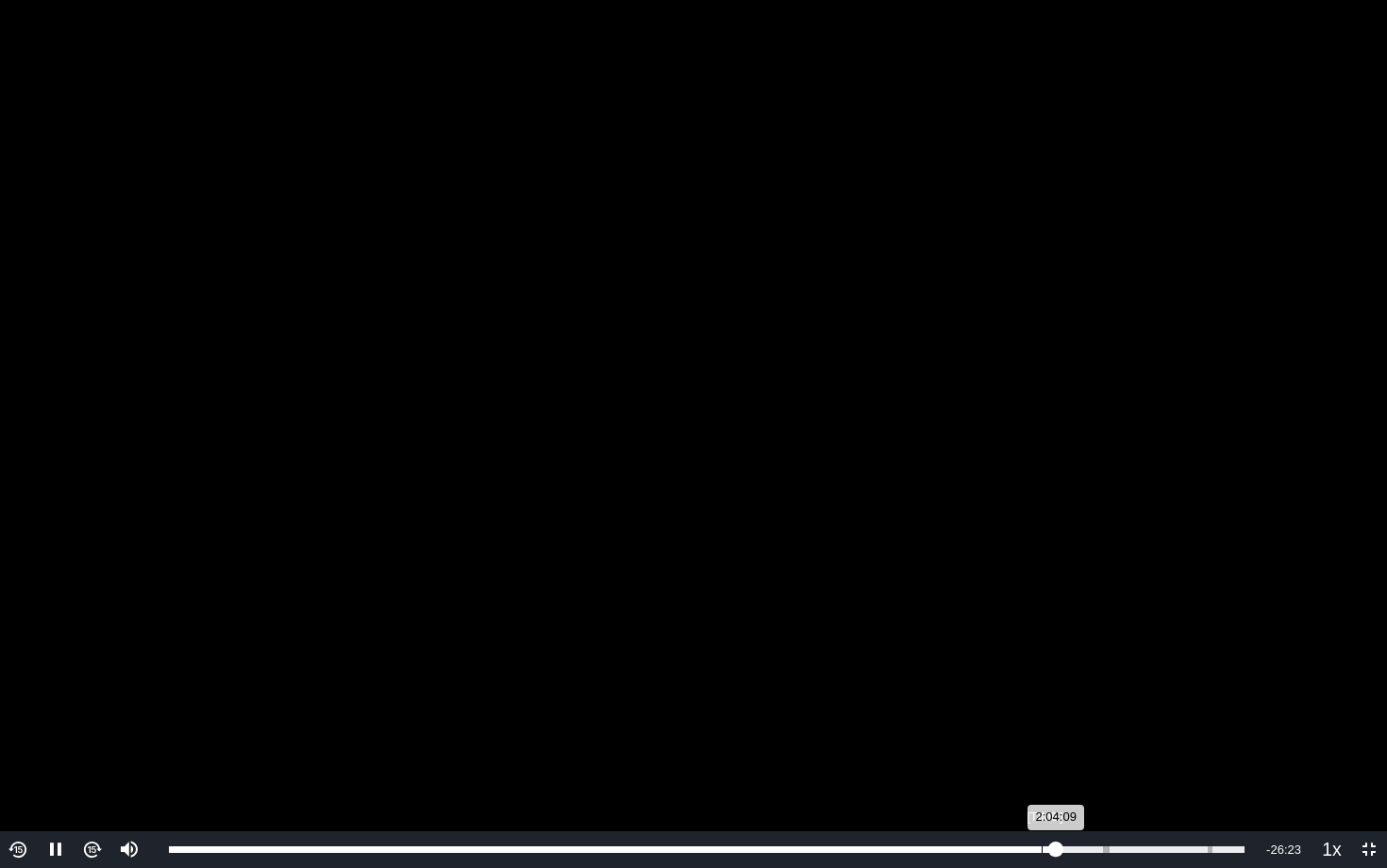 click on "[TIME]" at bounding box center (1042, 849) 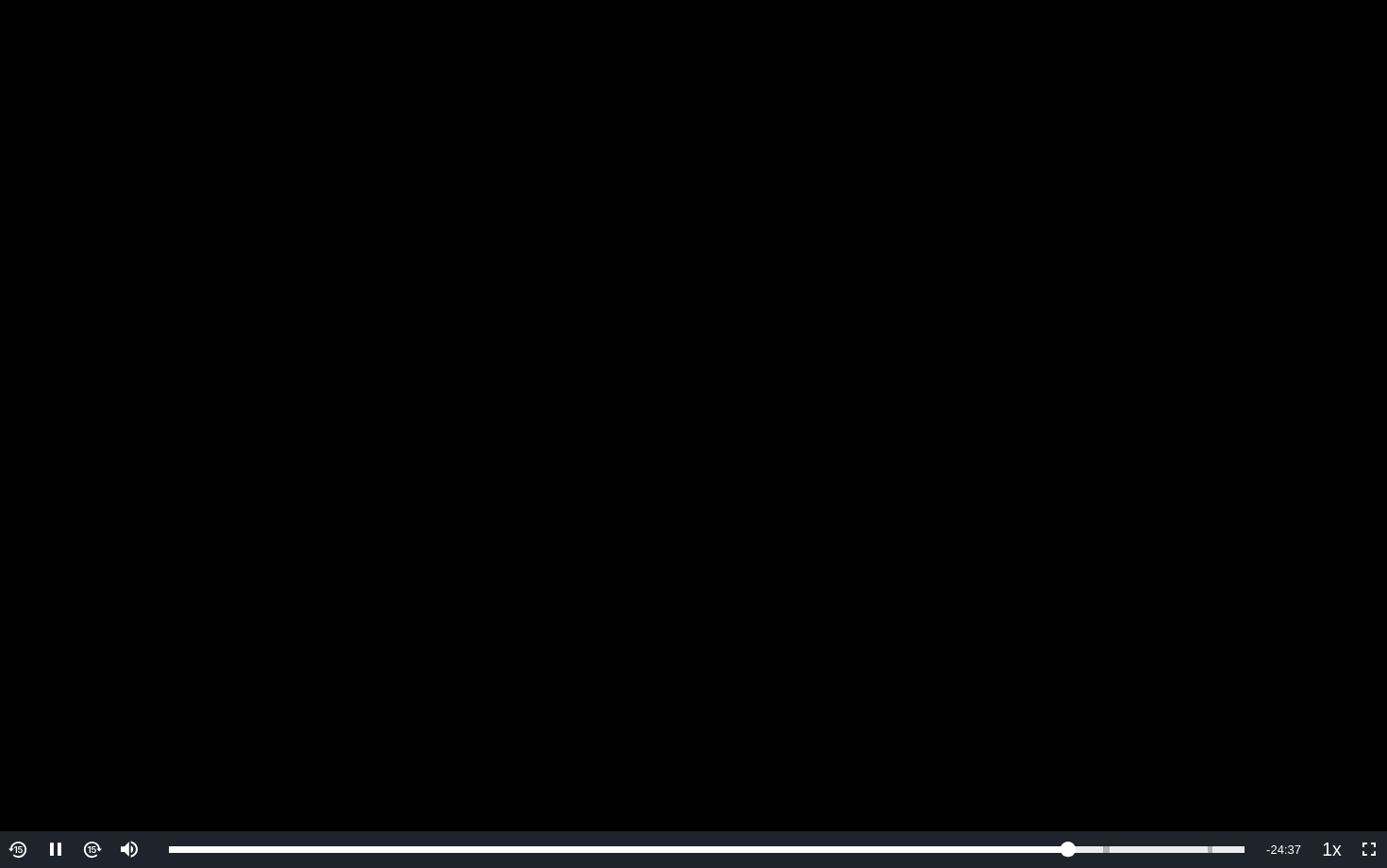 scroll, scrollTop: 240, scrollLeft: 0, axis: vertical 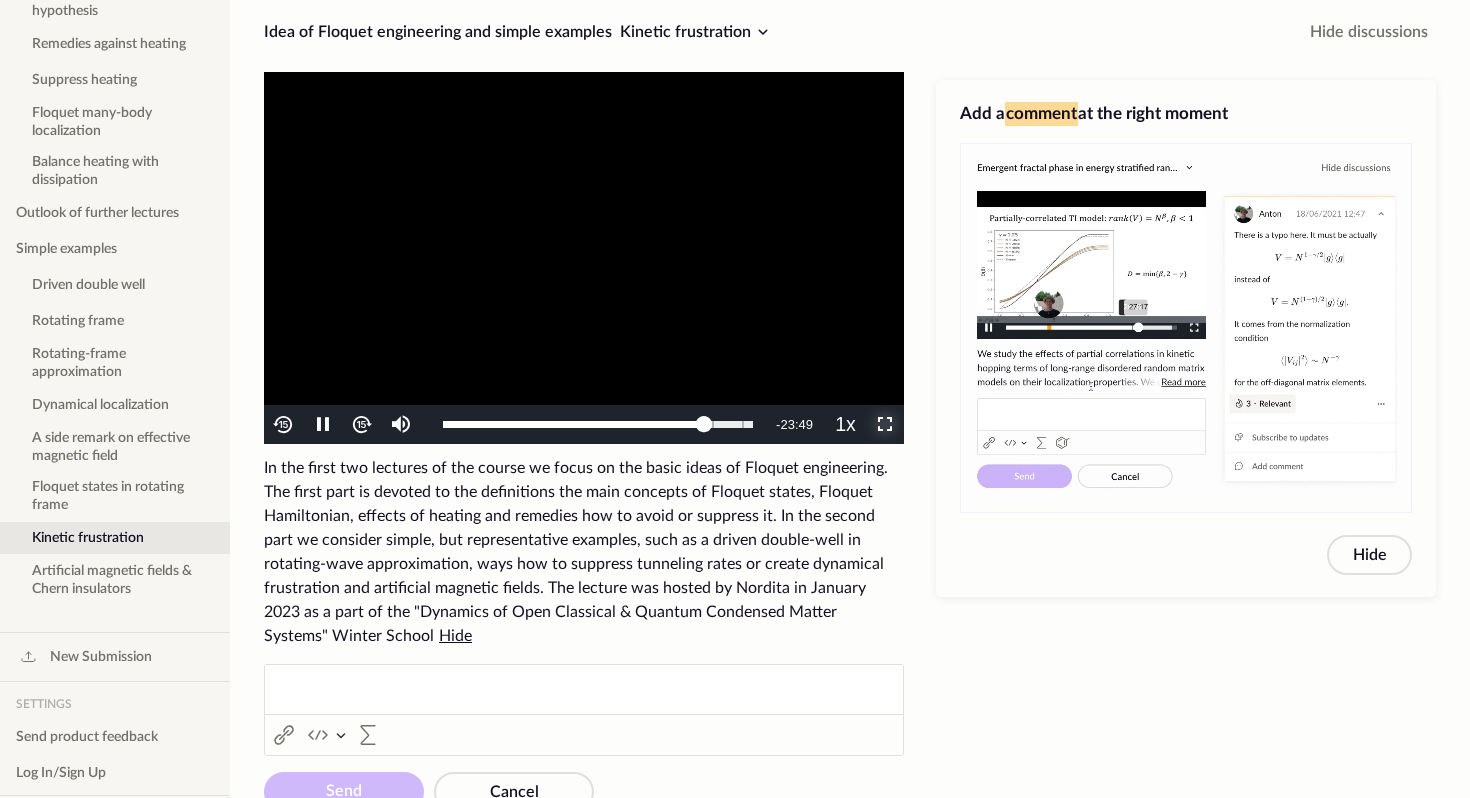 click at bounding box center [885, 425] 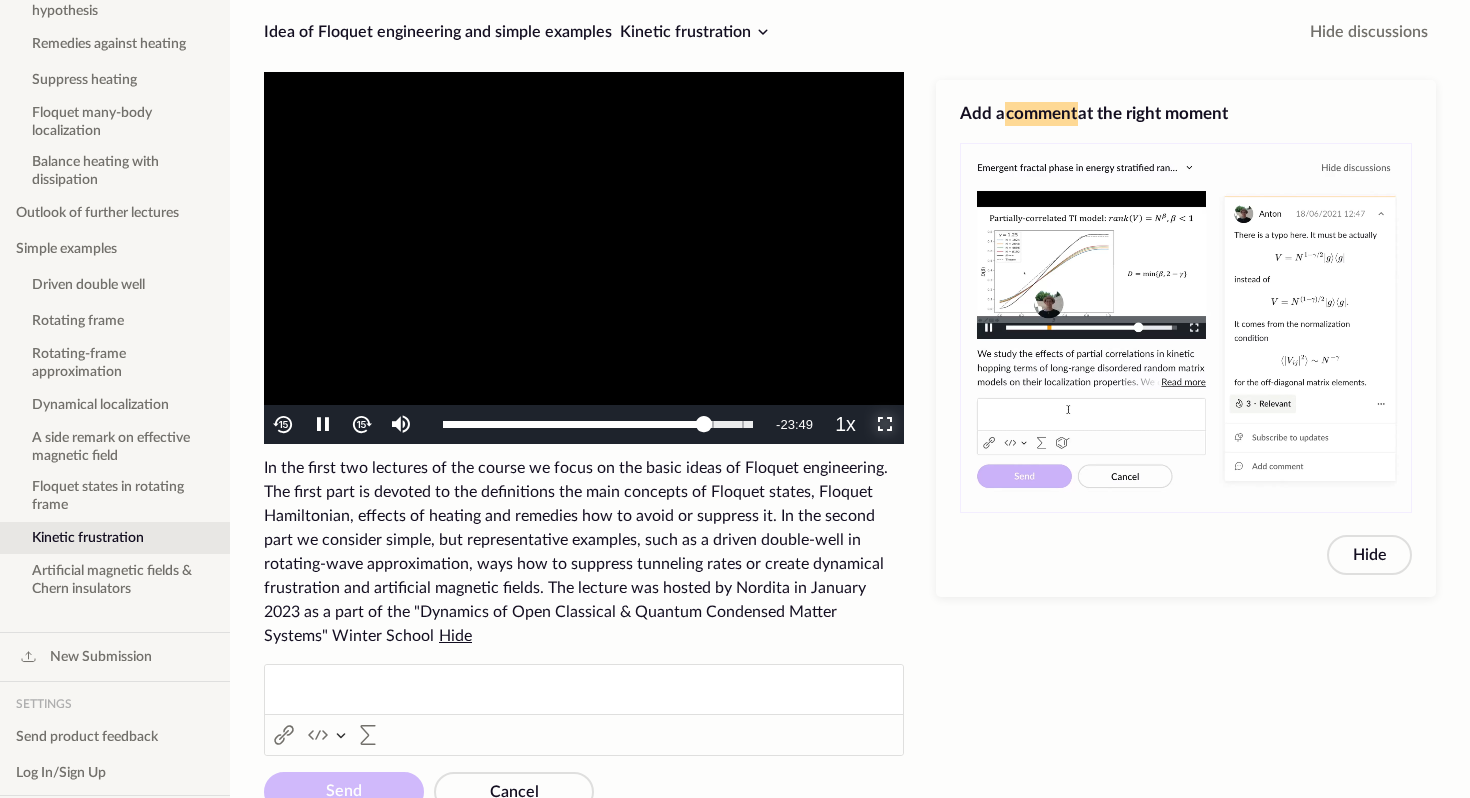 scroll, scrollTop: 132, scrollLeft: 0, axis: vertical 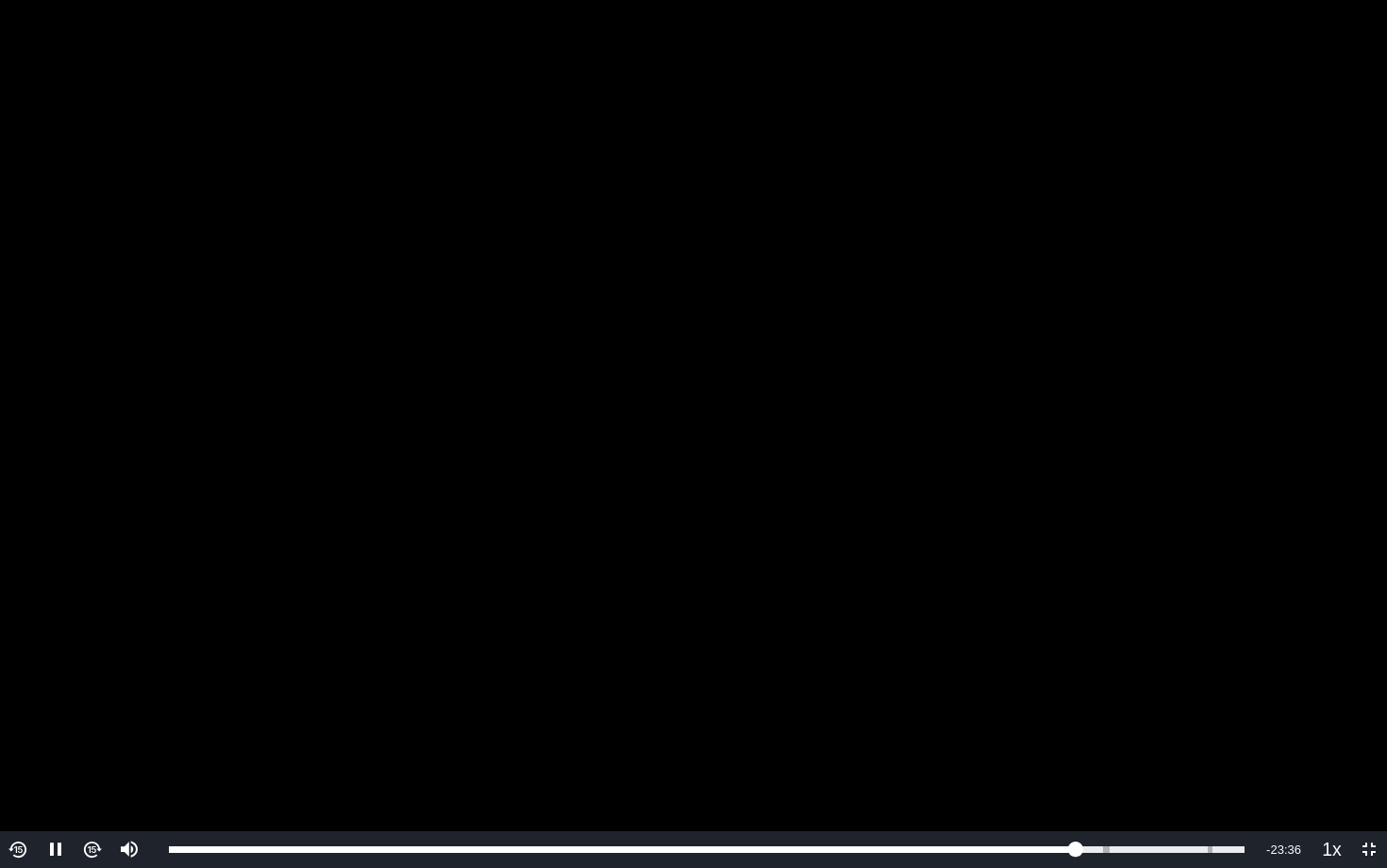 click on "To view this video please enable JavaScript, and consider upgrading to a web browser that   supports HTML5 video" at bounding box center [694, 434] 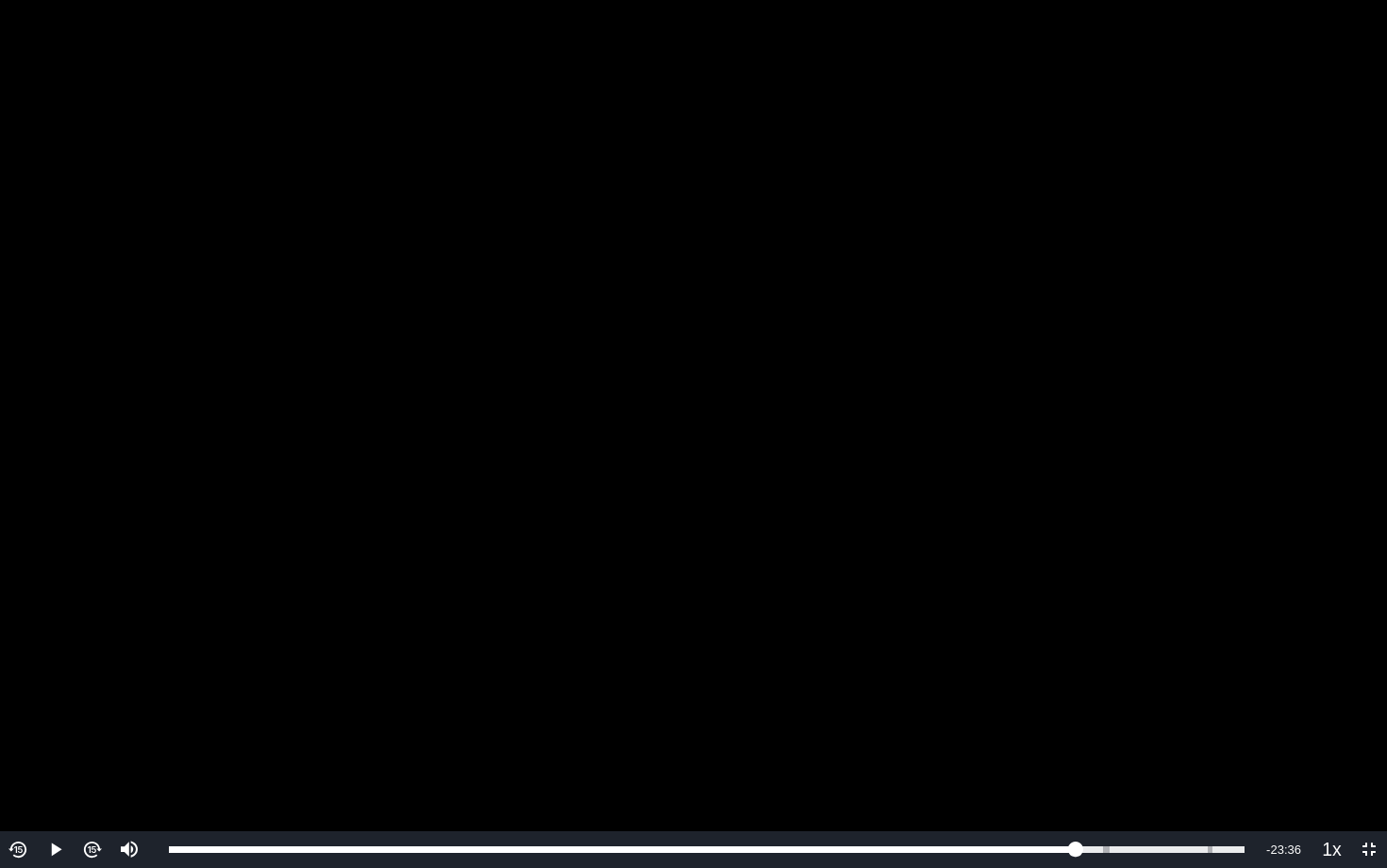 click on "To view this video please enable JavaScript, and consider upgrading to a web browser that   supports HTML5 video" at bounding box center (694, 434) 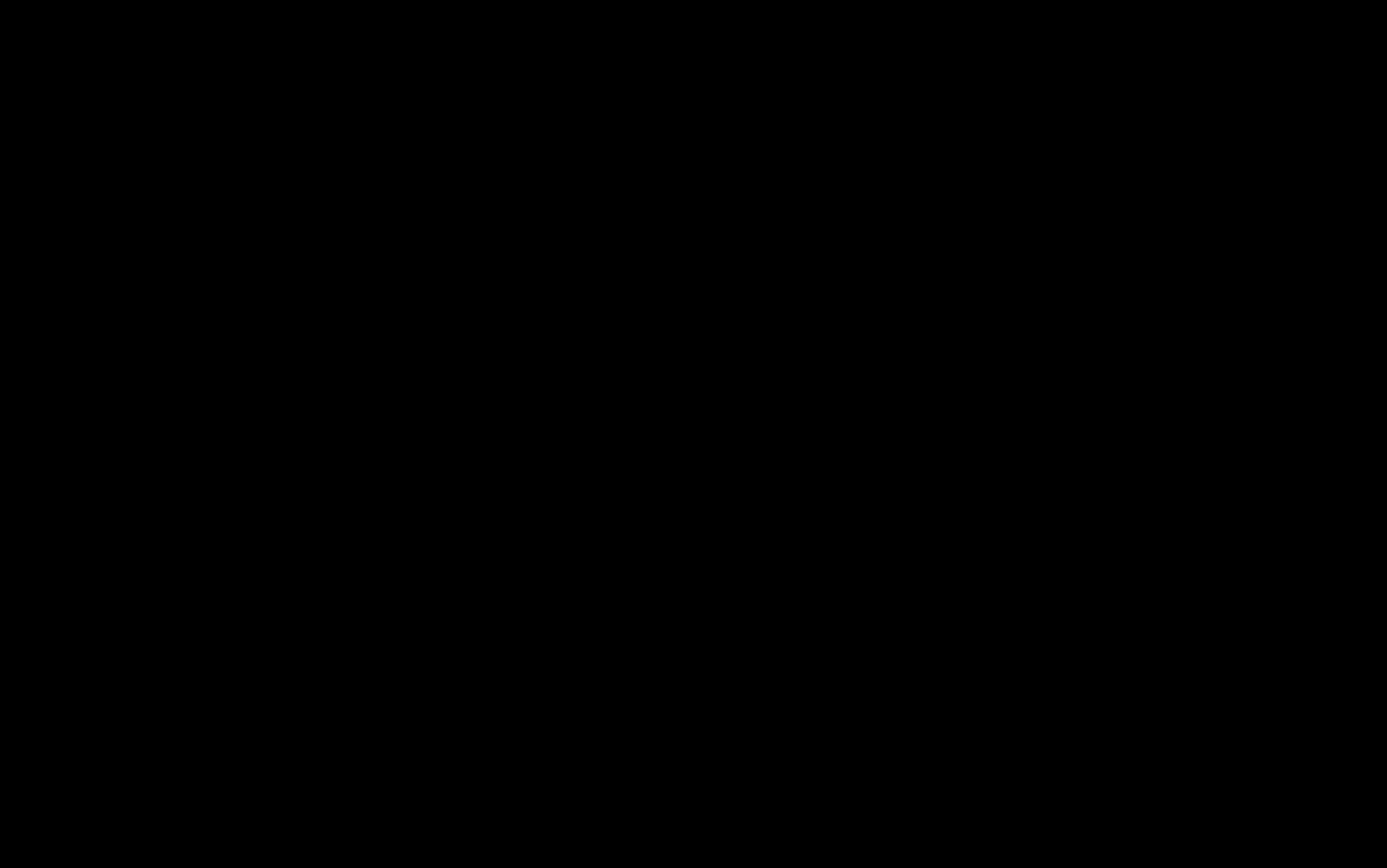 scroll, scrollTop: 240, scrollLeft: 0, axis: vertical 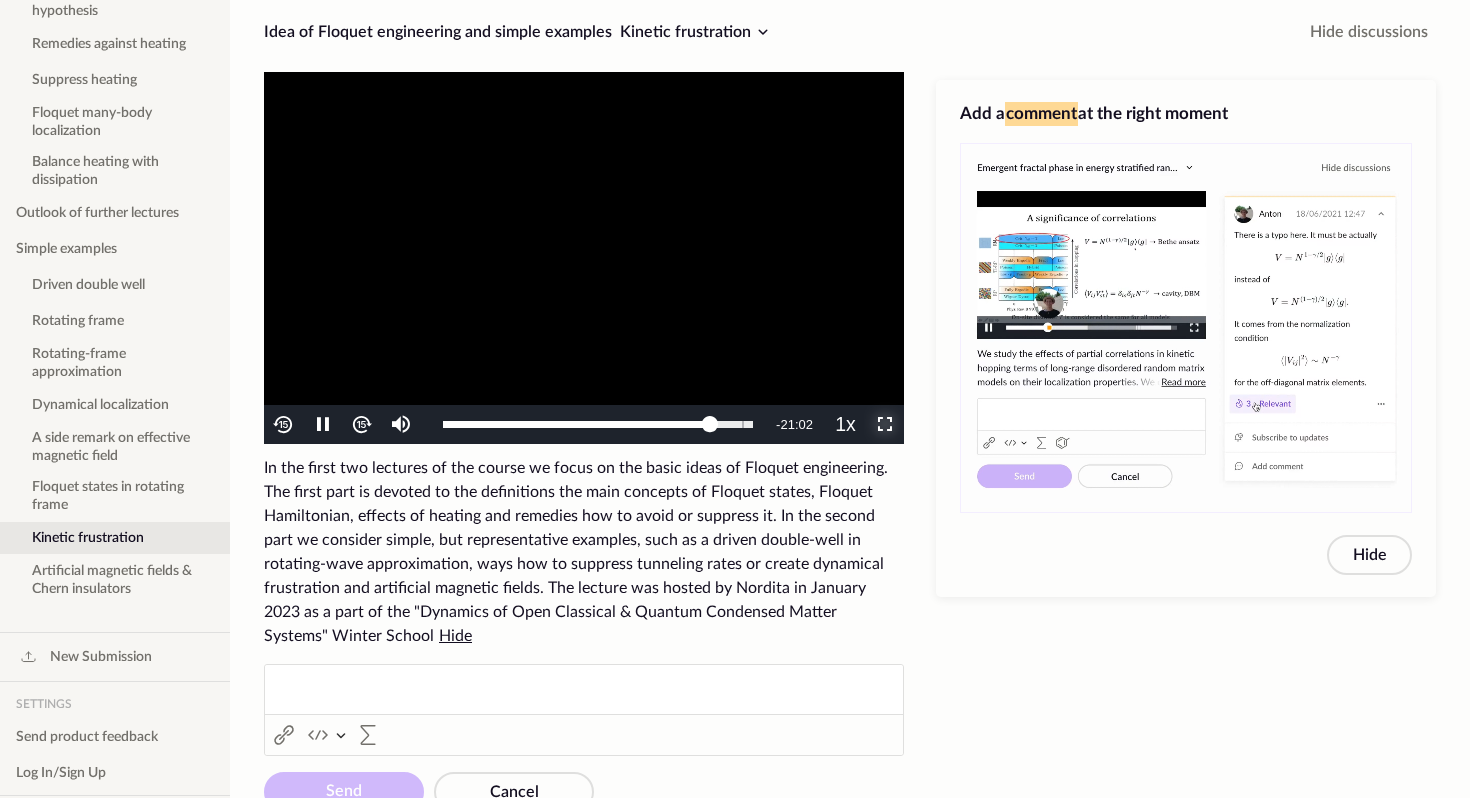 click at bounding box center (885, 425) 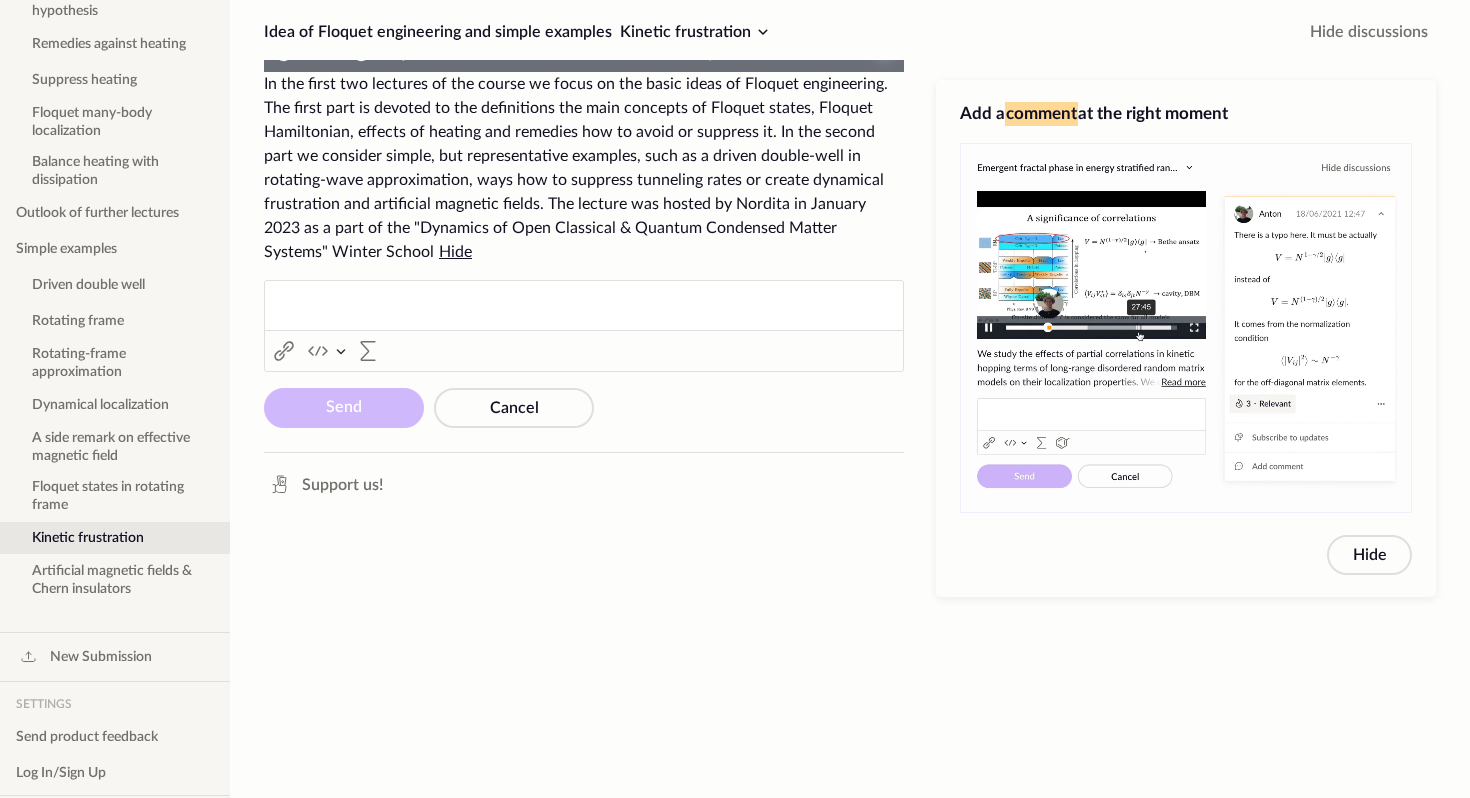 scroll, scrollTop: 132, scrollLeft: 0, axis: vertical 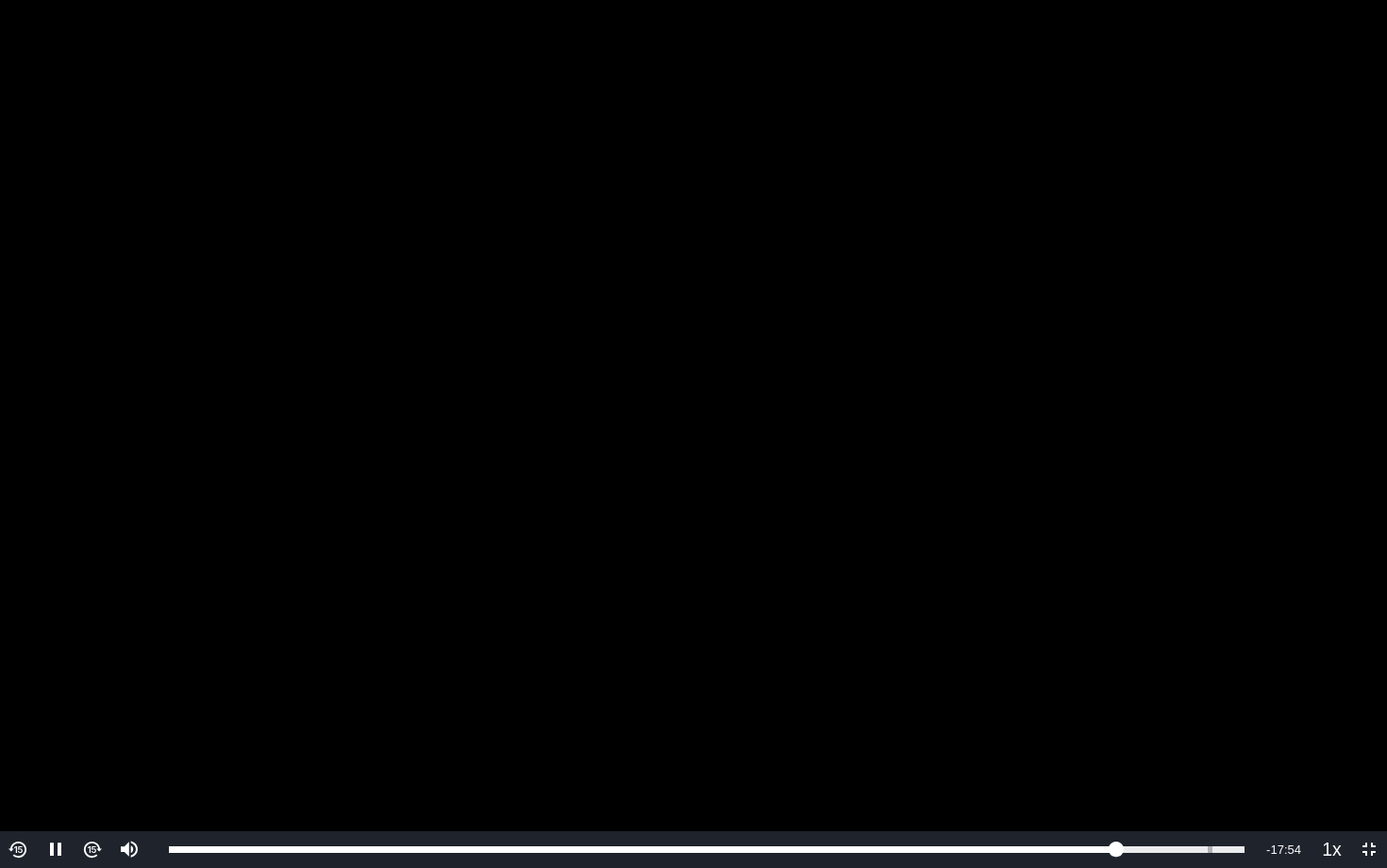 click at bounding box center (92, 849) 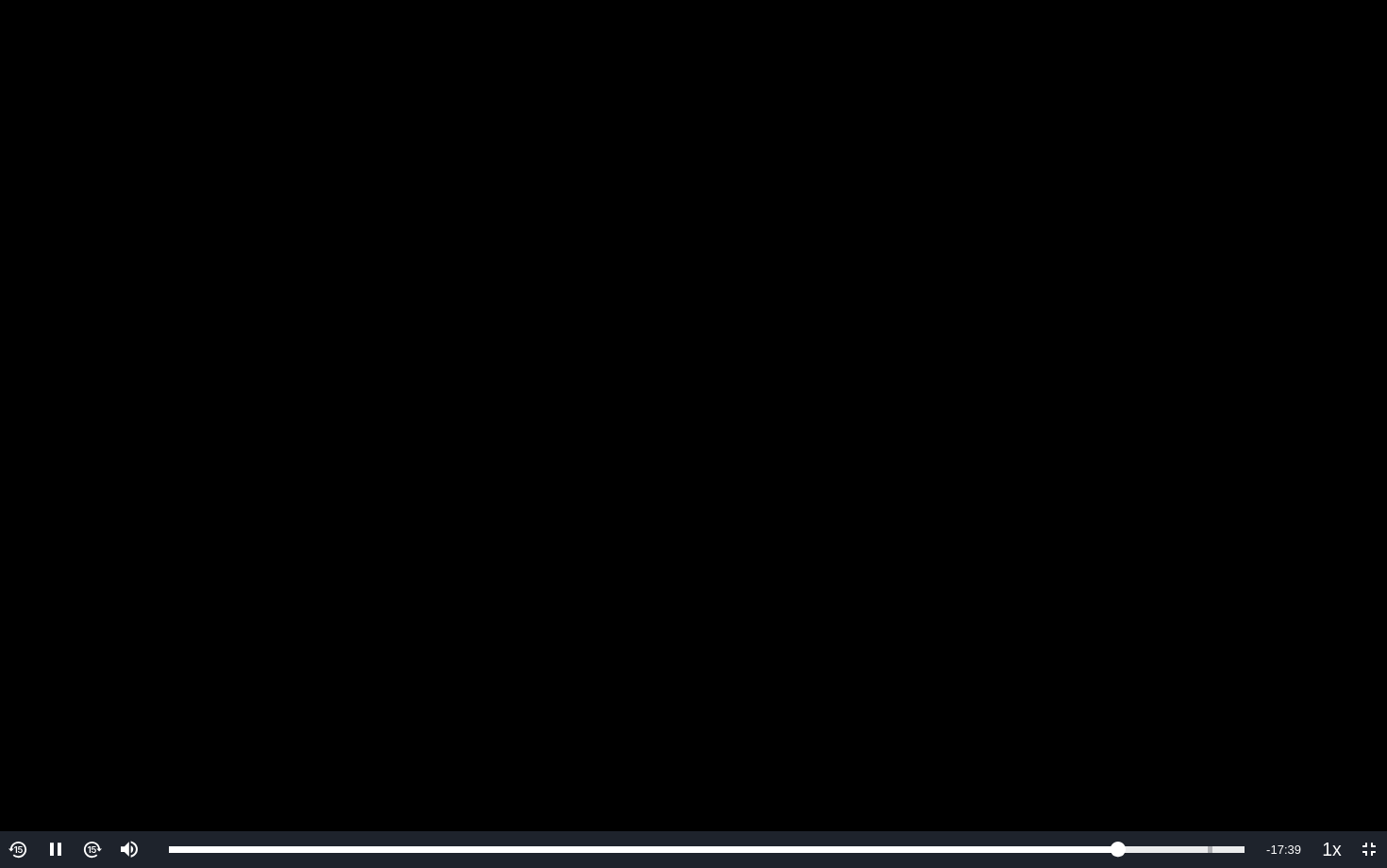 click at bounding box center [92, 849] 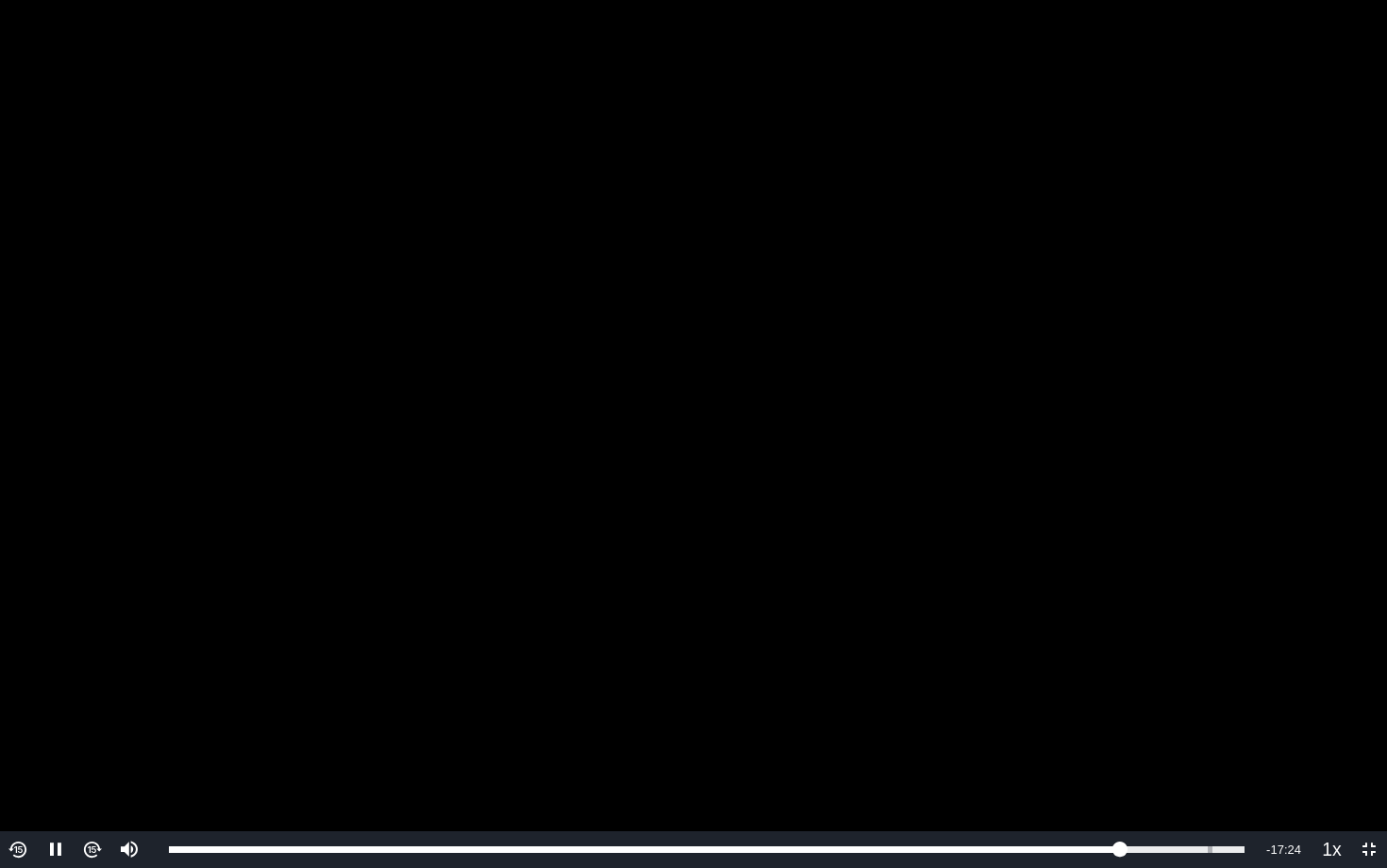 click at bounding box center [92, 849] 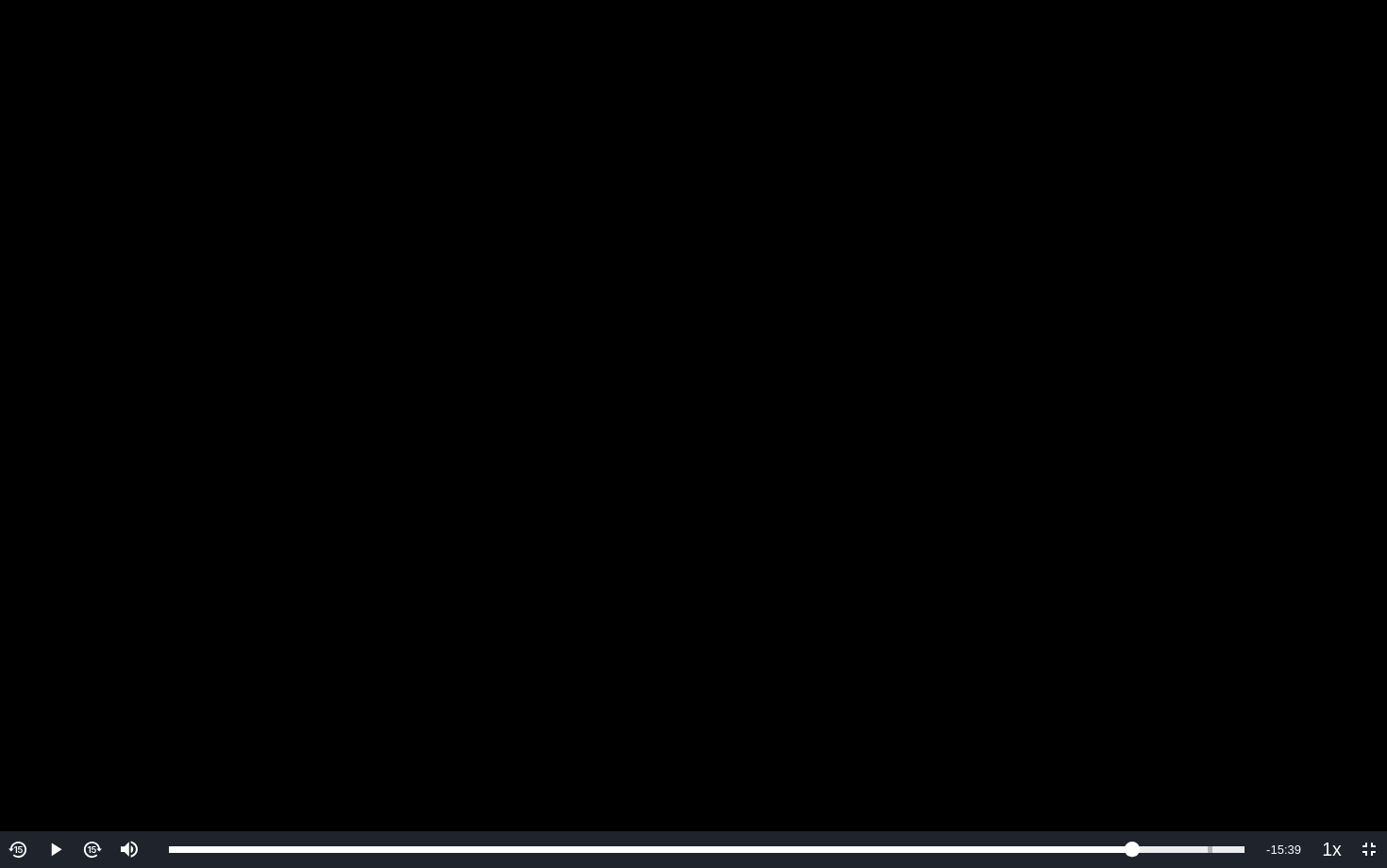 click on "To view this video please enable JavaScript, and consider upgrading to a web browser that   supports HTML5 video" at bounding box center (694, 434) 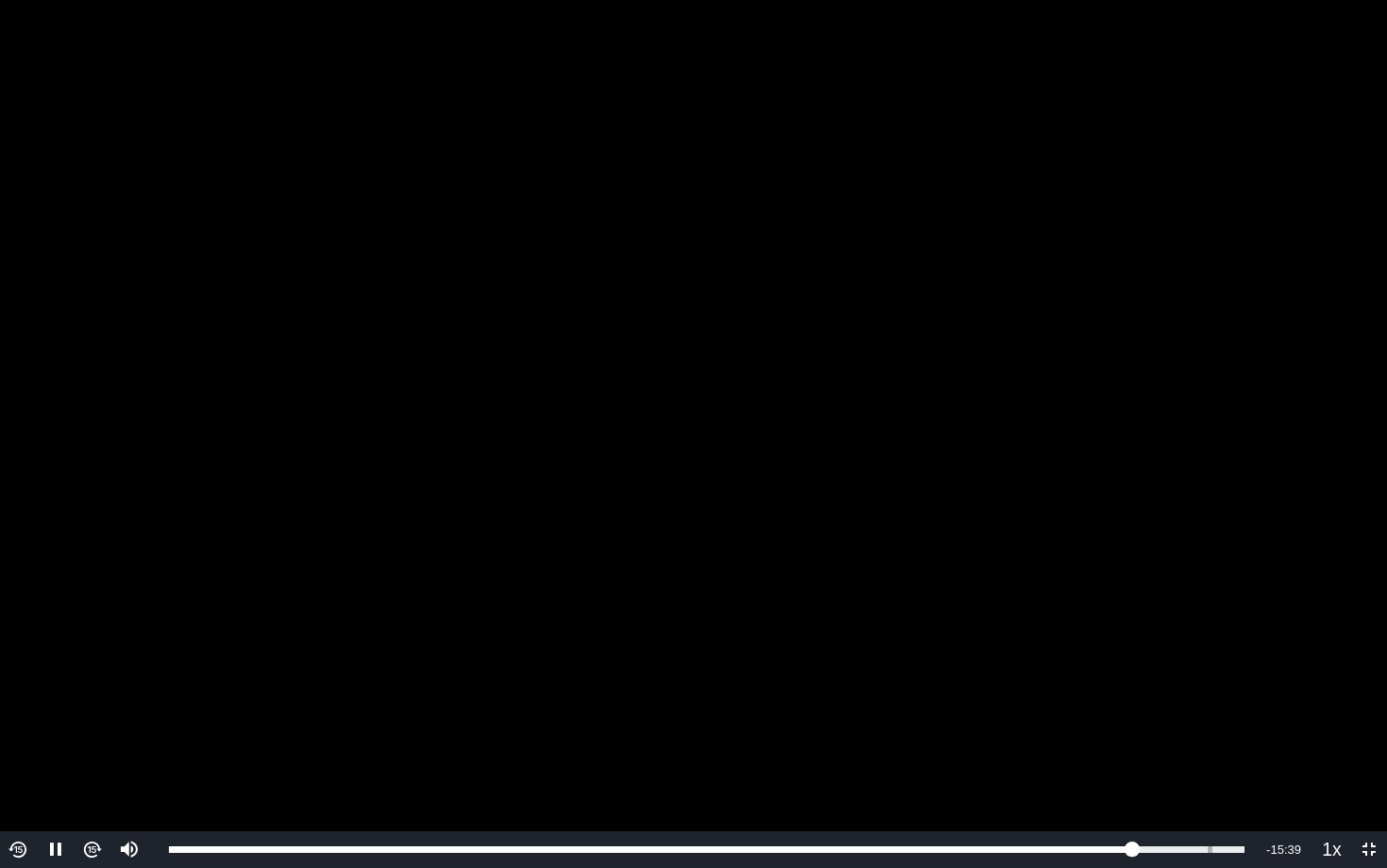 click on "To view this video please enable JavaScript, and consider upgrading to a web browser that   supports HTML5 video" at bounding box center (694, 434) 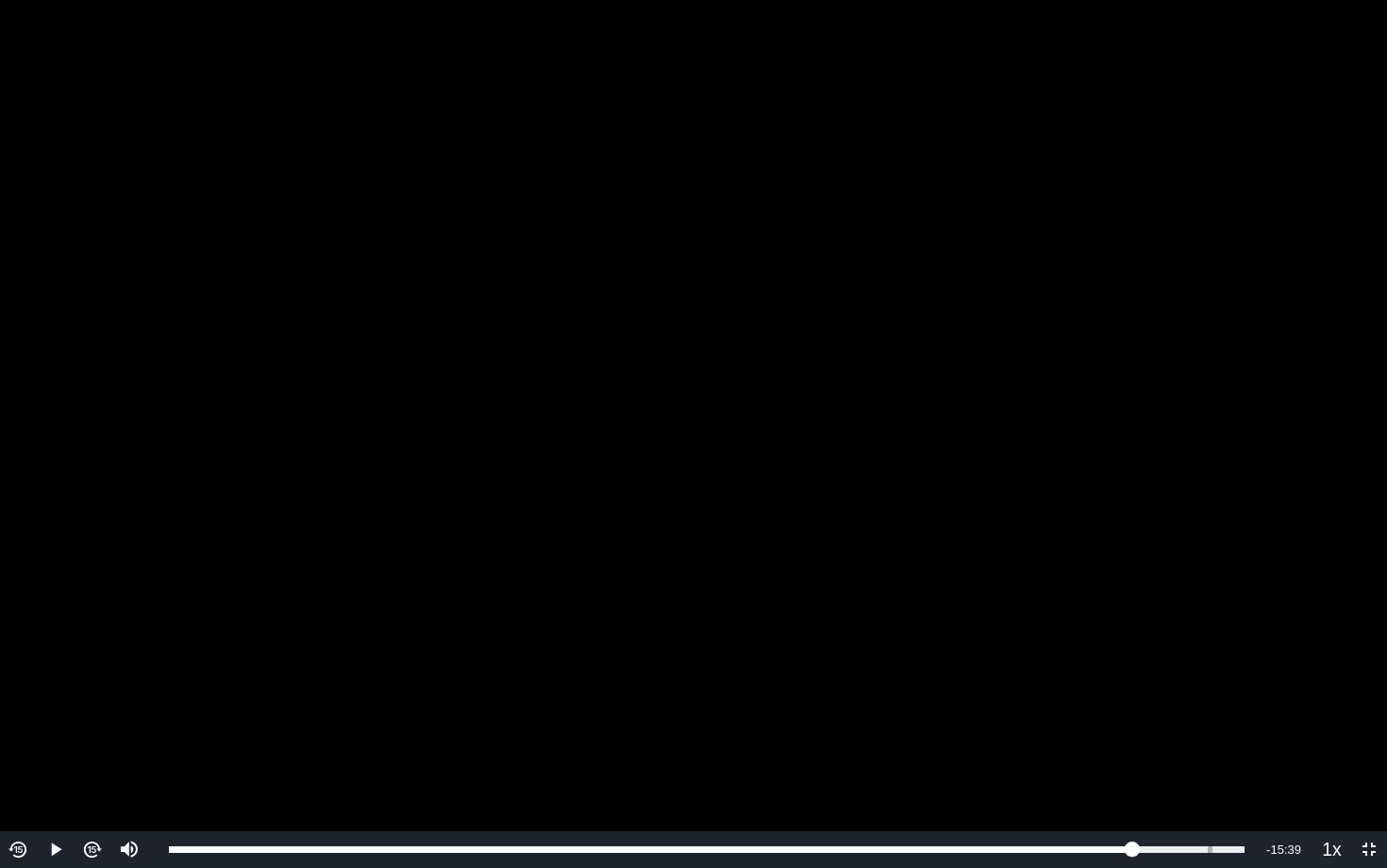 click on "To view this video please enable JavaScript, and consider upgrading to a web browser that   supports HTML5 video" at bounding box center [694, 434] 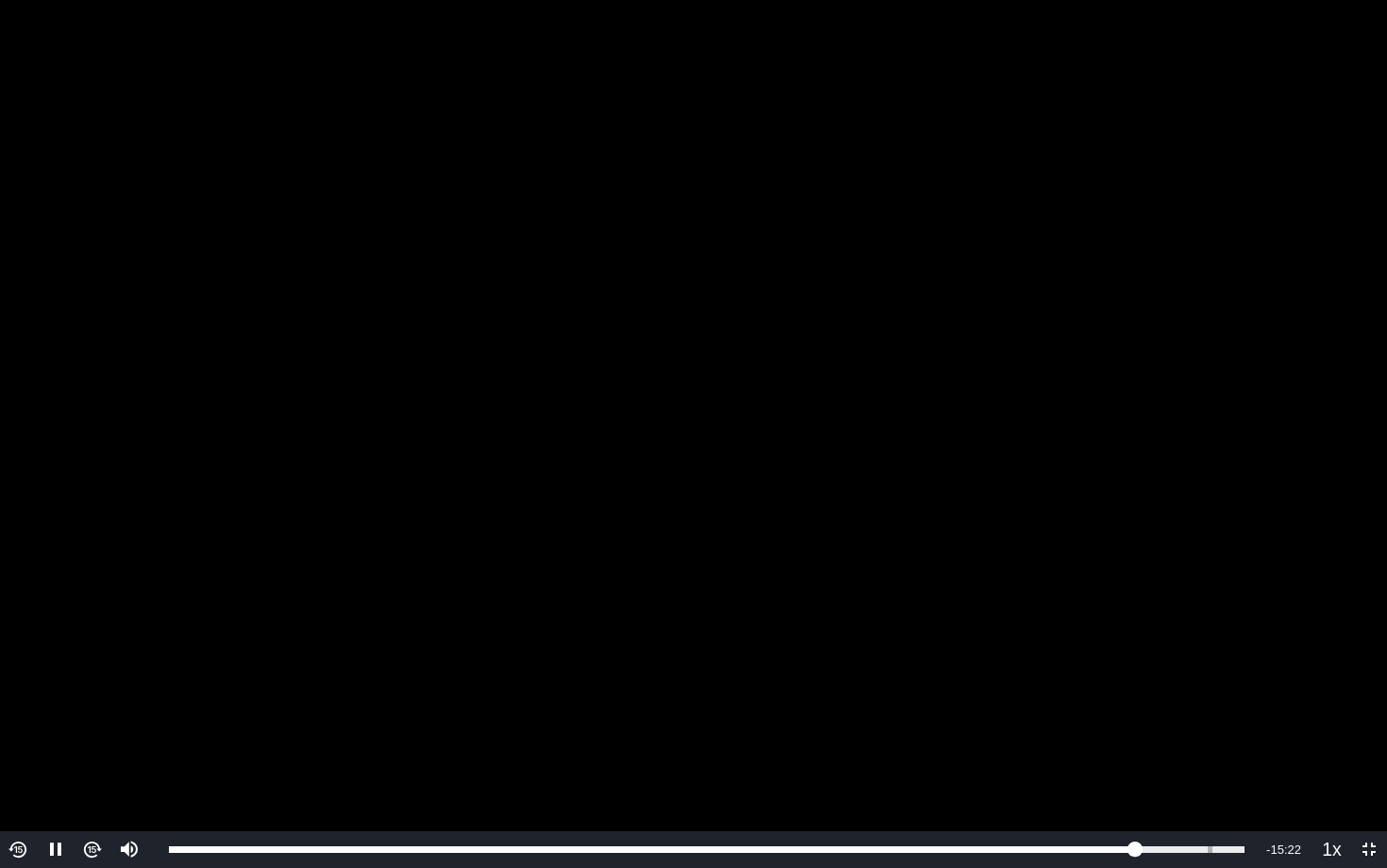 click at bounding box center (92, 849) 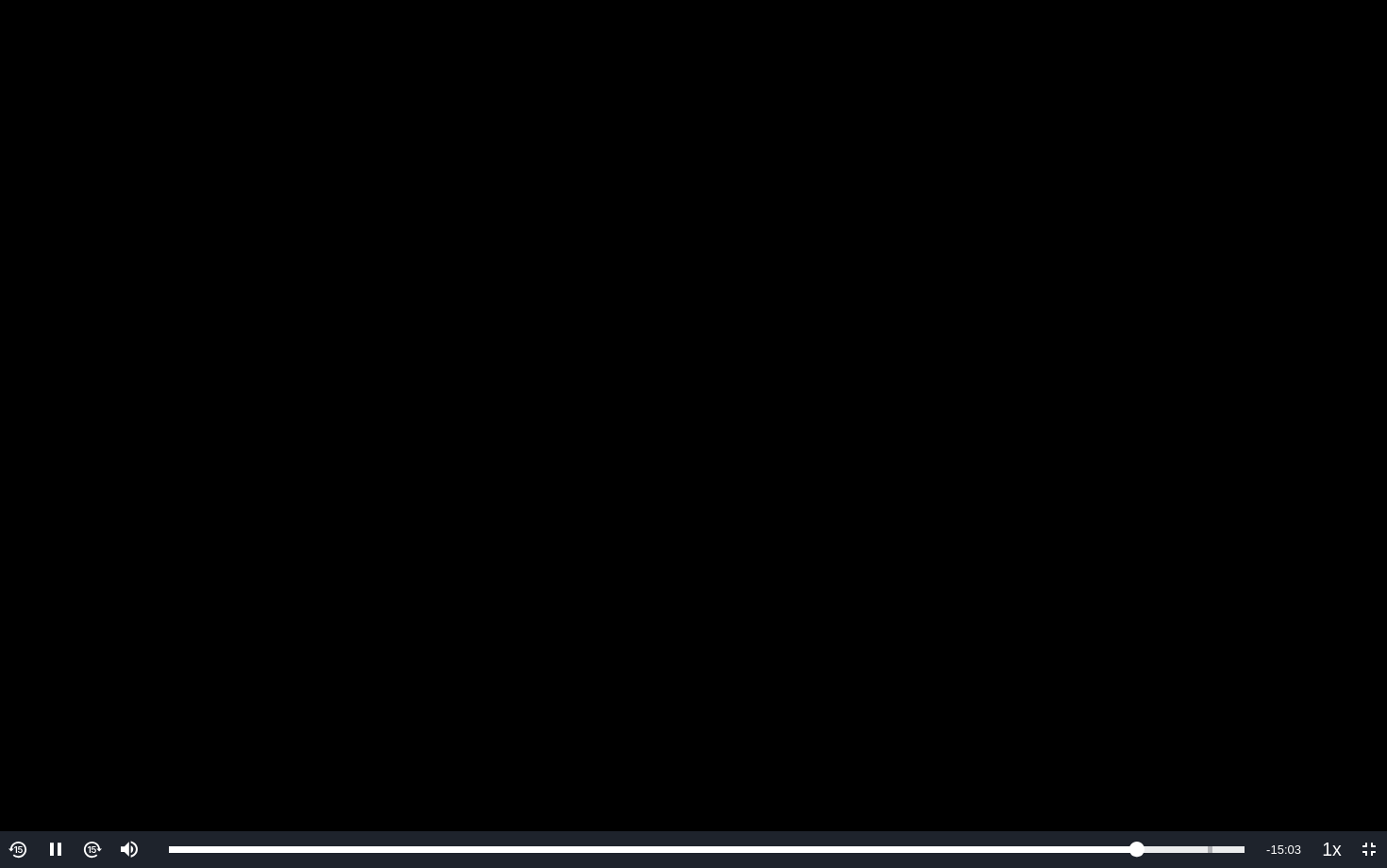 click at bounding box center (92, 849) 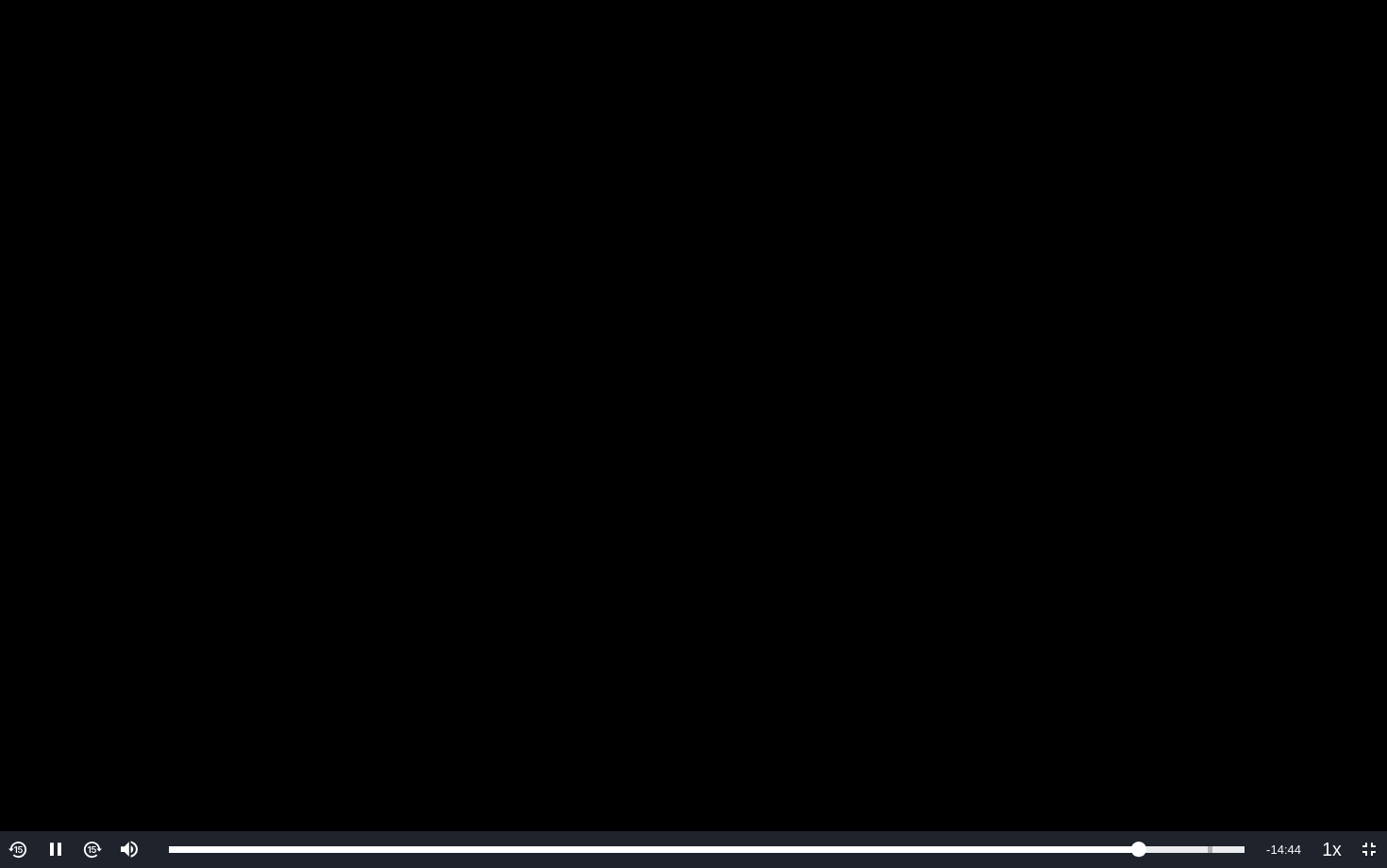 click at bounding box center [92, 849] 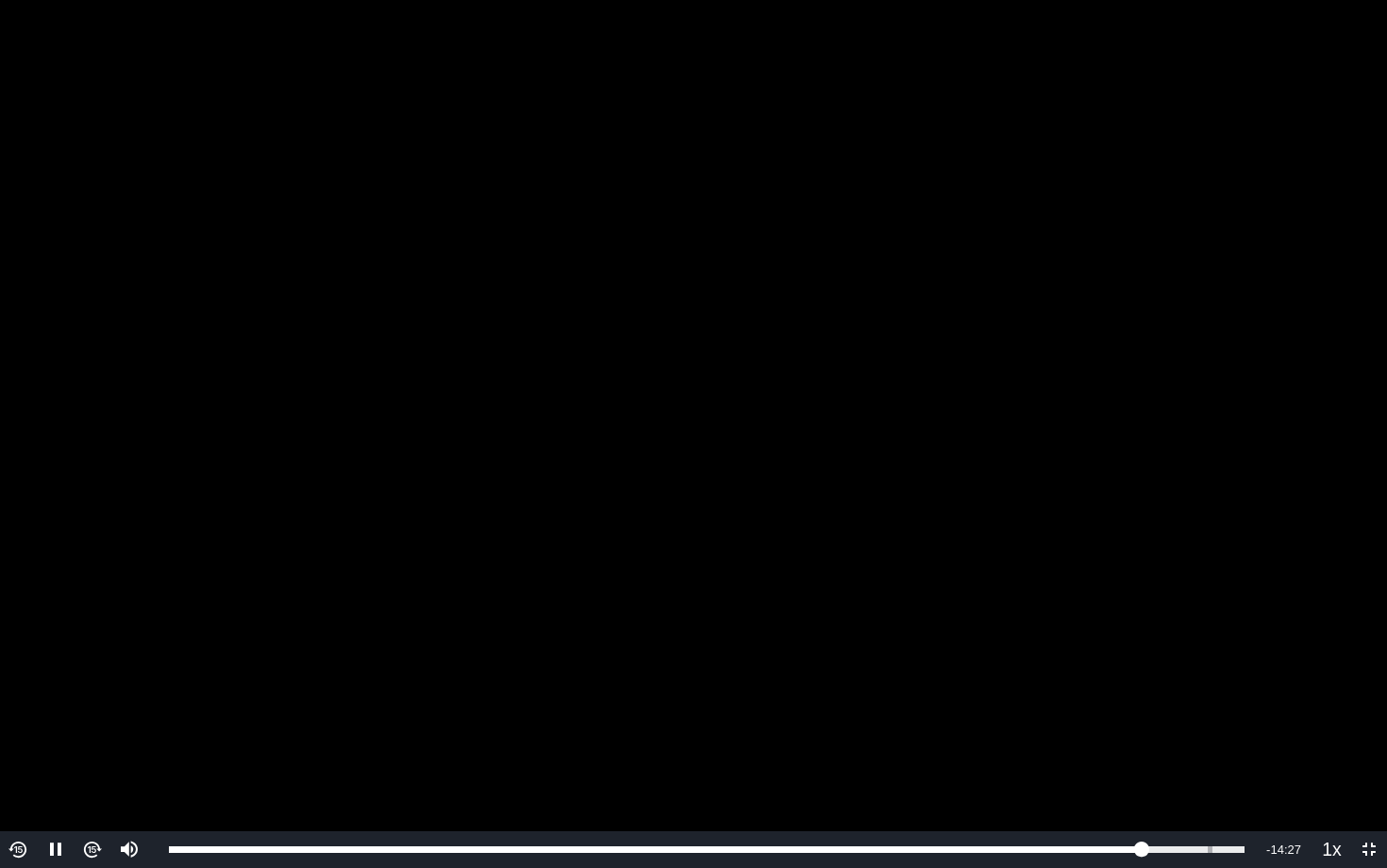 click at bounding box center [92, 849] 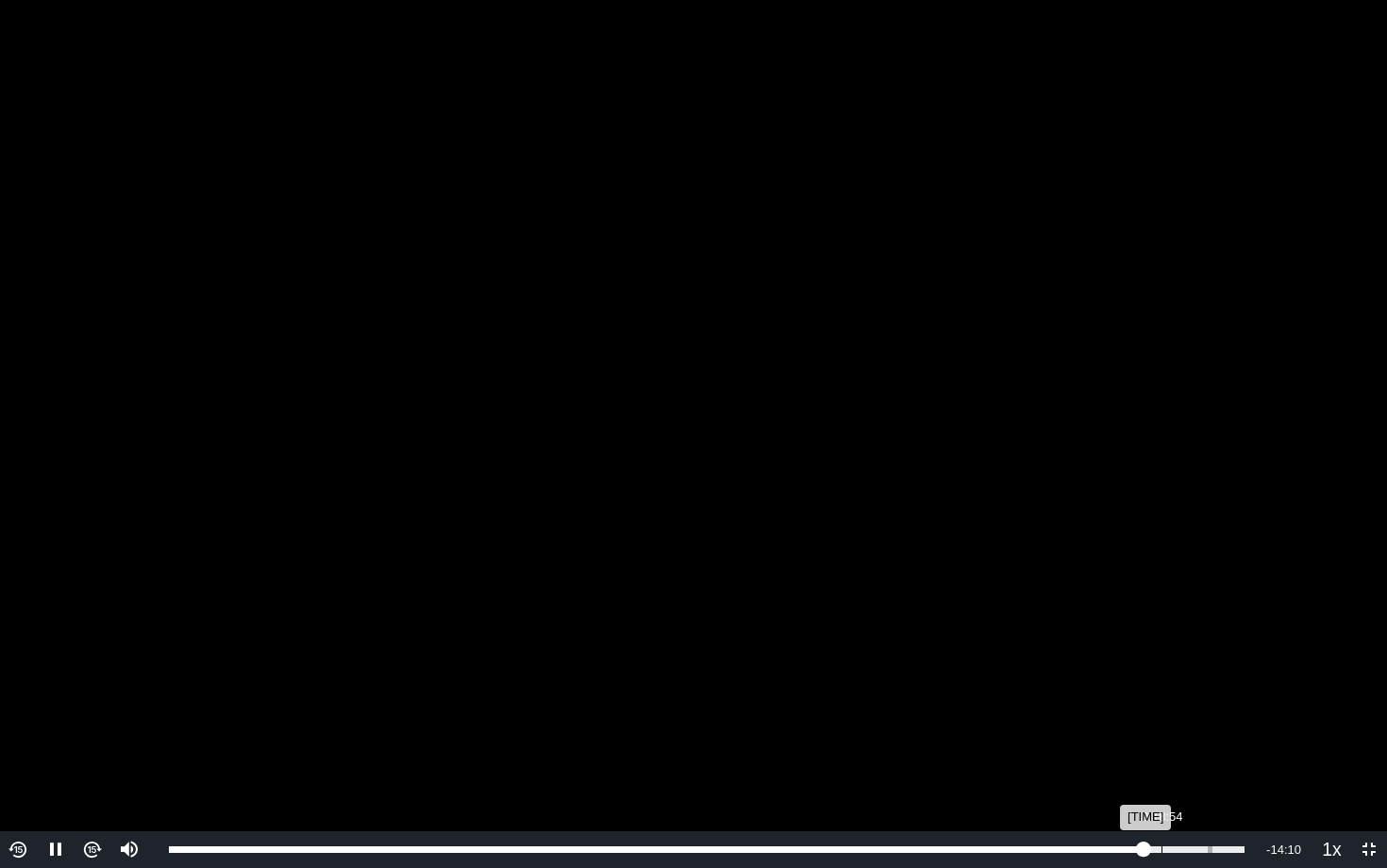 click on "Loaded :  100.00% [TIME] [TIME]" at bounding box center [707, 849] 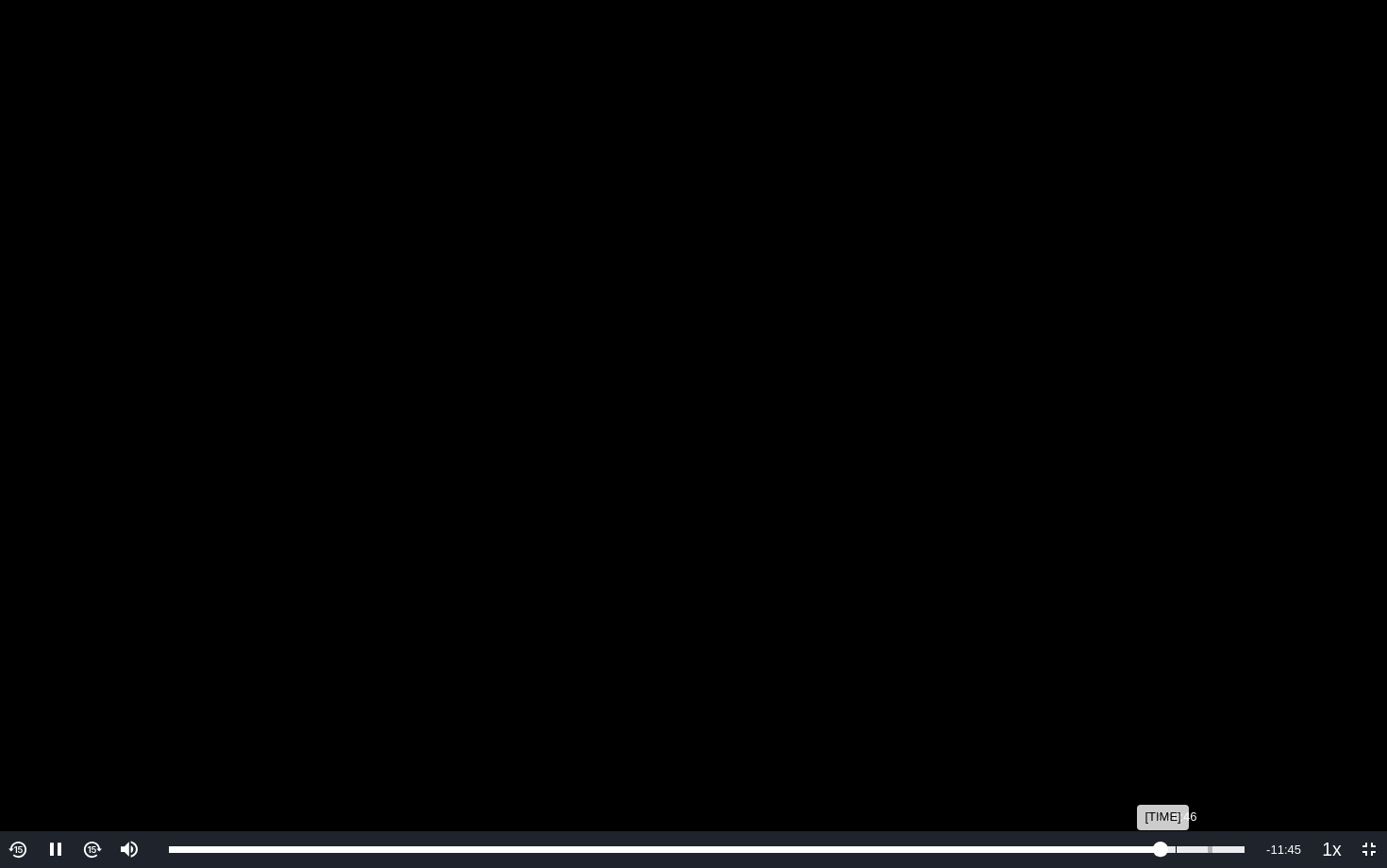 click on "Loaded :  100.00% 2:20:46 2:18:47" at bounding box center (707, 849) 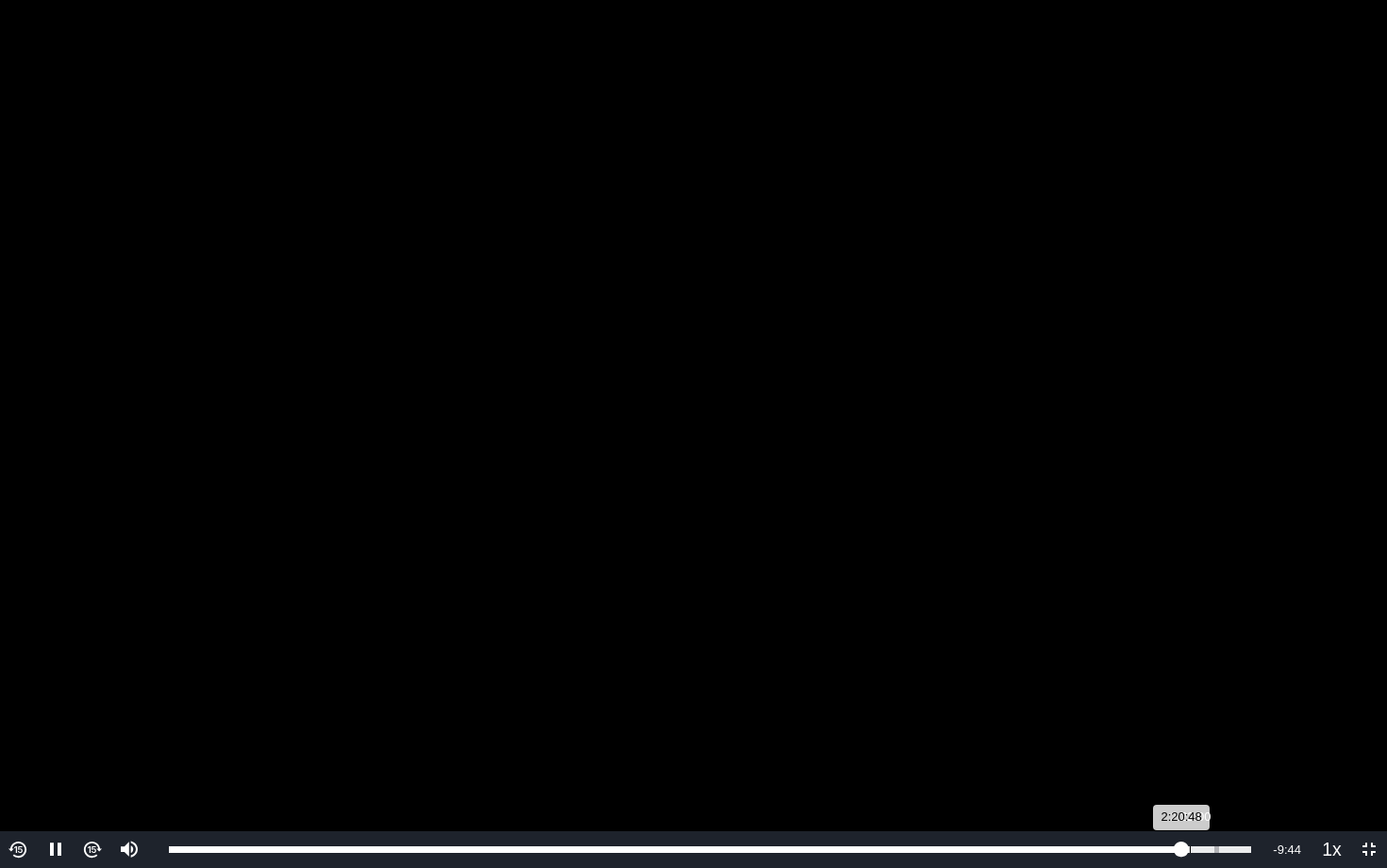 click on "2:20:48" at bounding box center [675, 849] 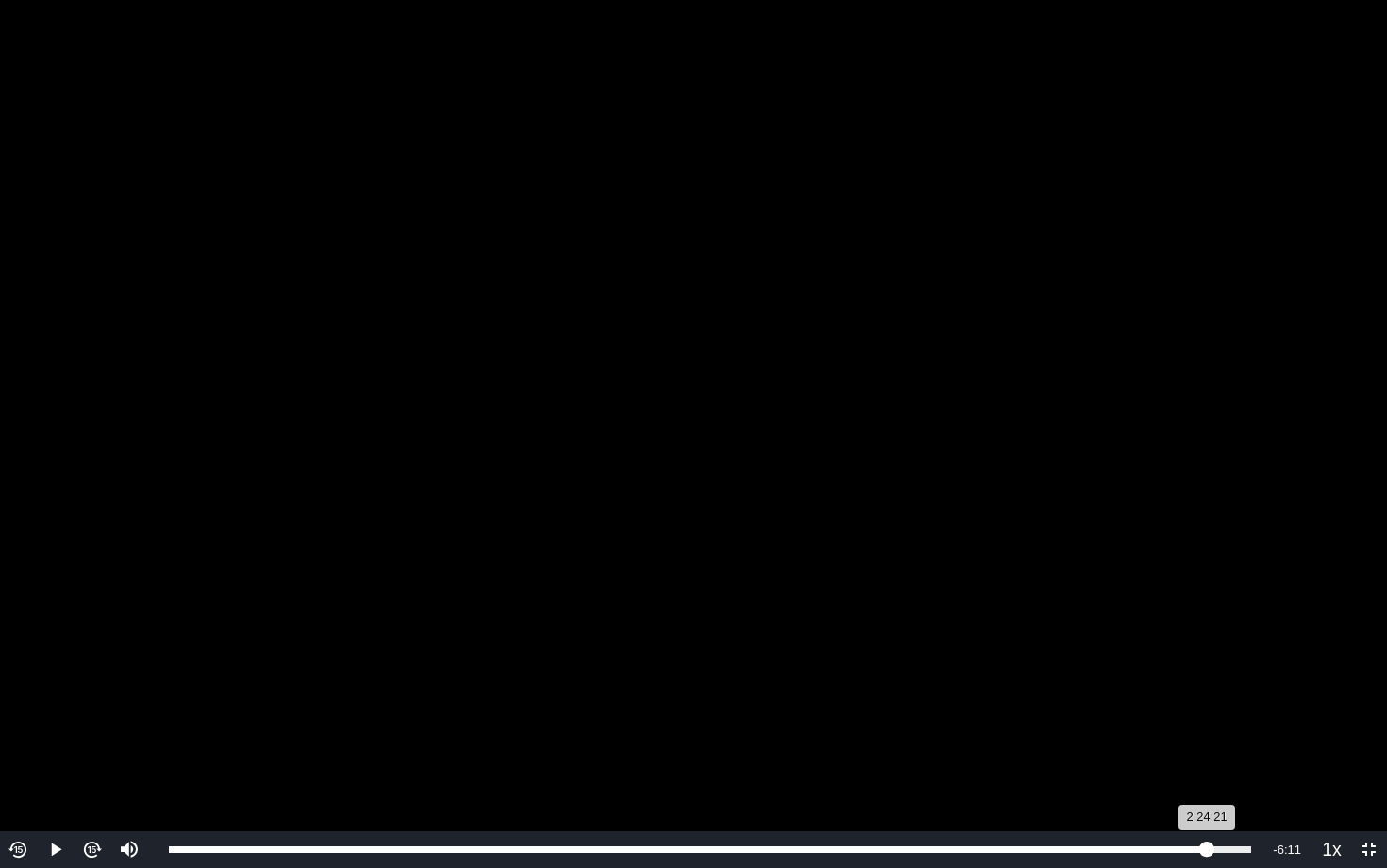 click on "Loaded :  100.00% [TIME] [TIME]" at bounding box center [710, 849] 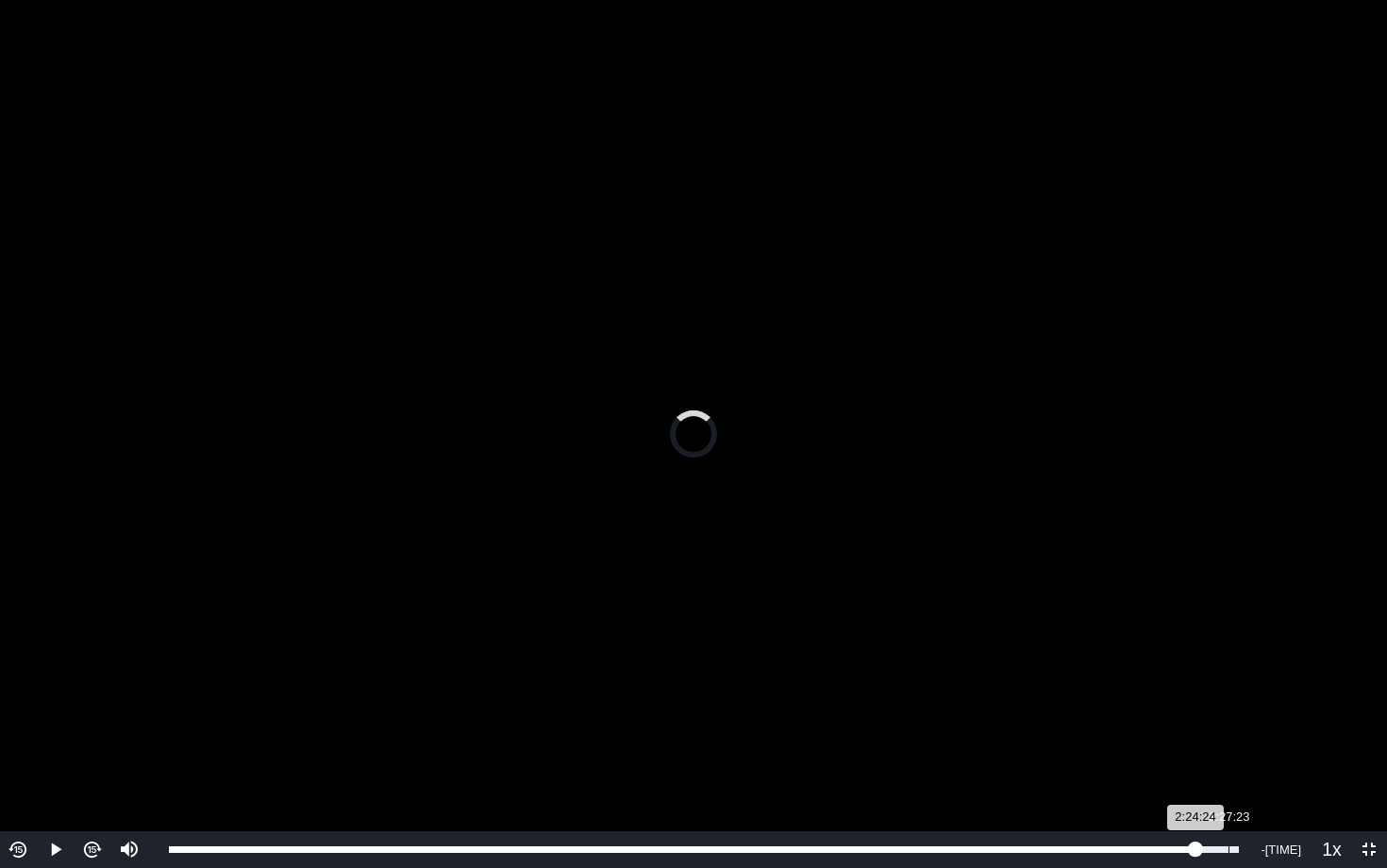 click on "Loaded :  100.00% 2:27:23 2:24:24" at bounding box center [704, 849] 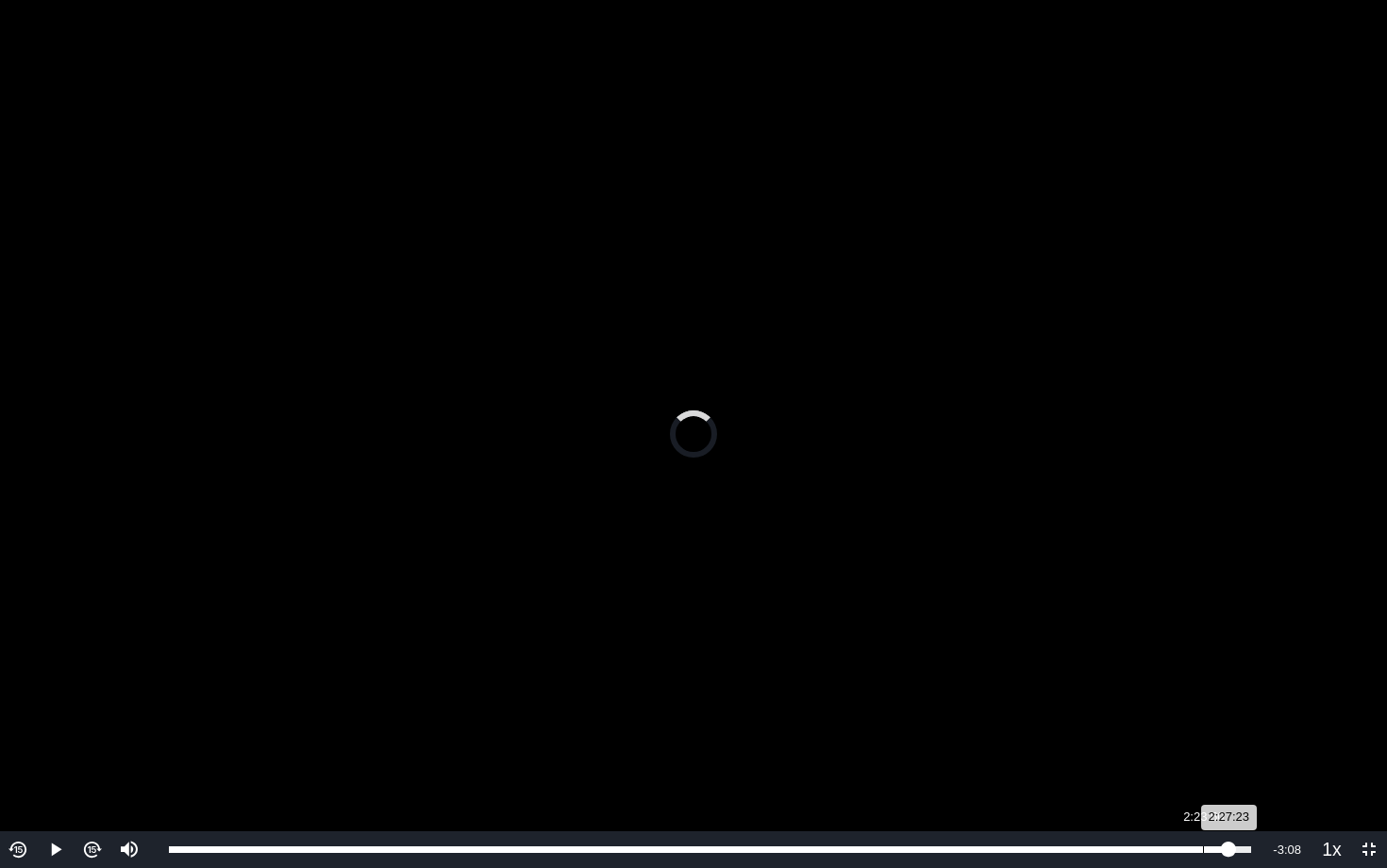 click on "Loaded :  100.00% 2:23:50 2:27:23" at bounding box center (710, 849) 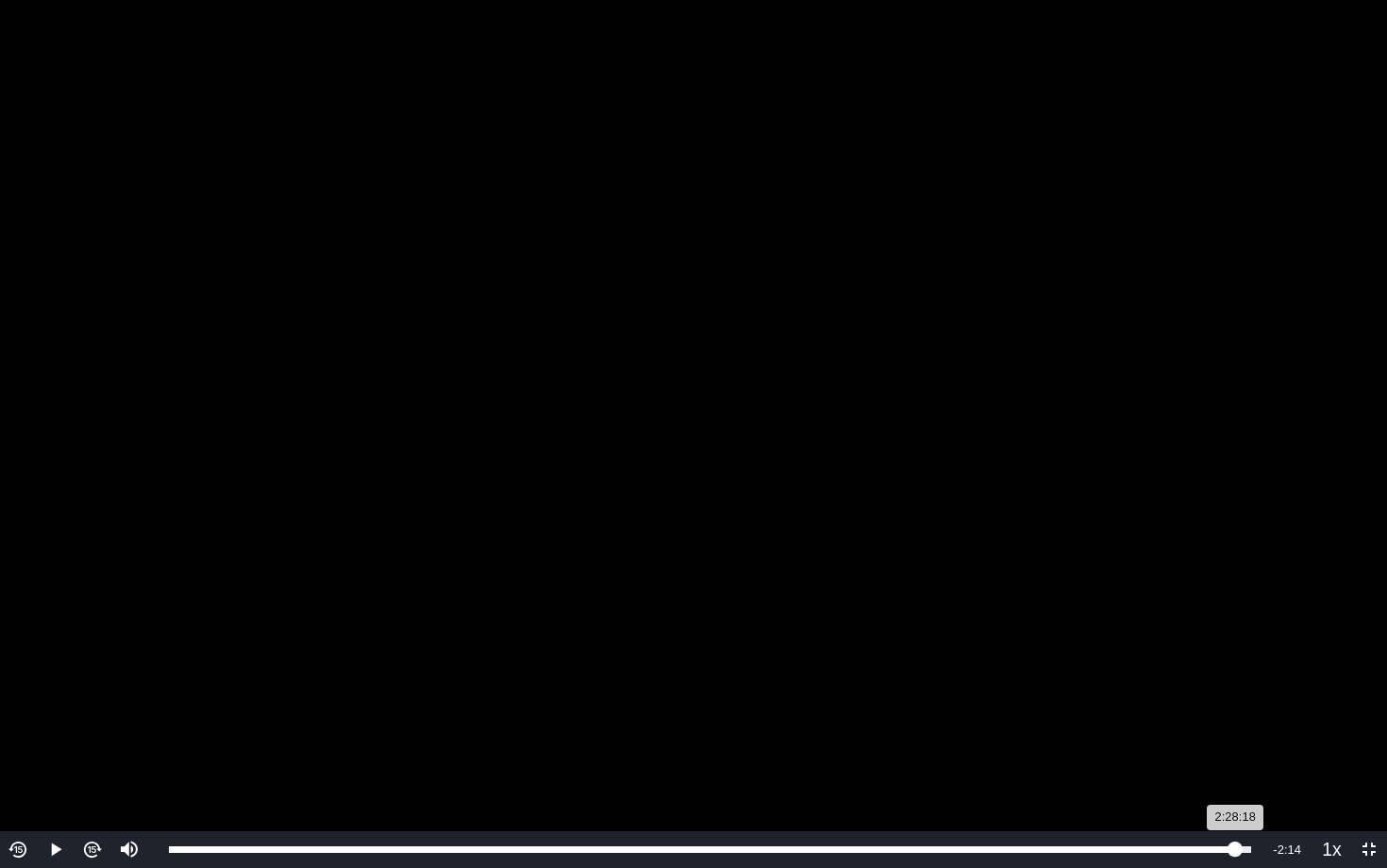click on "Loaded :  100.00% 2:28:18 2:28:18" at bounding box center (710, 849) 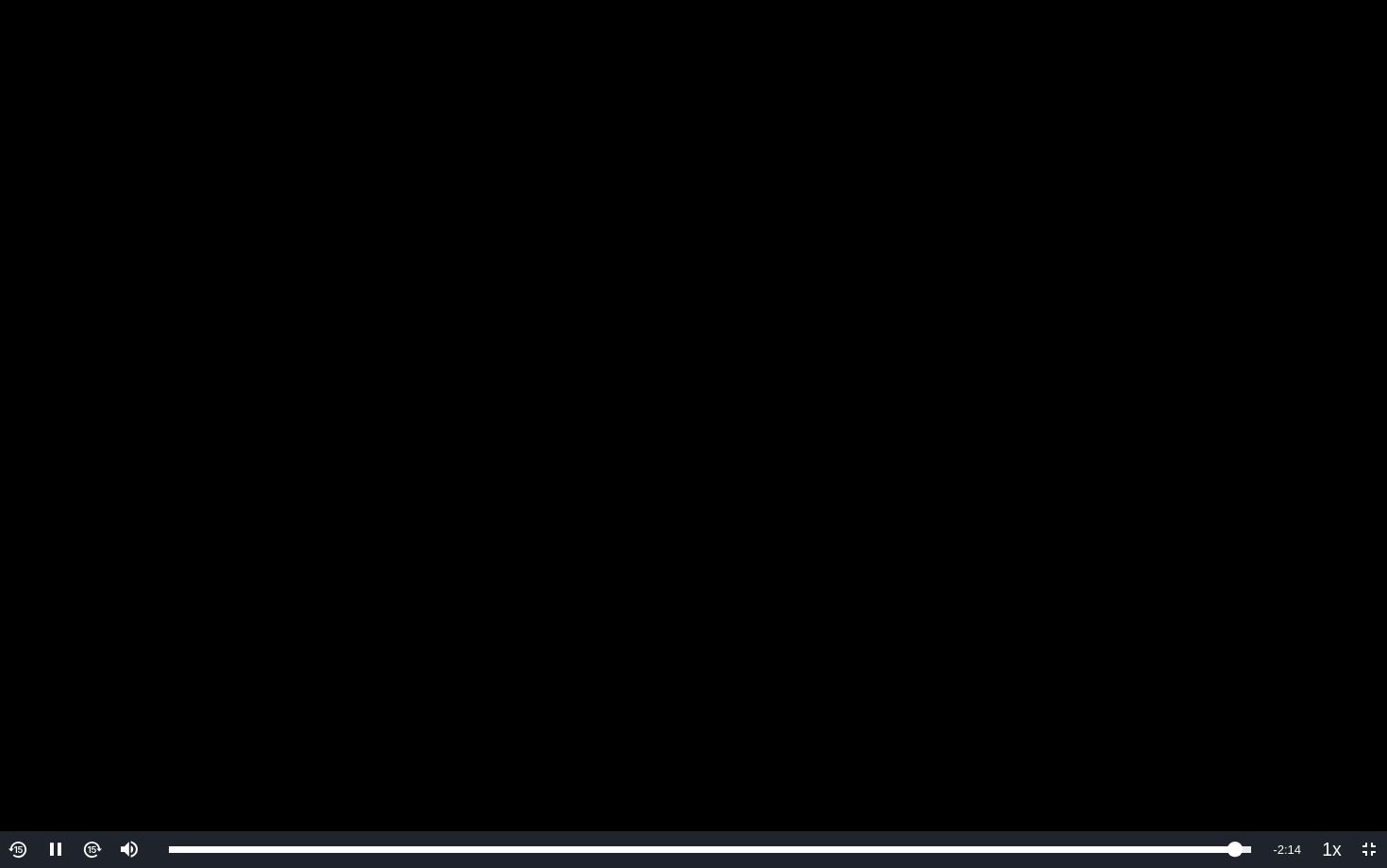 click on "To view this video please enable JavaScript, and consider upgrading to a web browser that   supports HTML5 video" at bounding box center (694, 434) 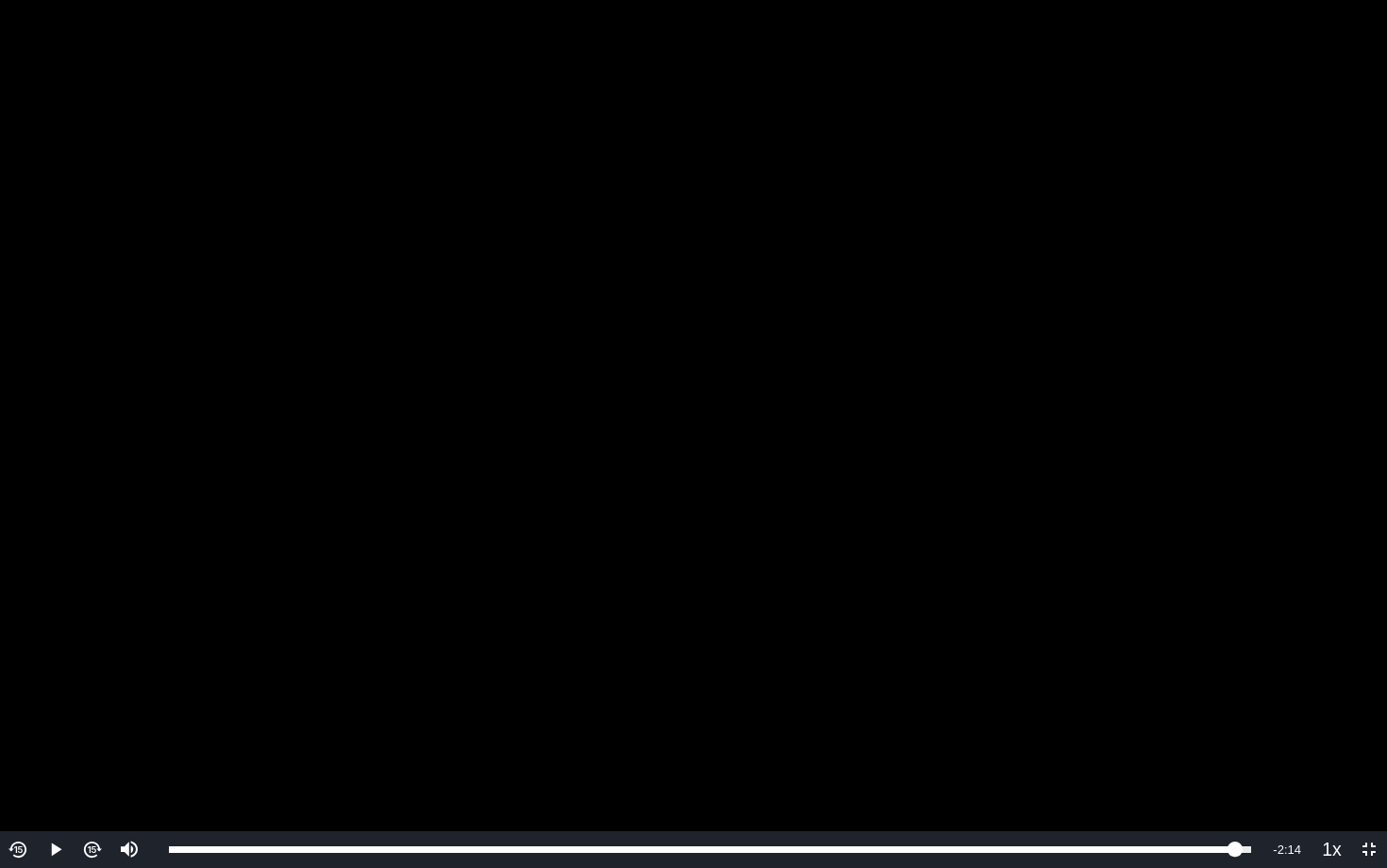 scroll, scrollTop: 240, scrollLeft: 0, axis: vertical 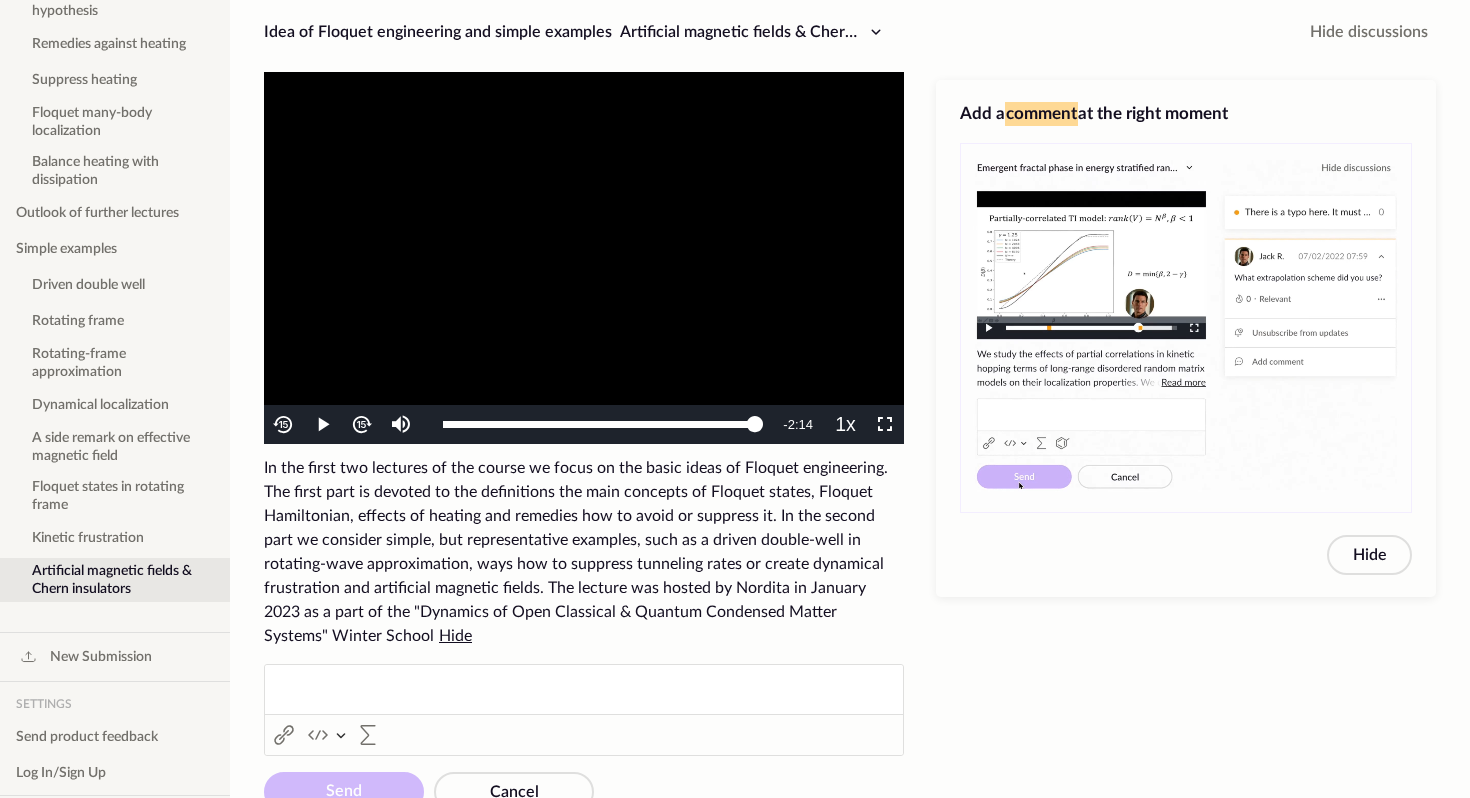click on "To view this video please enable JavaScript, and consider upgrading to a web browser that   supports HTML5 video" at bounding box center (584, 258) 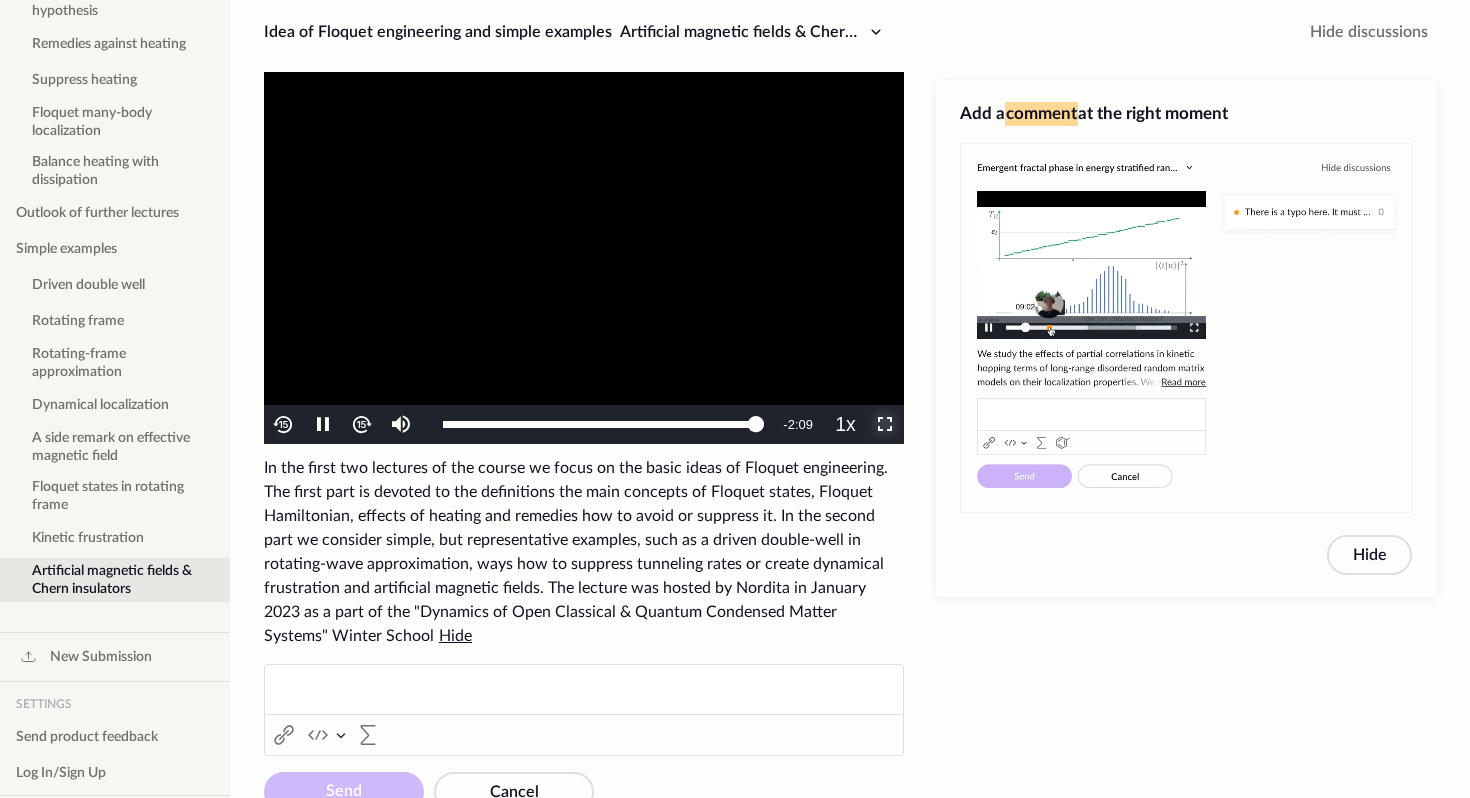 click at bounding box center (885, 425) 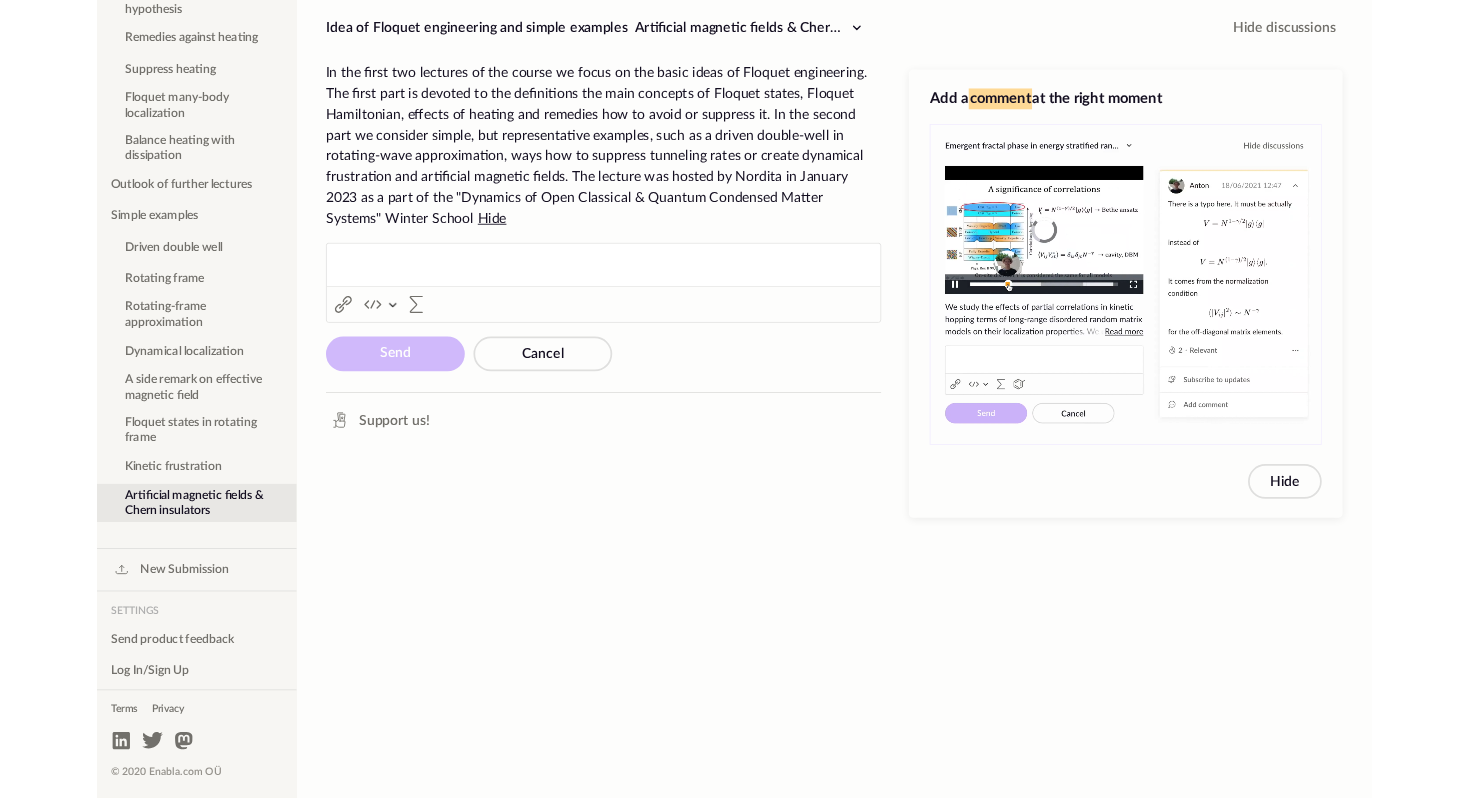 scroll, scrollTop: 254, scrollLeft: 0, axis: vertical 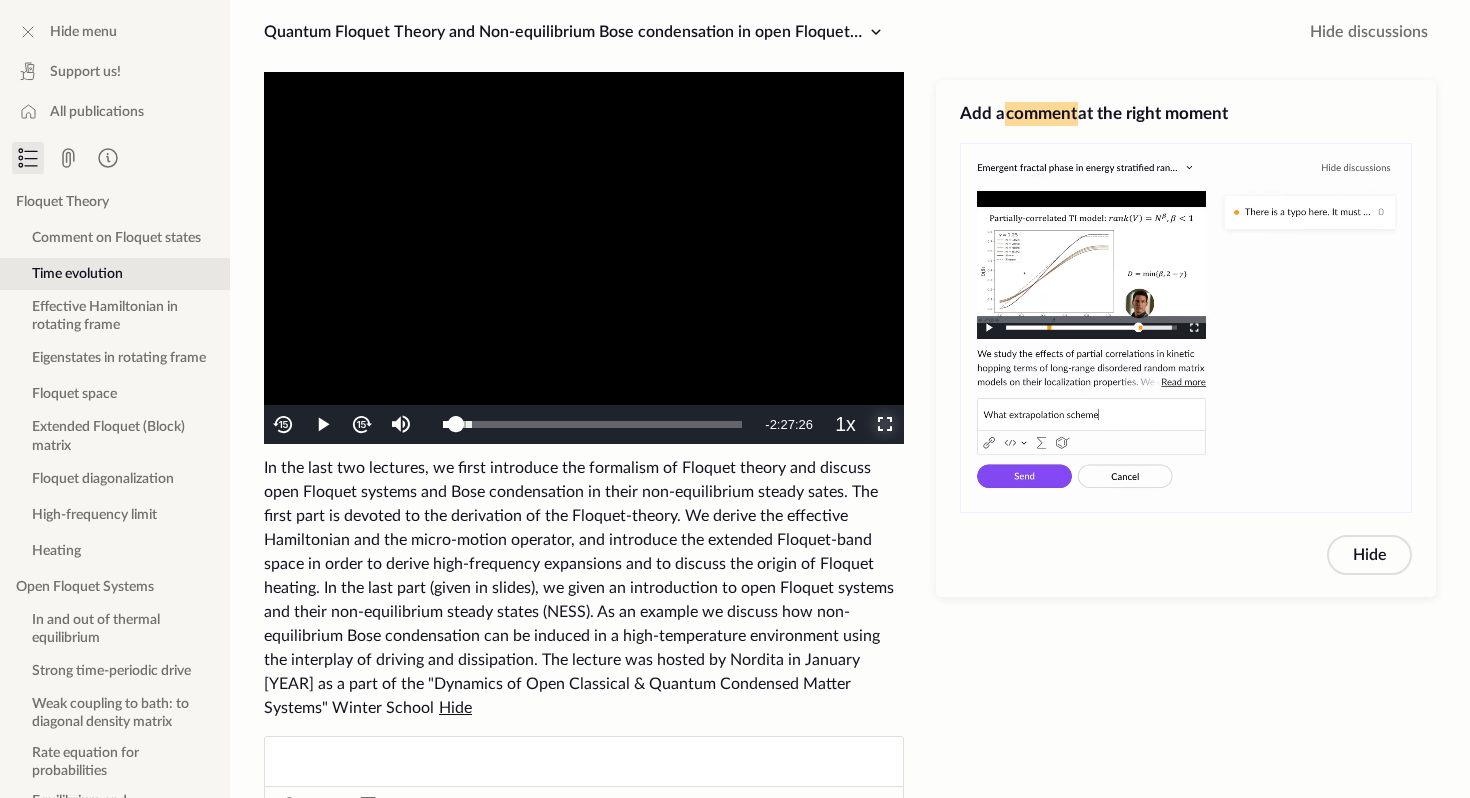 click at bounding box center (885, 425) 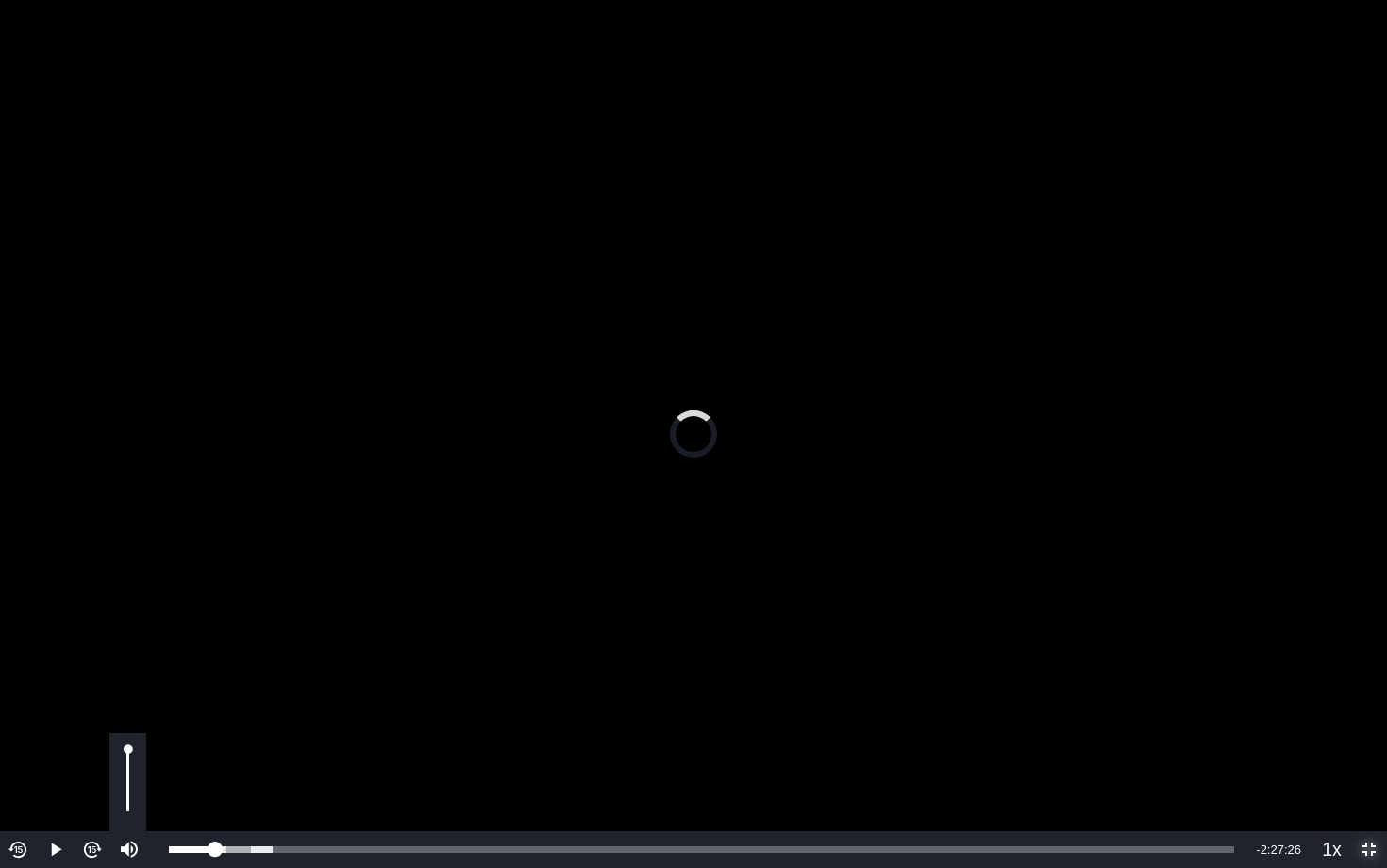 drag, startPoint x: 192, startPoint y: 847, endPoint x: 130, endPoint y: 847, distance: 62 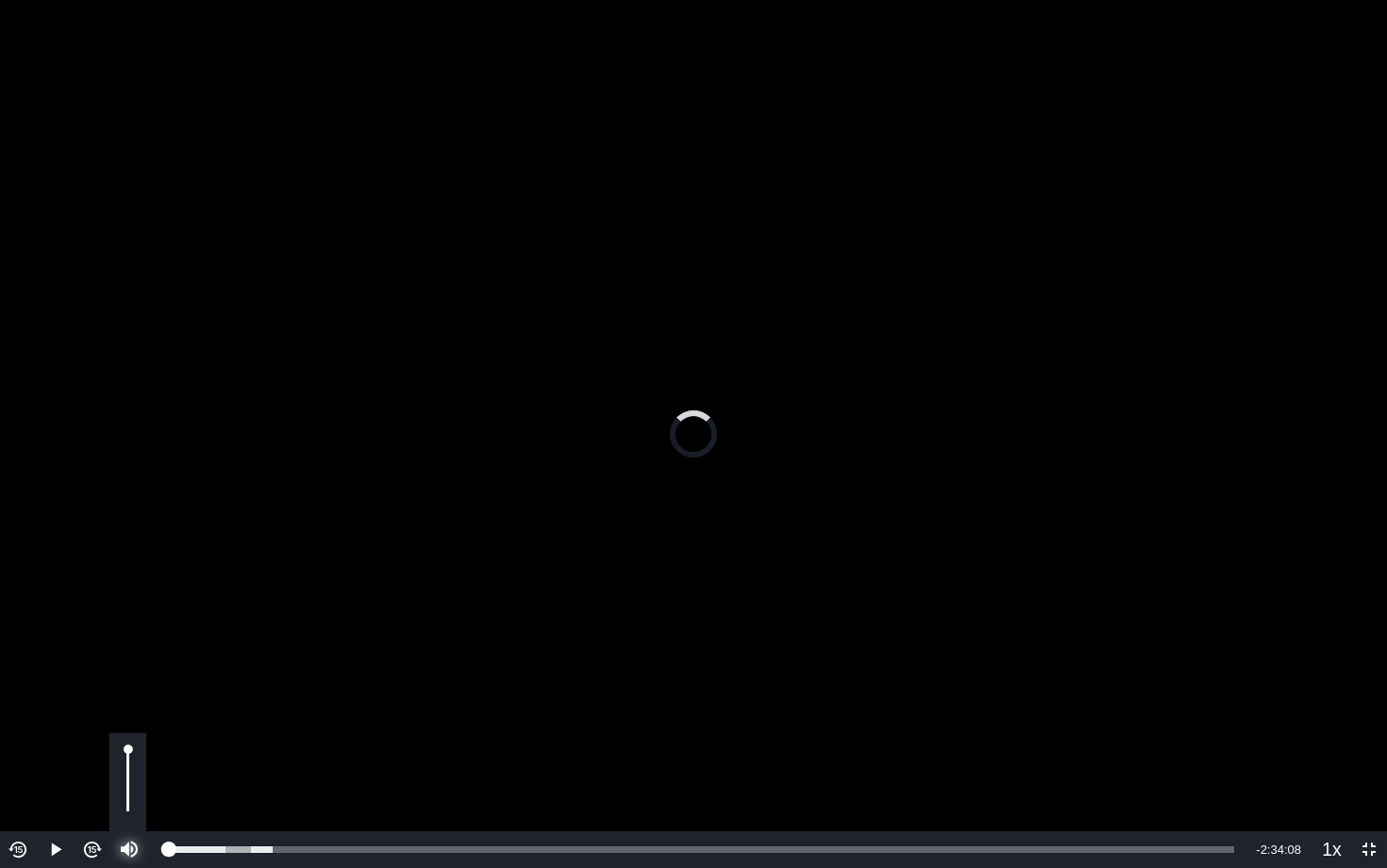 click at bounding box center (129, 850) 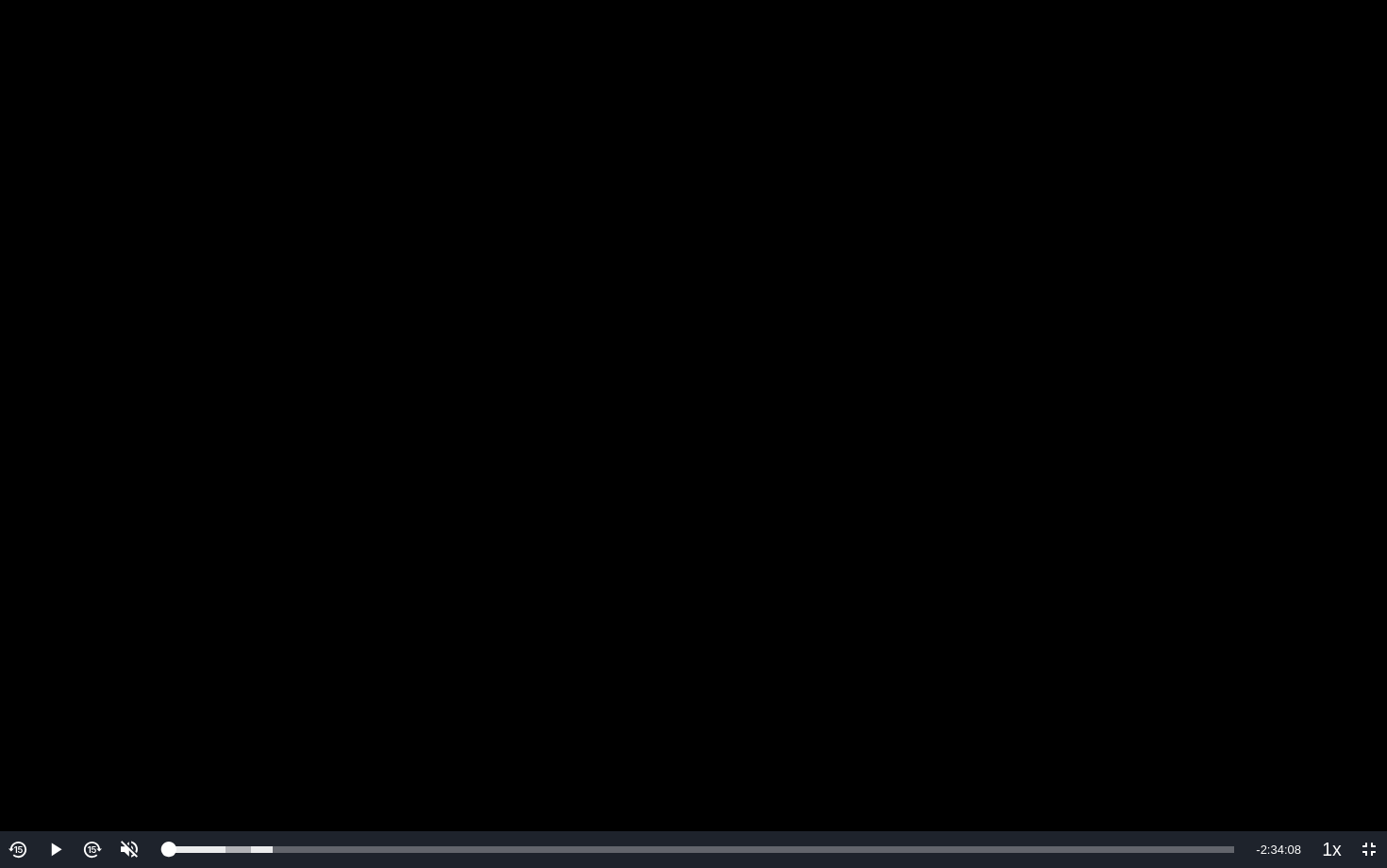 click on "To view this video please enable JavaScript, and consider upgrading to a web browser that   supports HTML5 video" at bounding box center [694, 434] 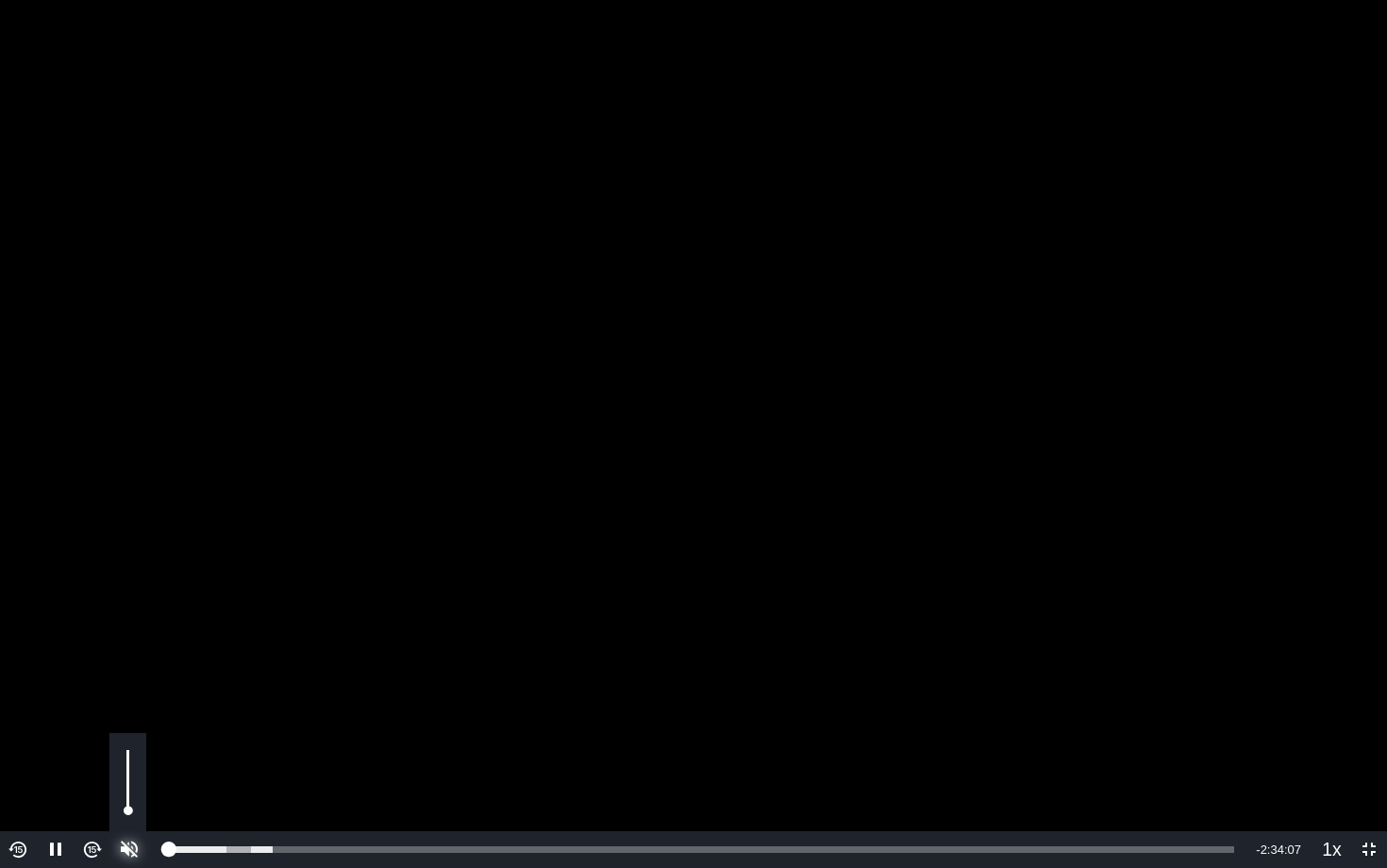 click at bounding box center (129, 850) 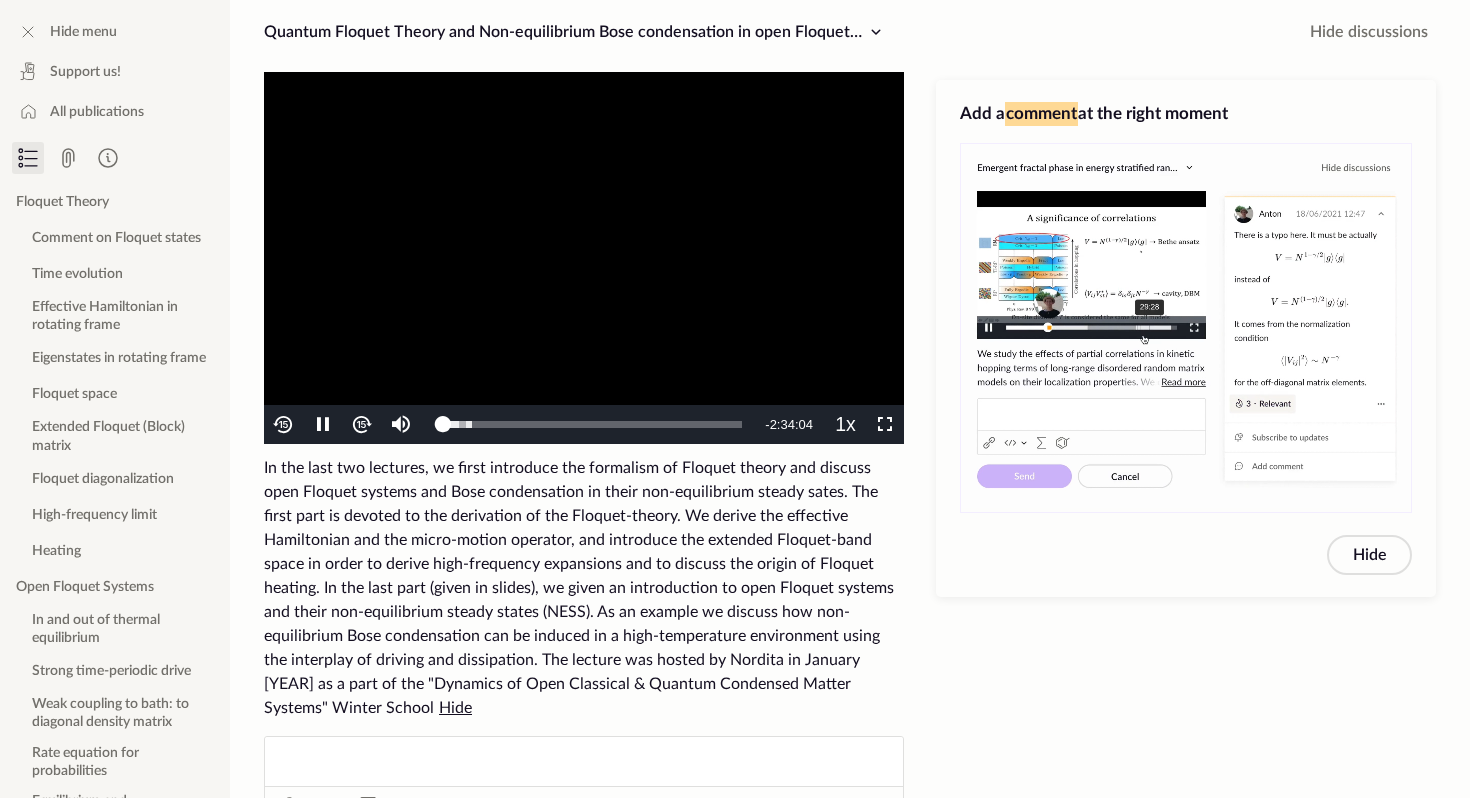 click on "To view this video please enable JavaScript, and consider upgrading to a web browser that   supports HTML5 video" at bounding box center (584, 258) 